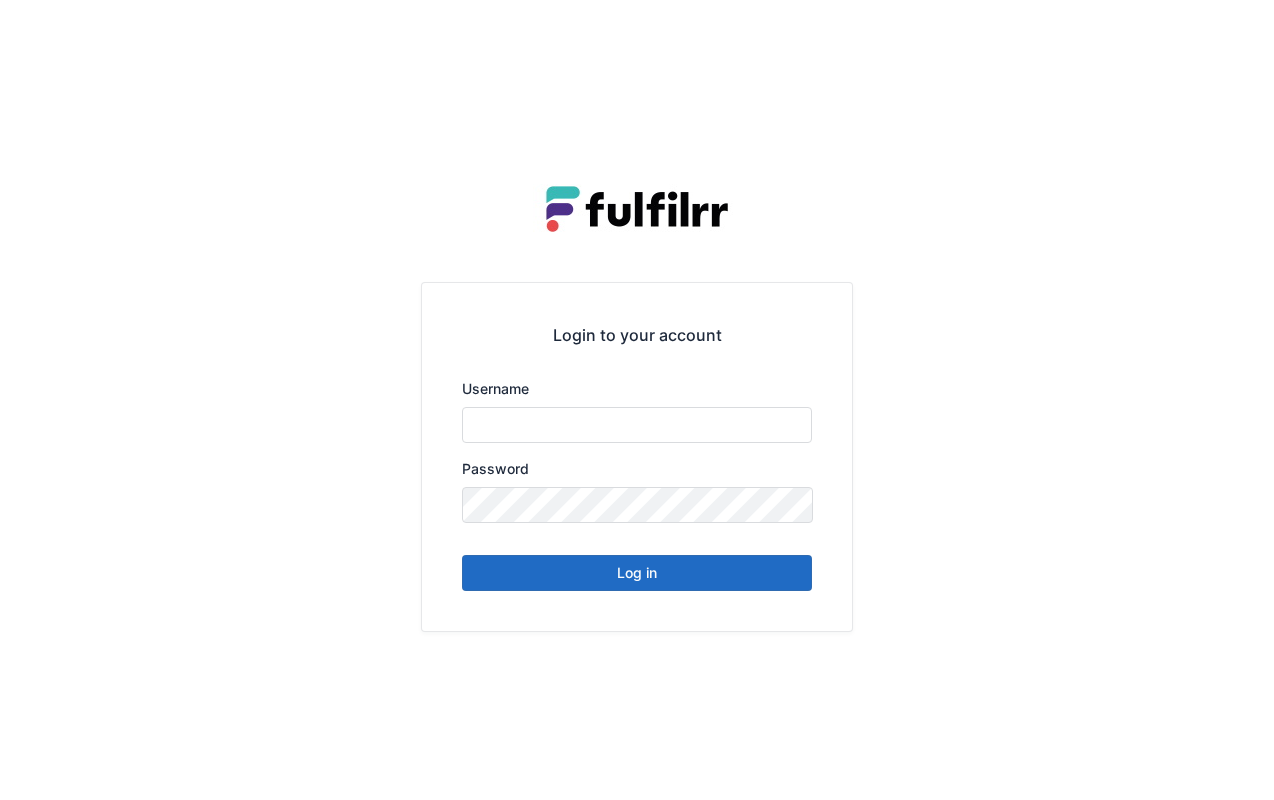 scroll, scrollTop: 0, scrollLeft: 0, axis: both 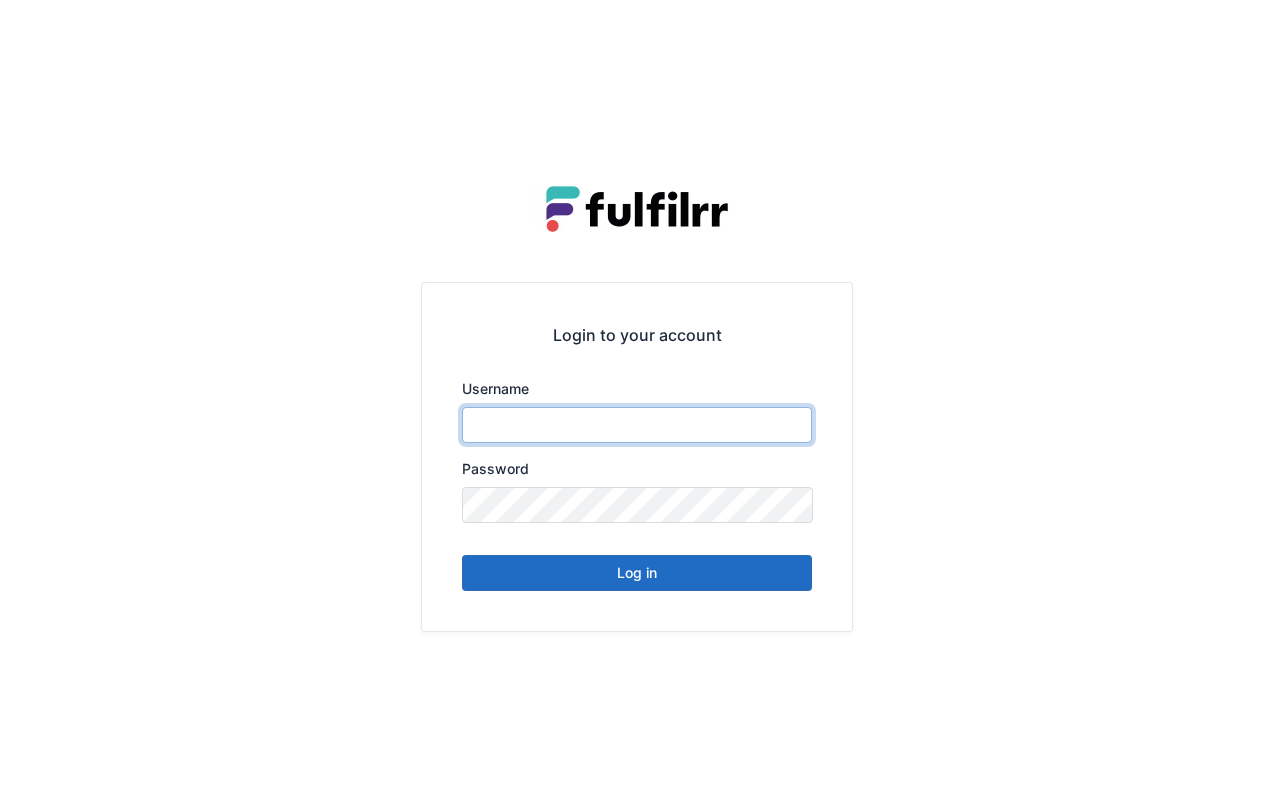 type on "*******" 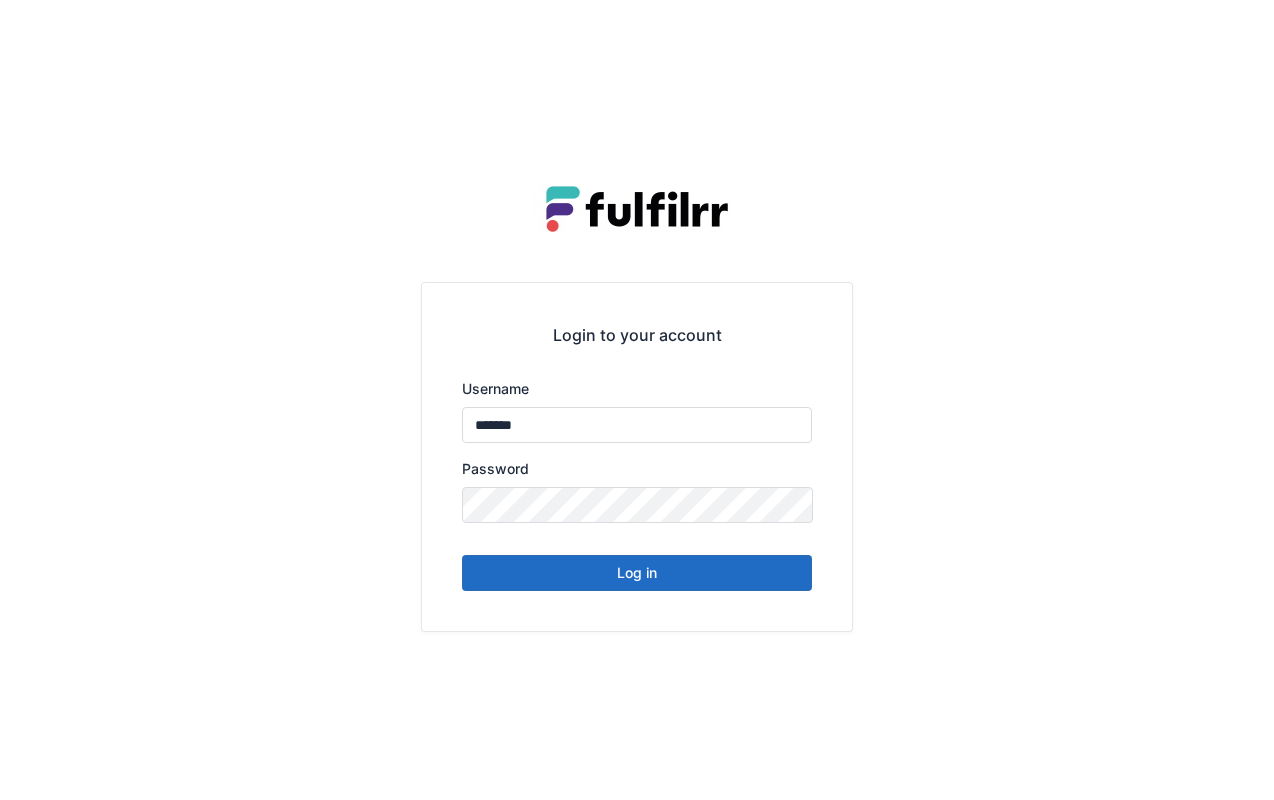 click on "Log in" at bounding box center (637, 573) 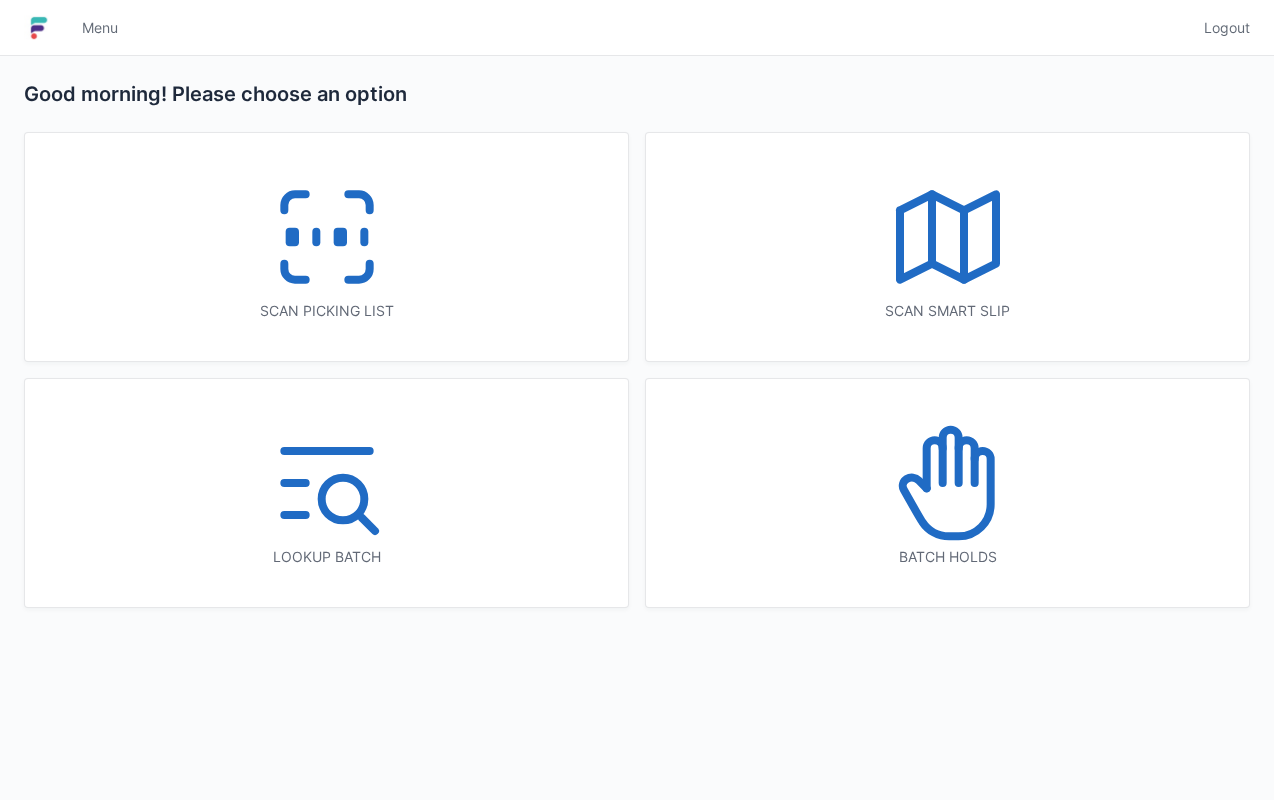 scroll, scrollTop: 0, scrollLeft: 0, axis: both 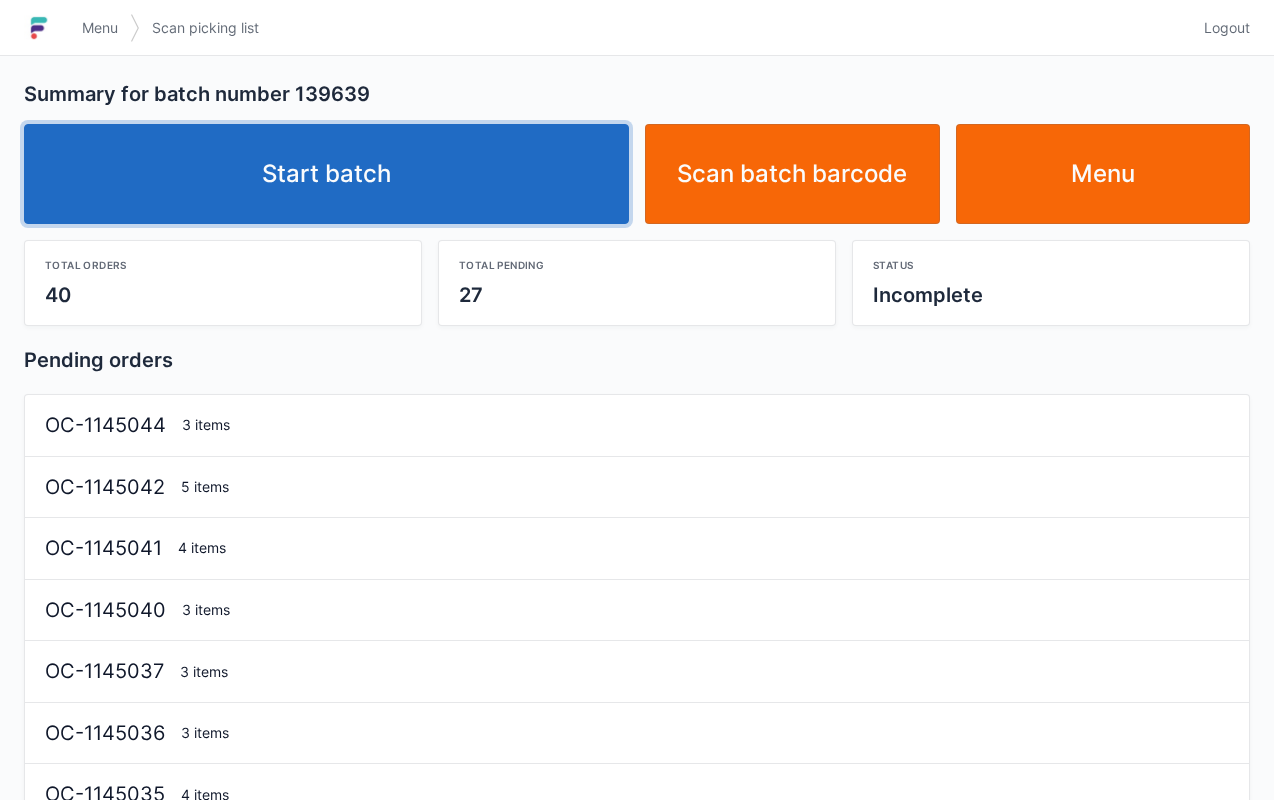 click on "Start batch" at bounding box center (326, 174) 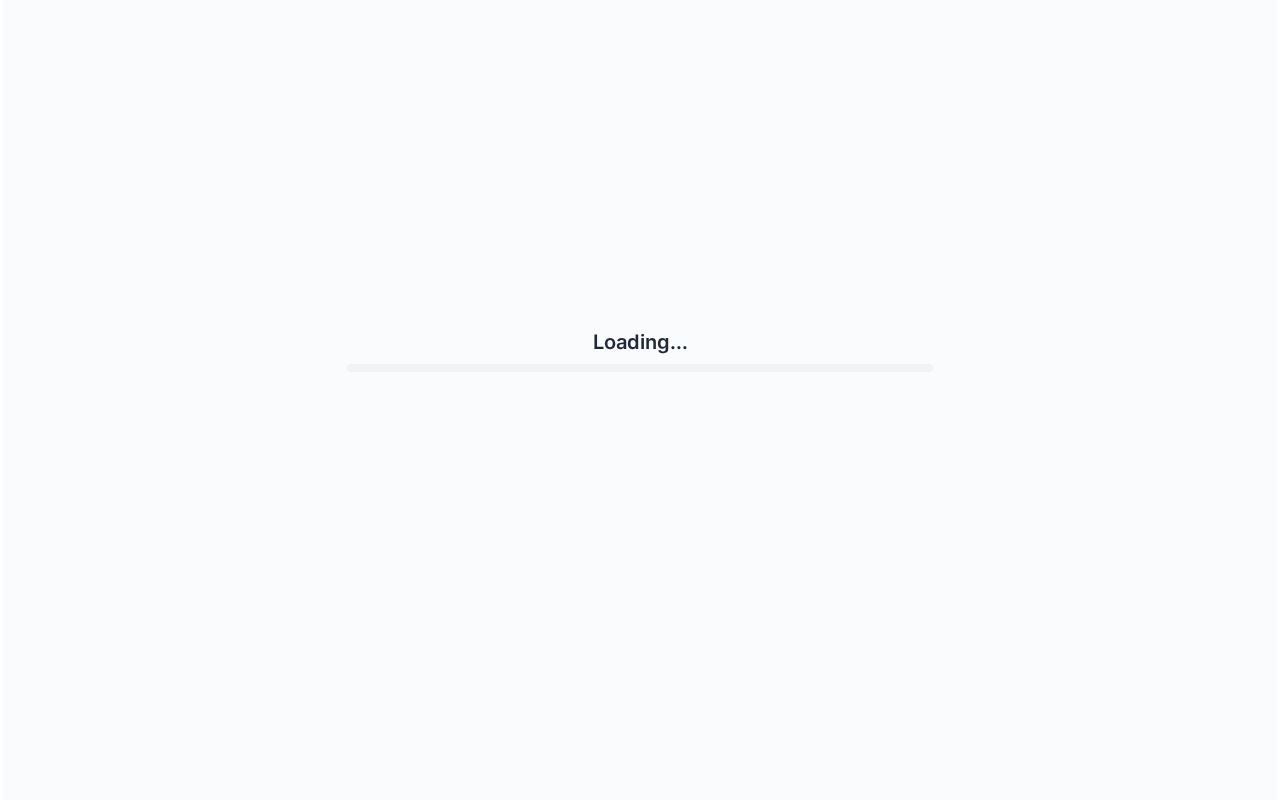 scroll, scrollTop: 0, scrollLeft: 0, axis: both 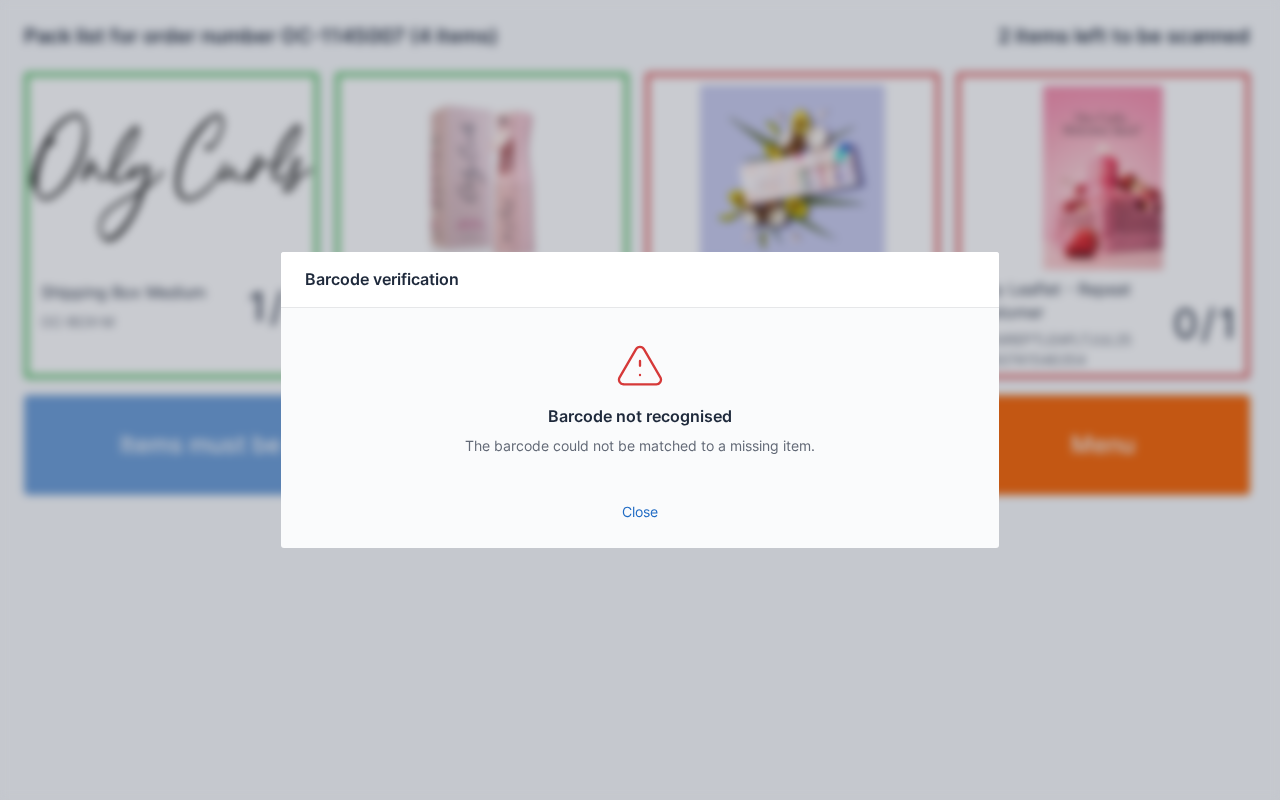 click on "Close" at bounding box center (640, 512) 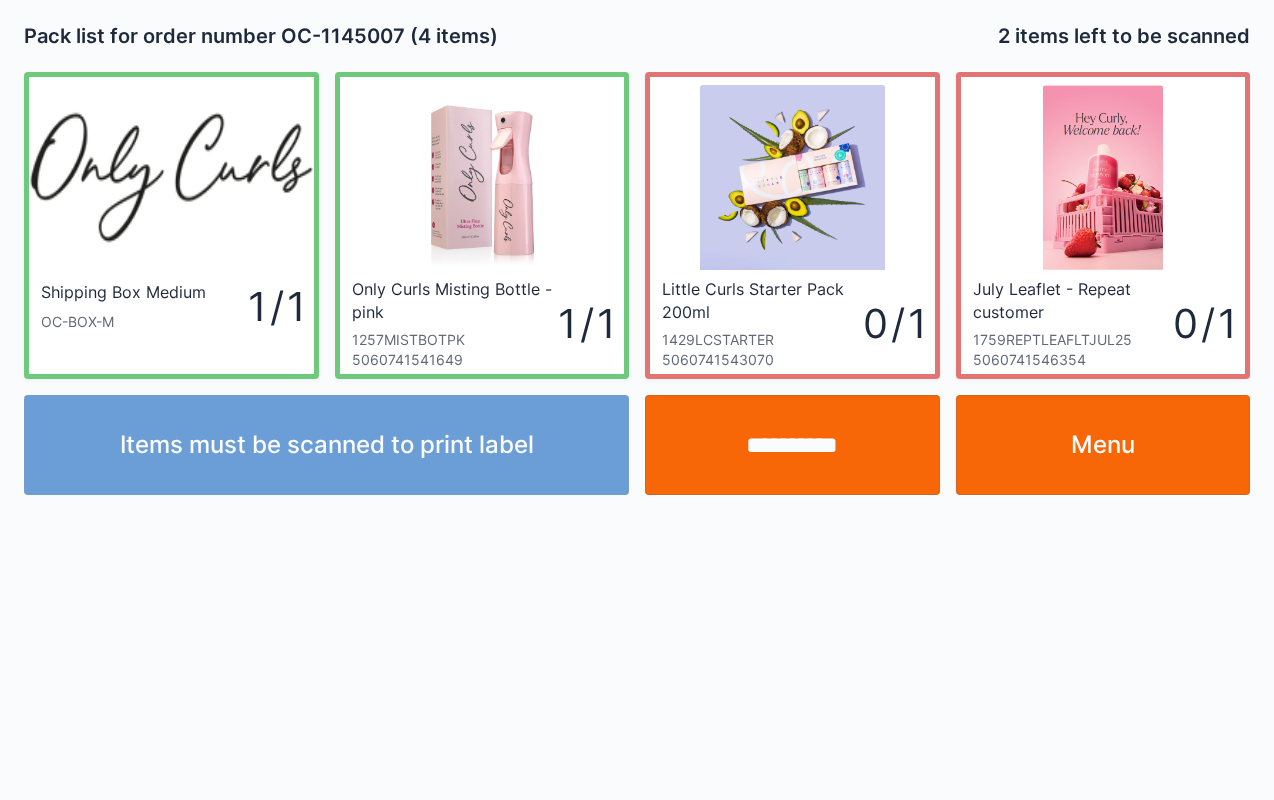 click on "**********" at bounding box center [792, 445] 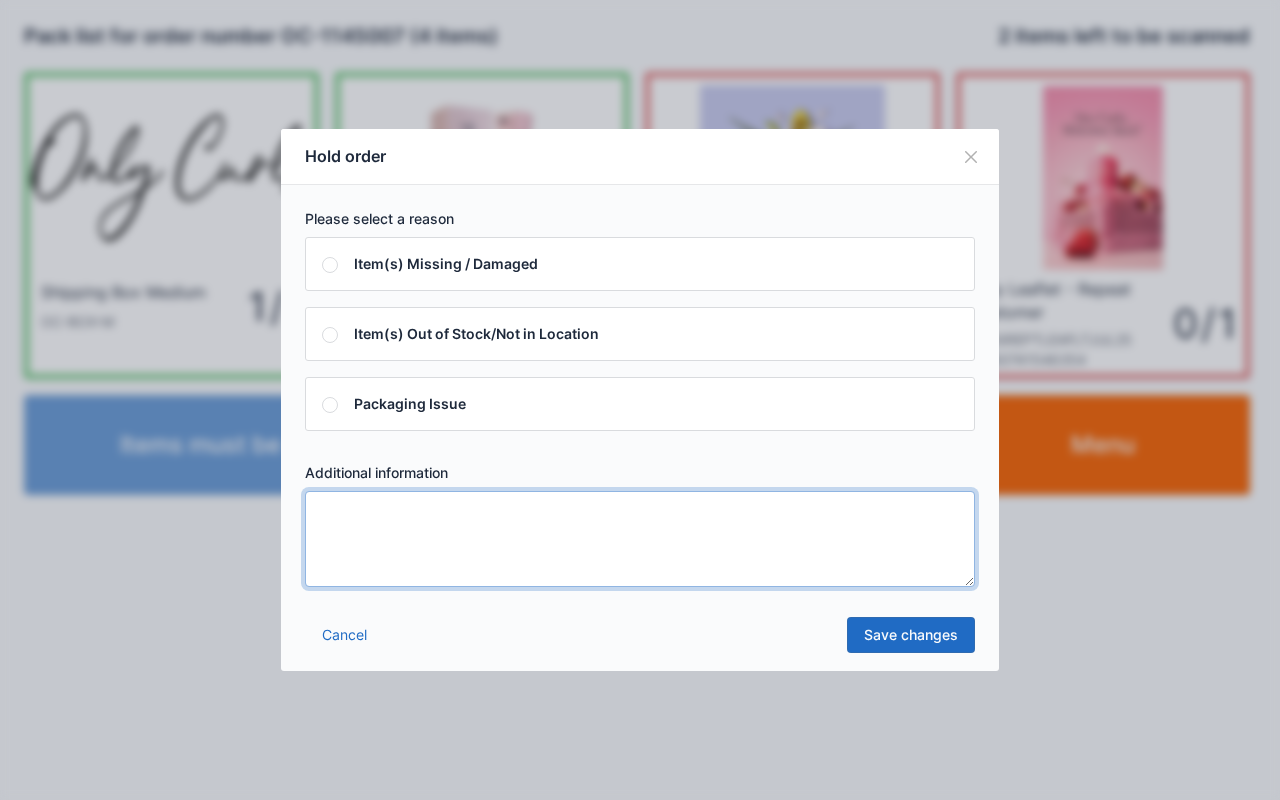 click at bounding box center [640, 539] 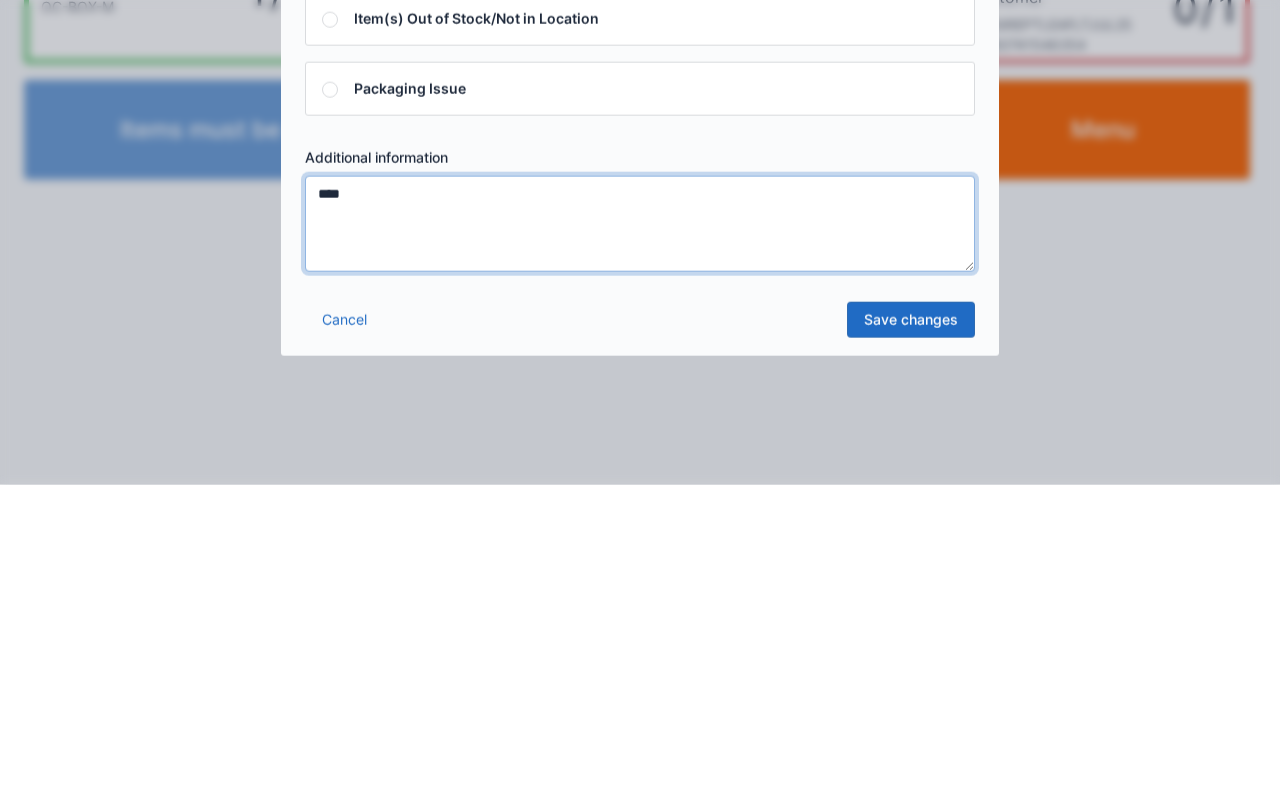 type on "****" 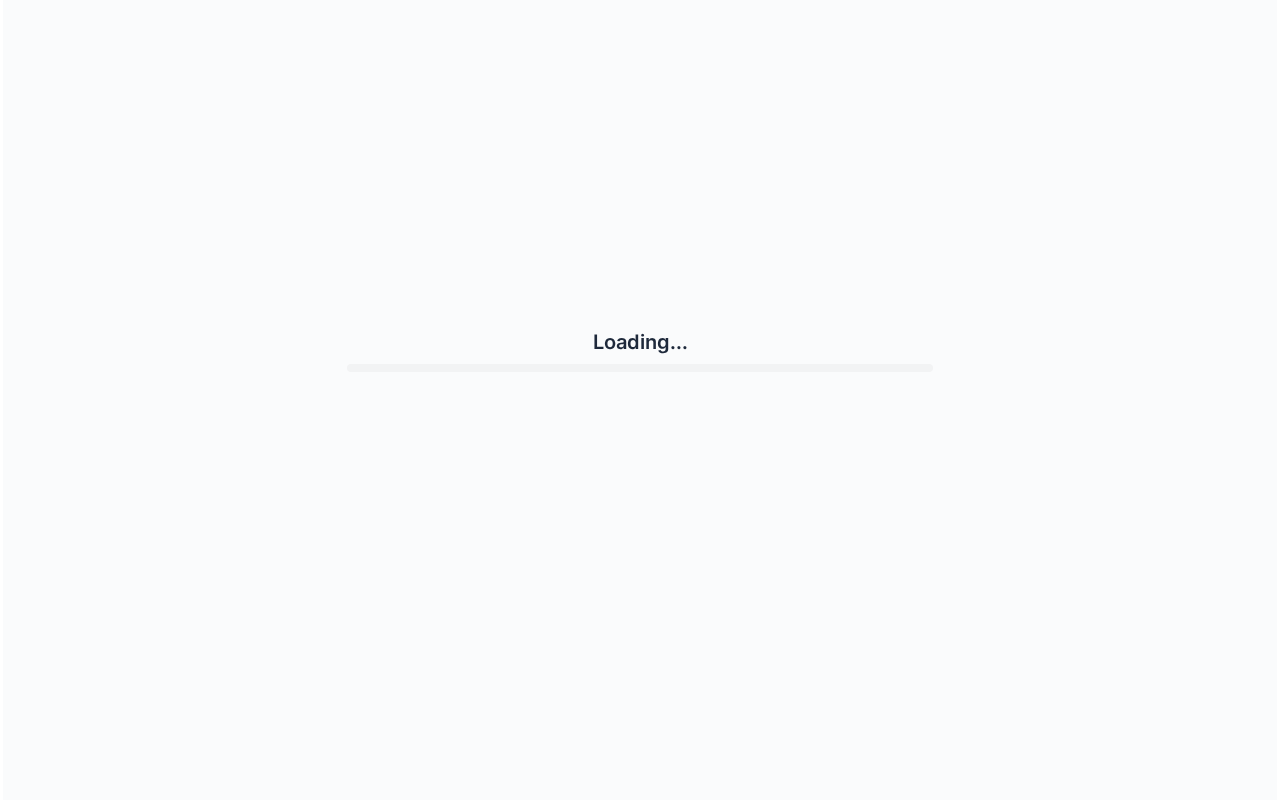 scroll, scrollTop: 0, scrollLeft: 0, axis: both 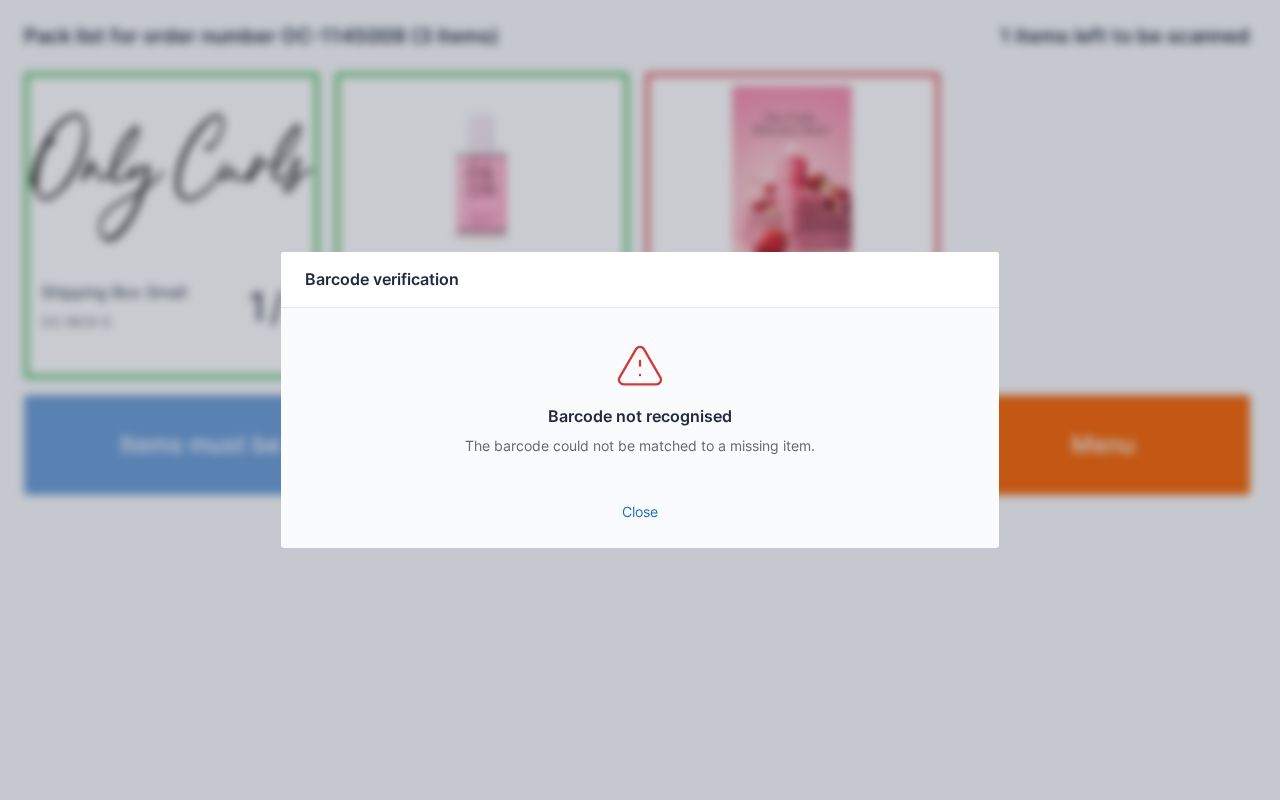 click on "Close" at bounding box center [640, 512] 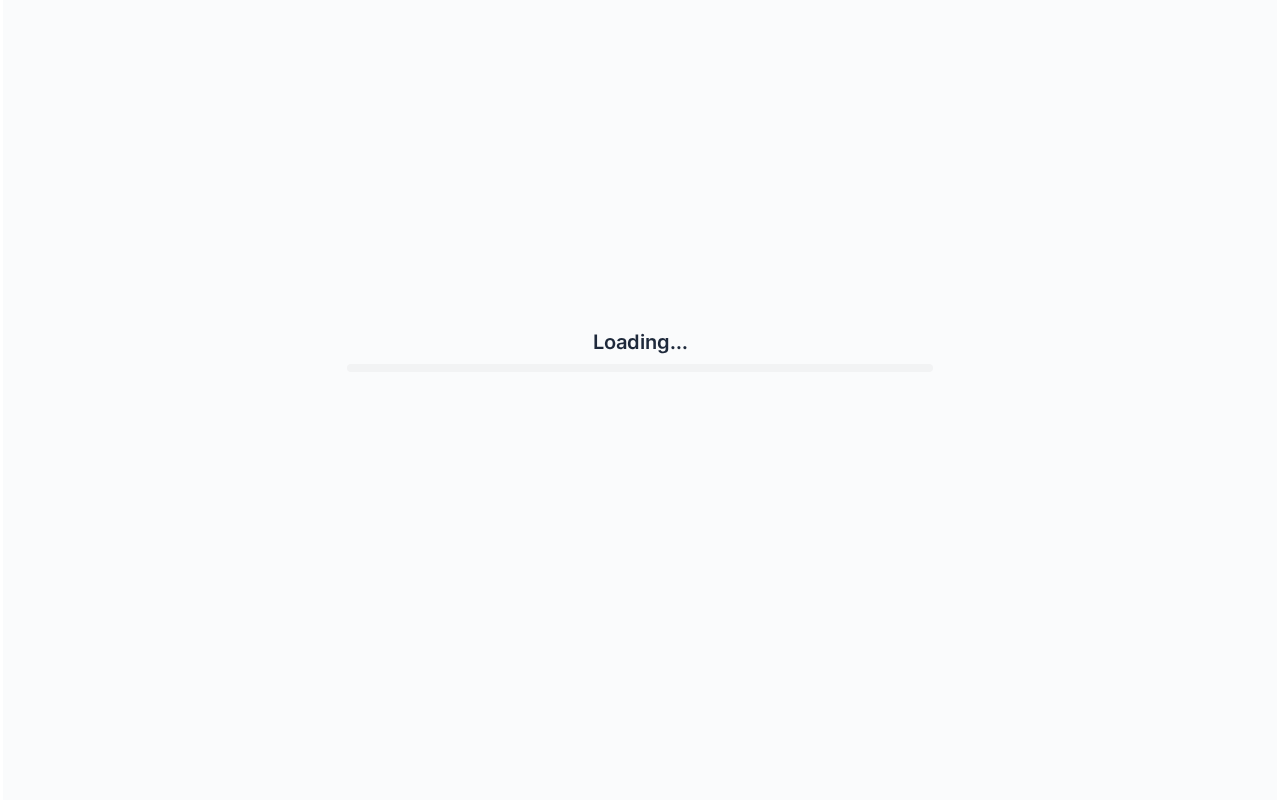 scroll, scrollTop: 0, scrollLeft: 0, axis: both 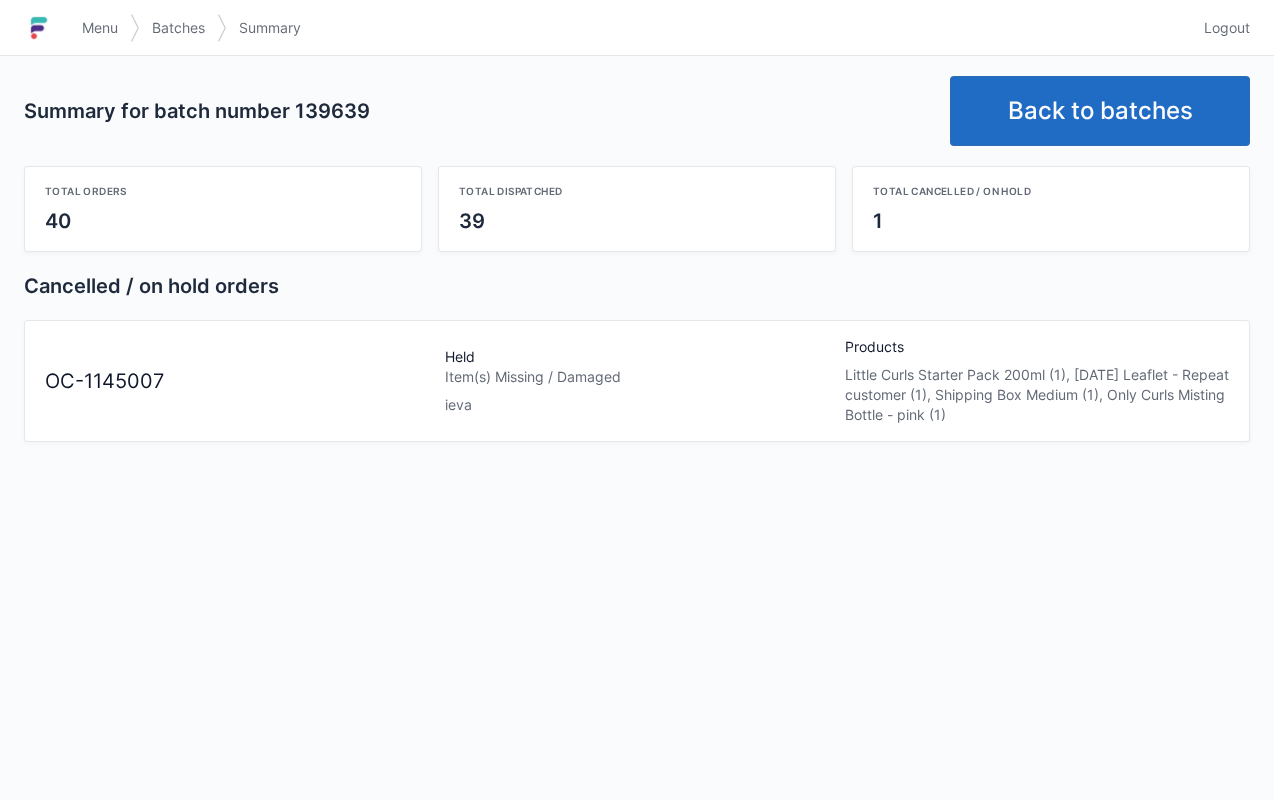 click on "Back to batches" at bounding box center [1100, 111] 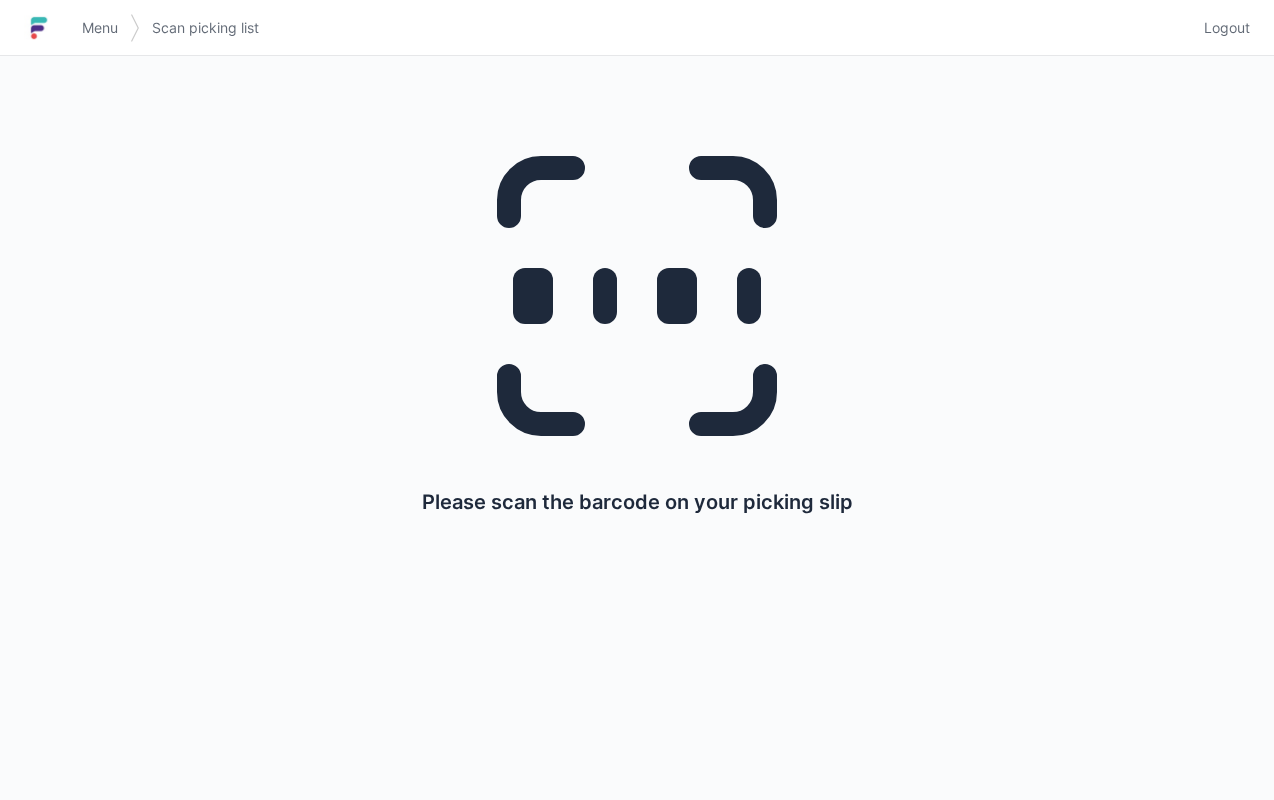 scroll, scrollTop: 0, scrollLeft: 0, axis: both 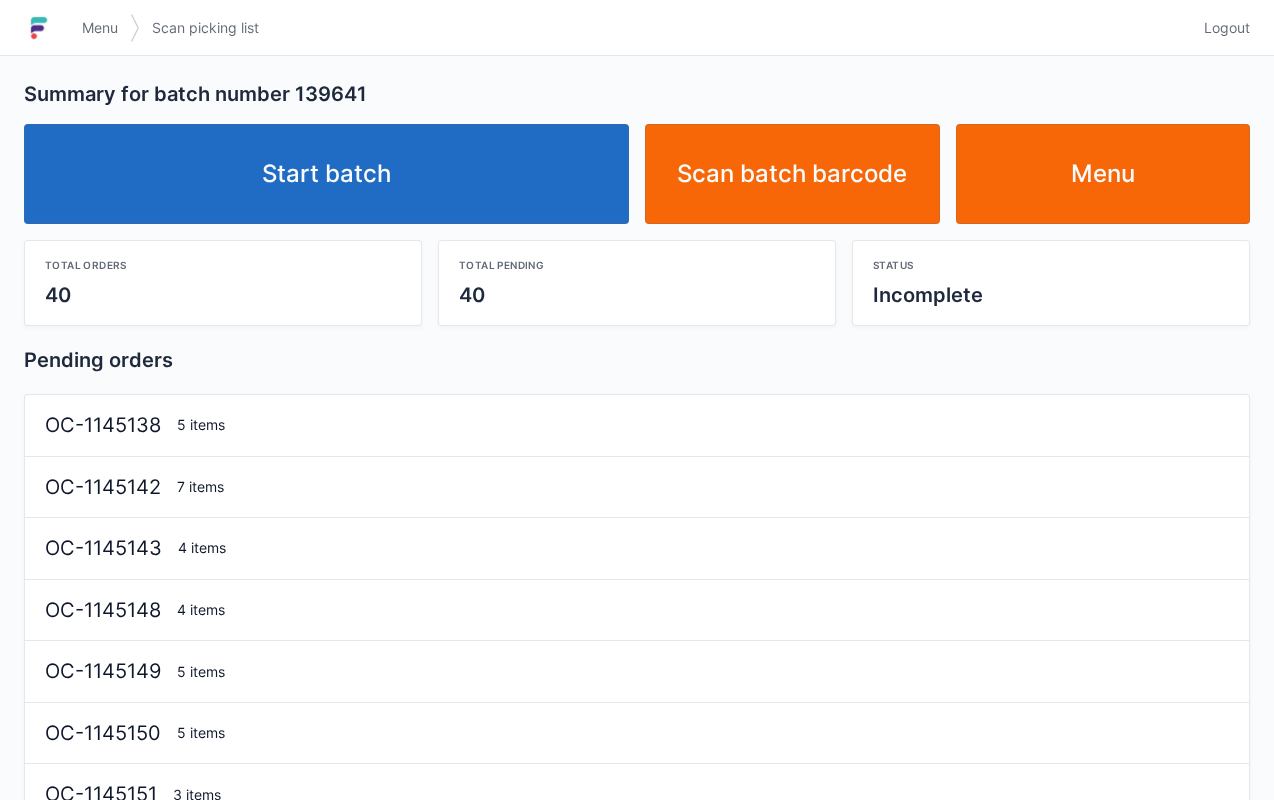 click on "Start batch" at bounding box center (326, 174) 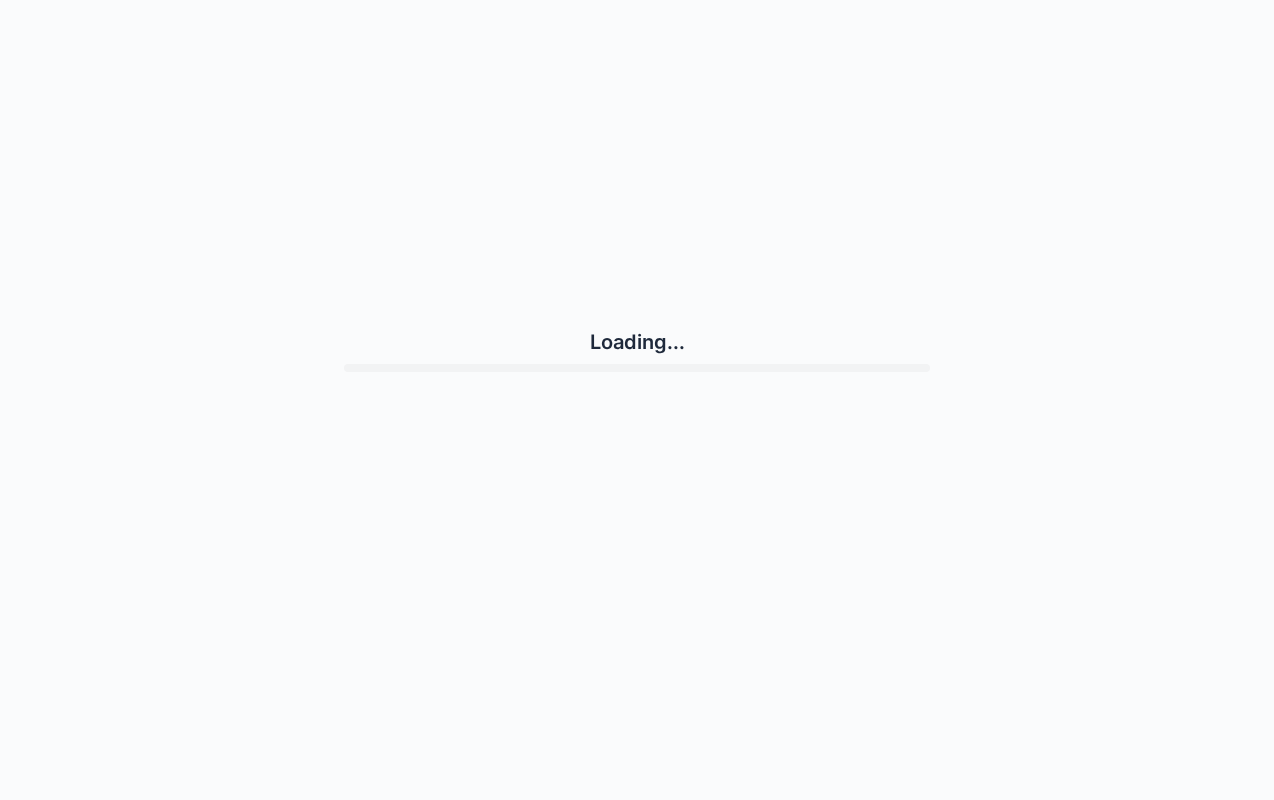 scroll, scrollTop: 0, scrollLeft: 0, axis: both 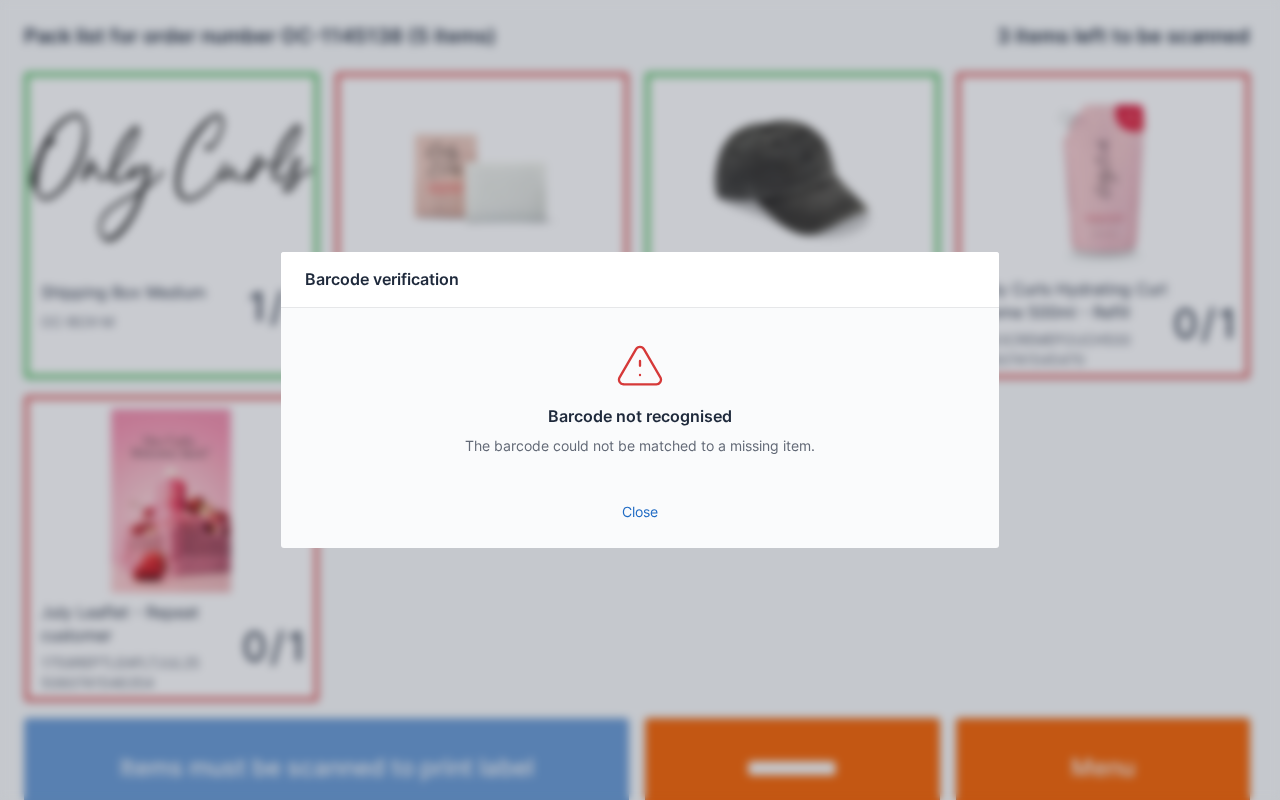 click on "Close" at bounding box center [640, 512] 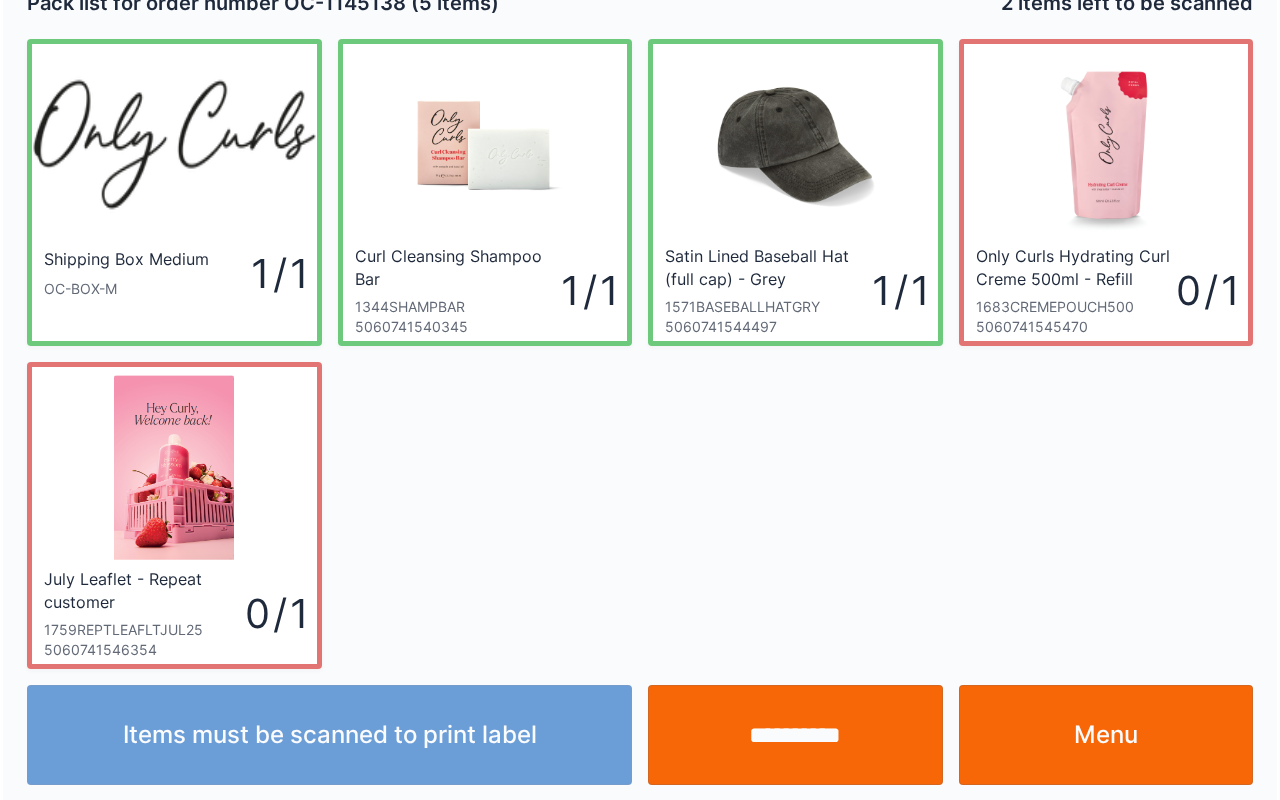 scroll, scrollTop: 36, scrollLeft: 0, axis: vertical 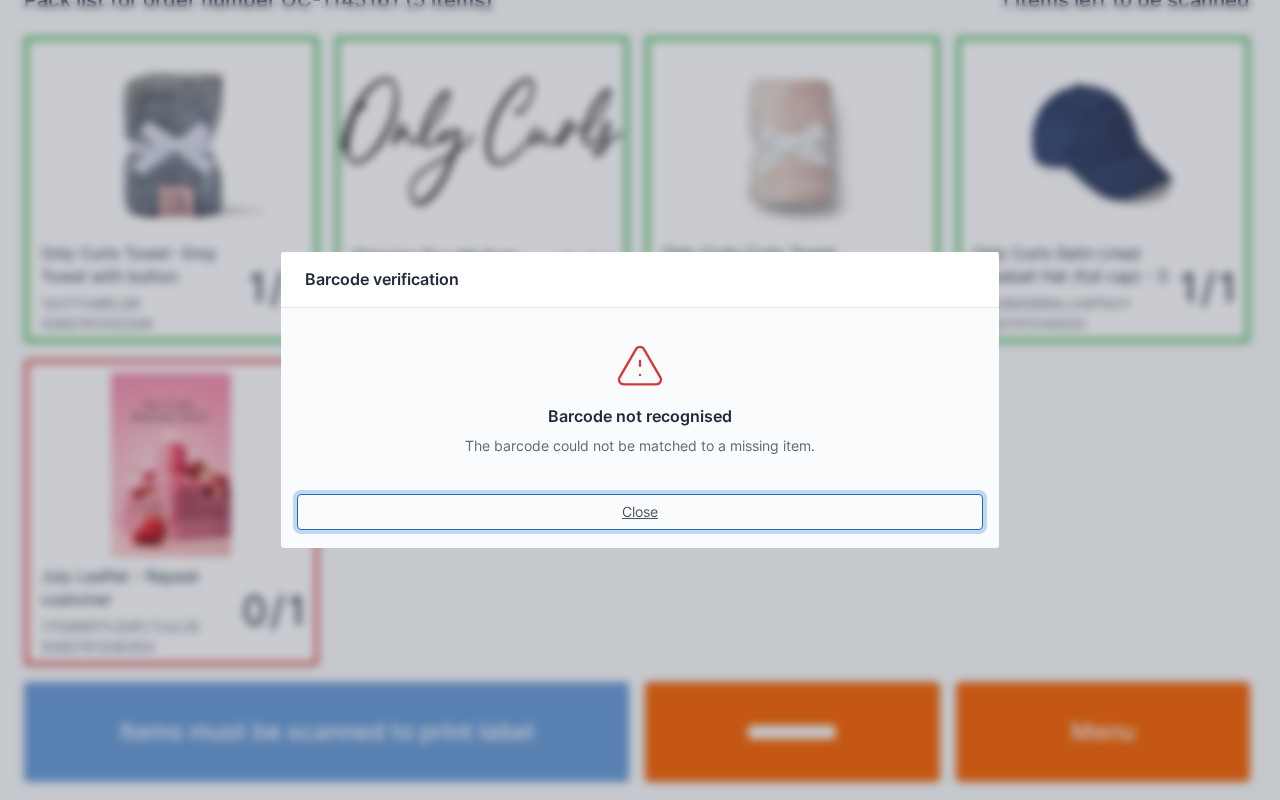 click on "Close" at bounding box center (640, 512) 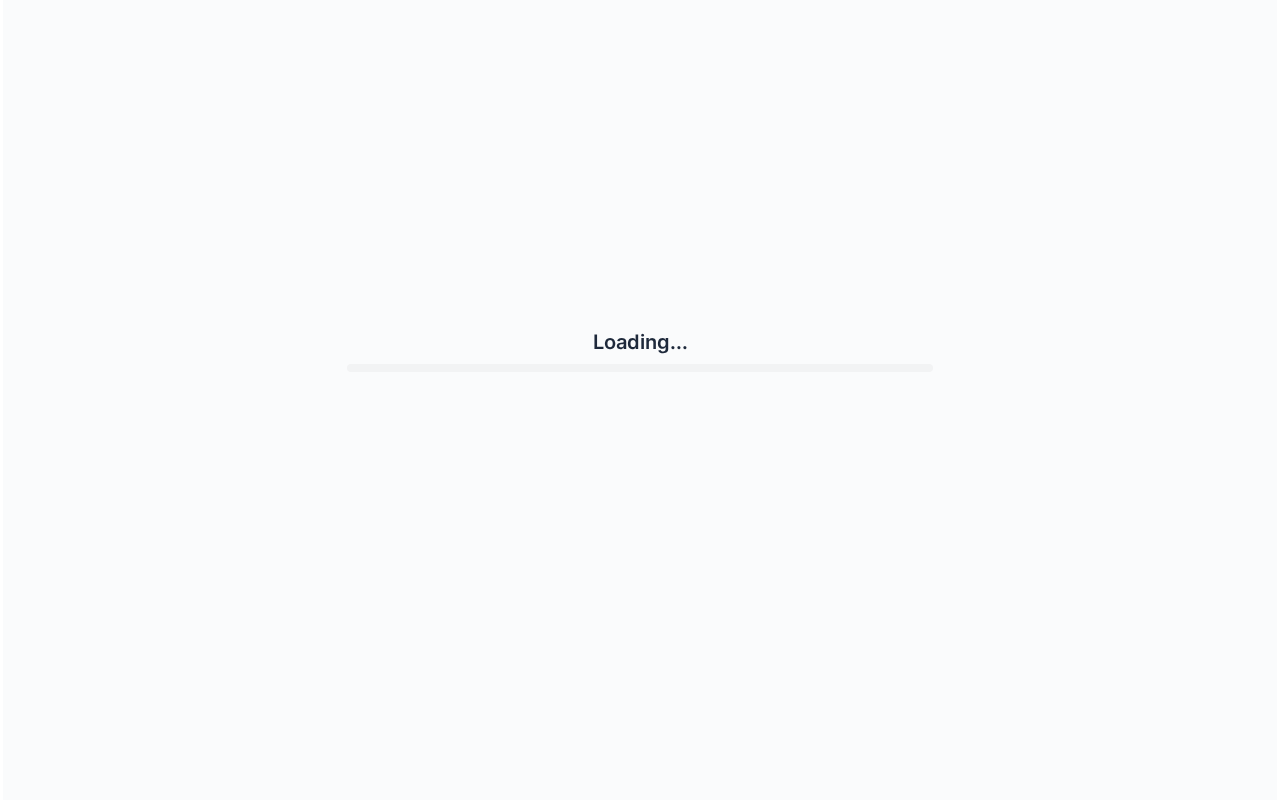 scroll, scrollTop: 0, scrollLeft: 0, axis: both 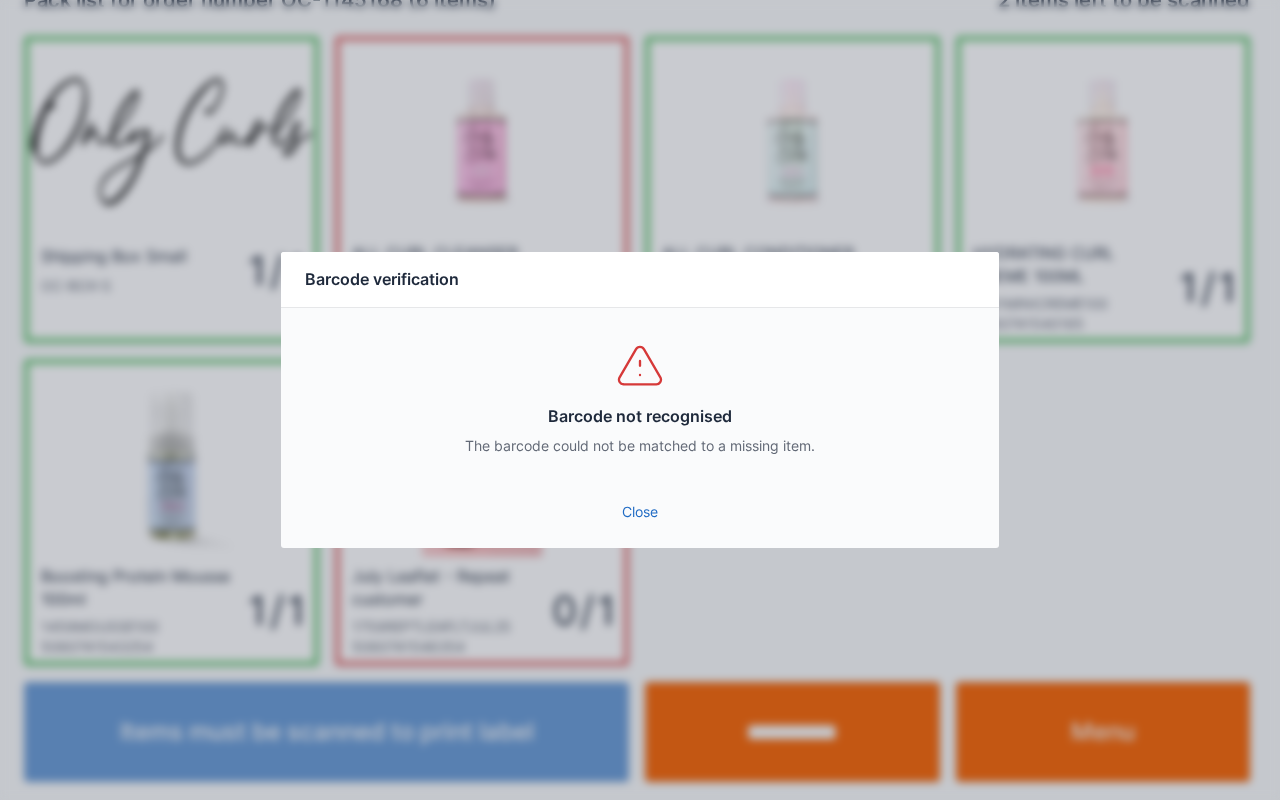 click on "Barcode not recognised The barcode could not be matched to a missing item." at bounding box center (640, 398) 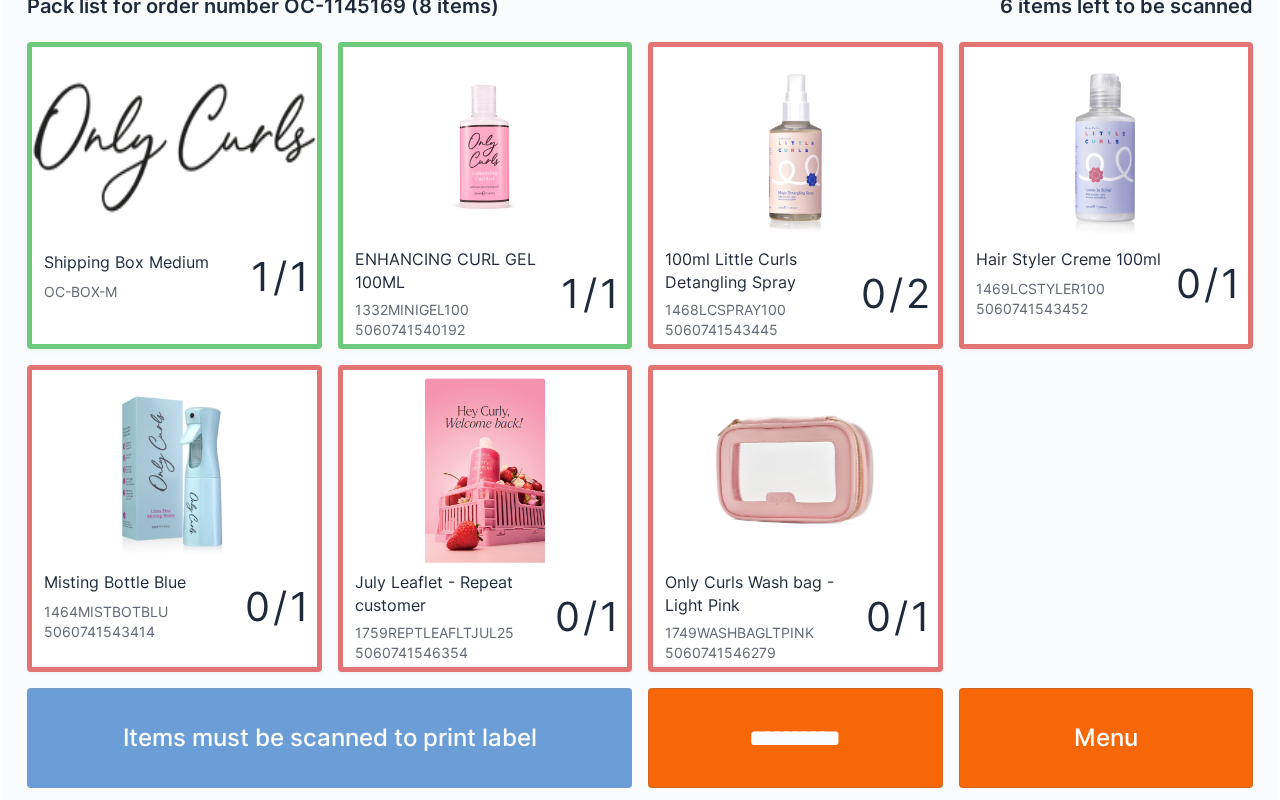 scroll, scrollTop: 36, scrollLeft: 0, axis: vertical 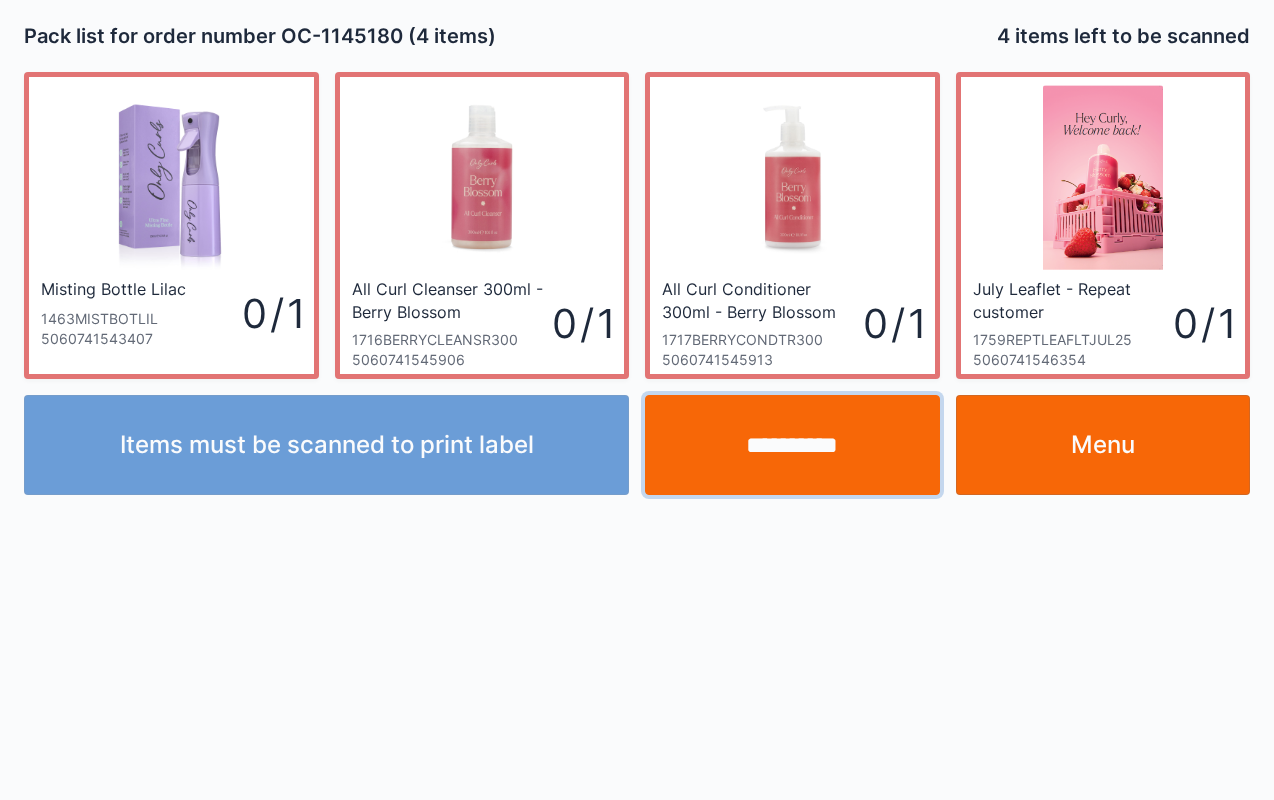 click on "**********" at bounding box center [792, 445] 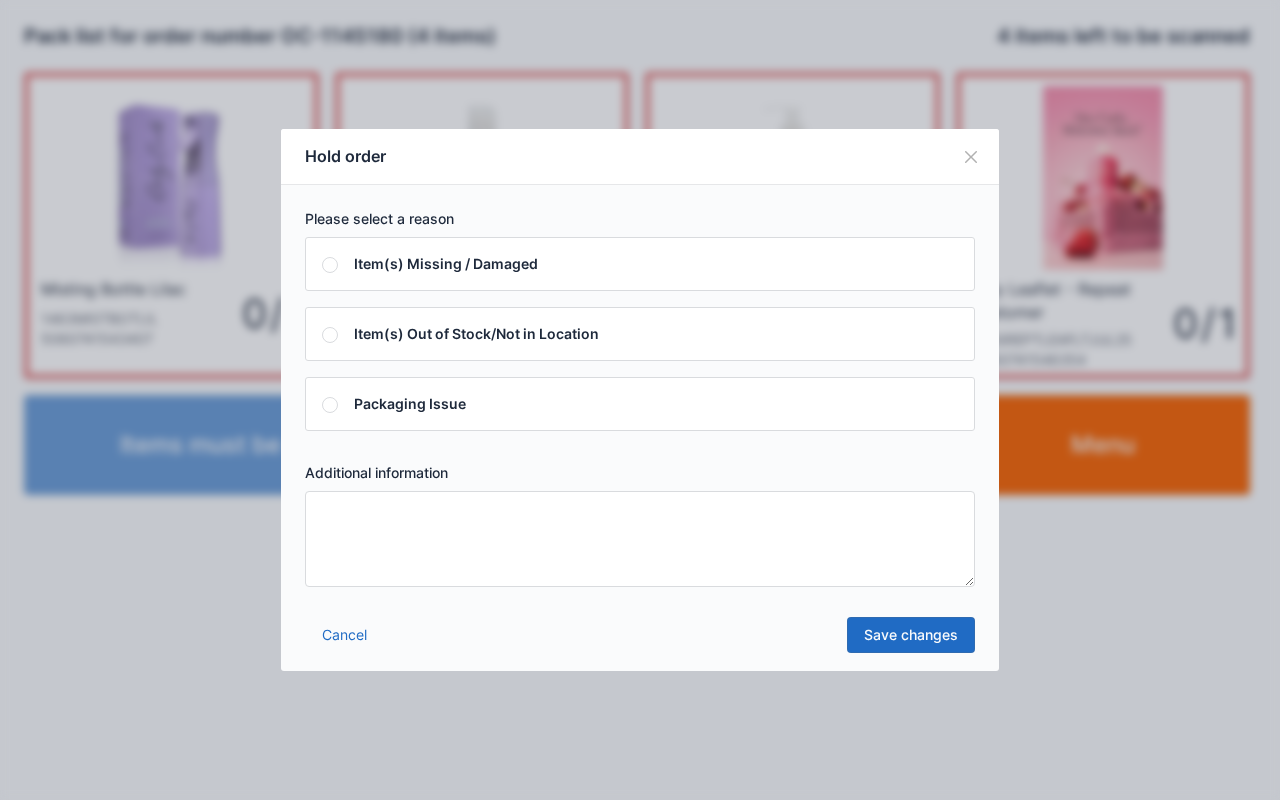 click at bounding box center (640, 539) 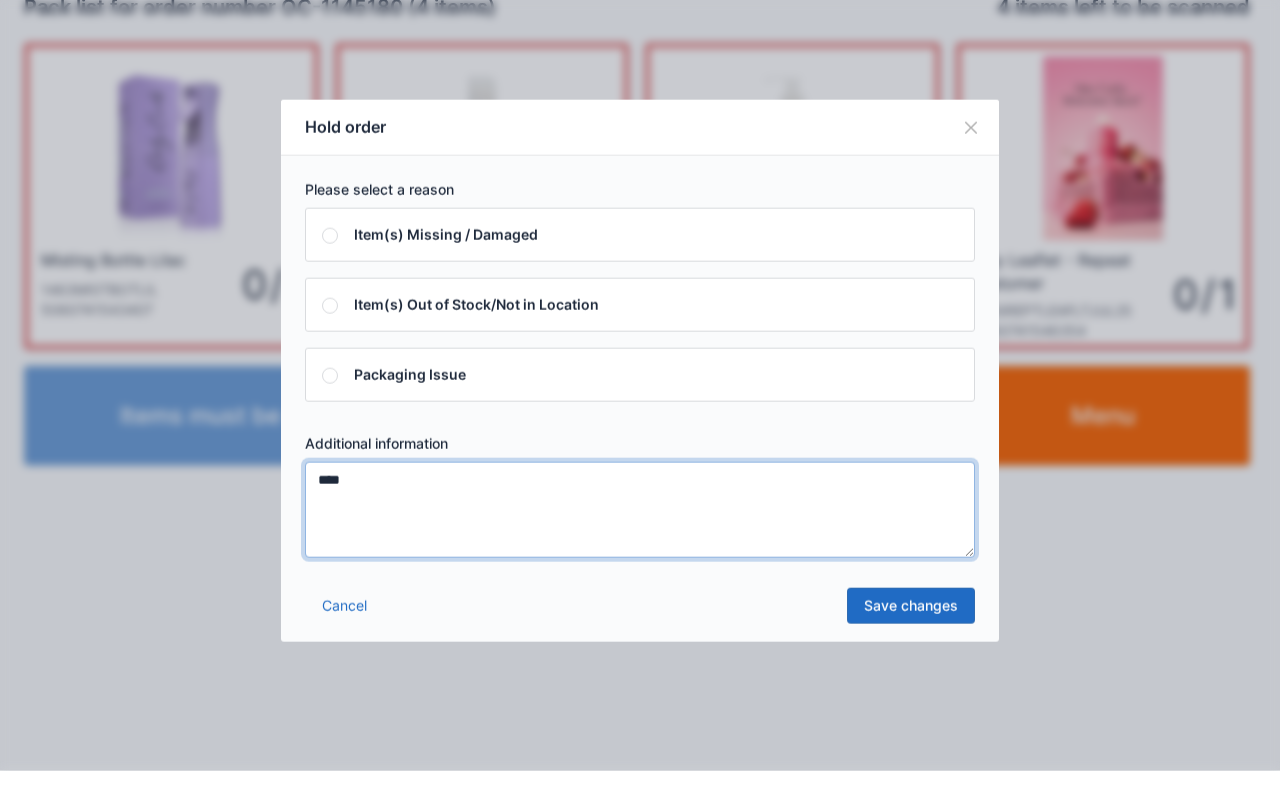 type on "****" 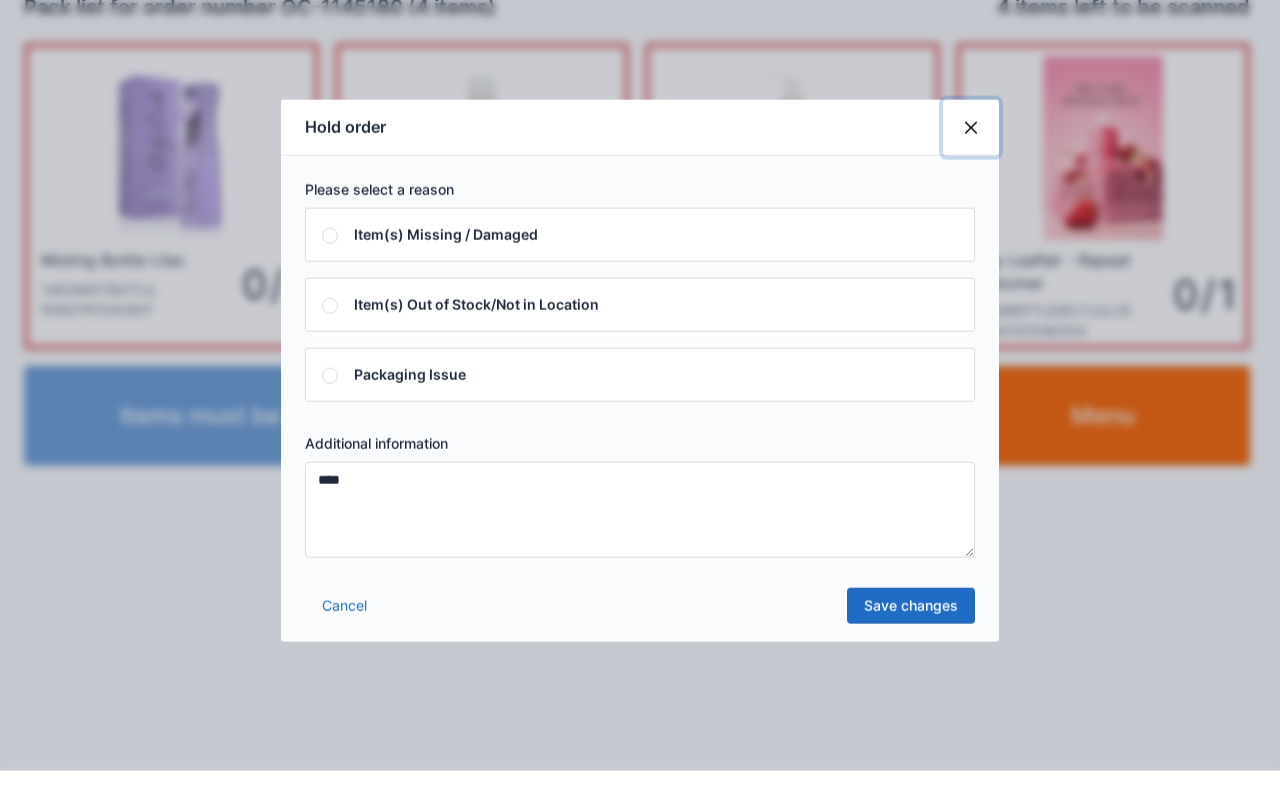 click at bounding box center (971, 157) 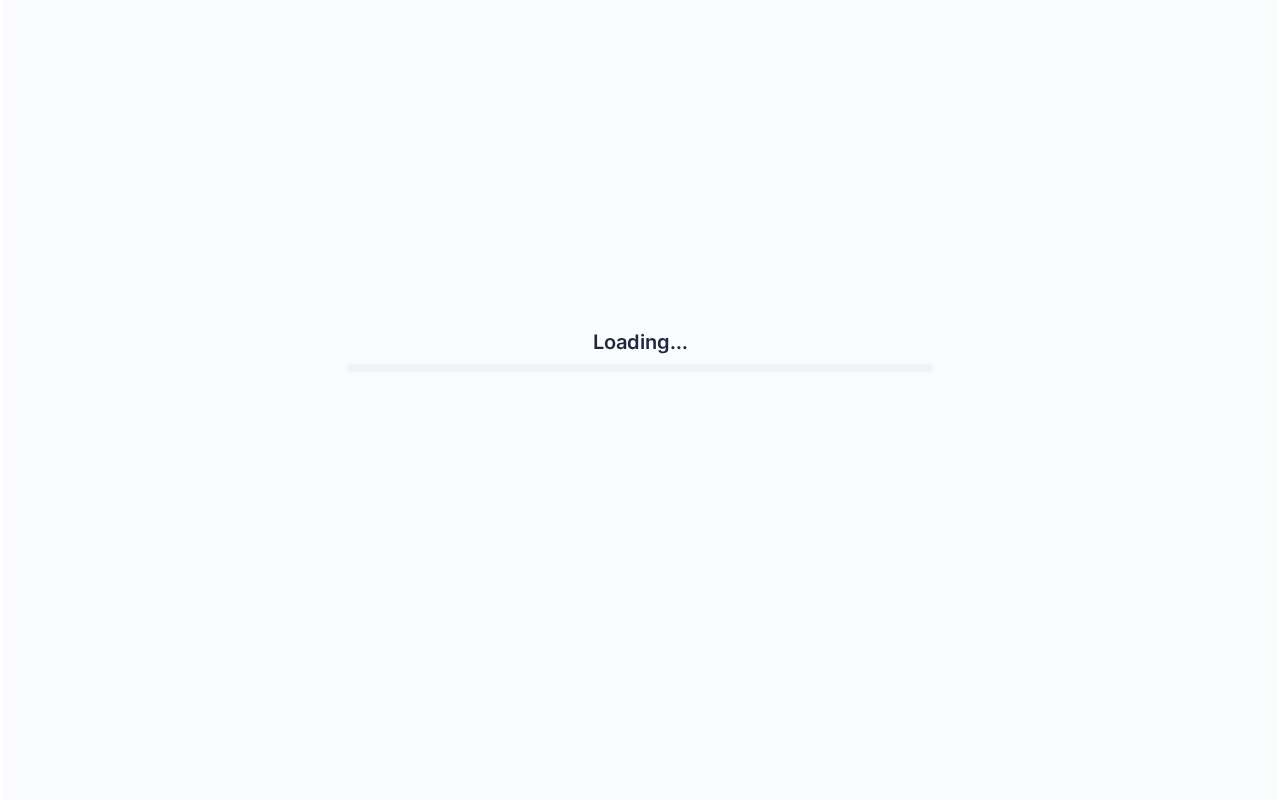 scroll, scrollTop: 0, scrollLeft: 0, axis: both 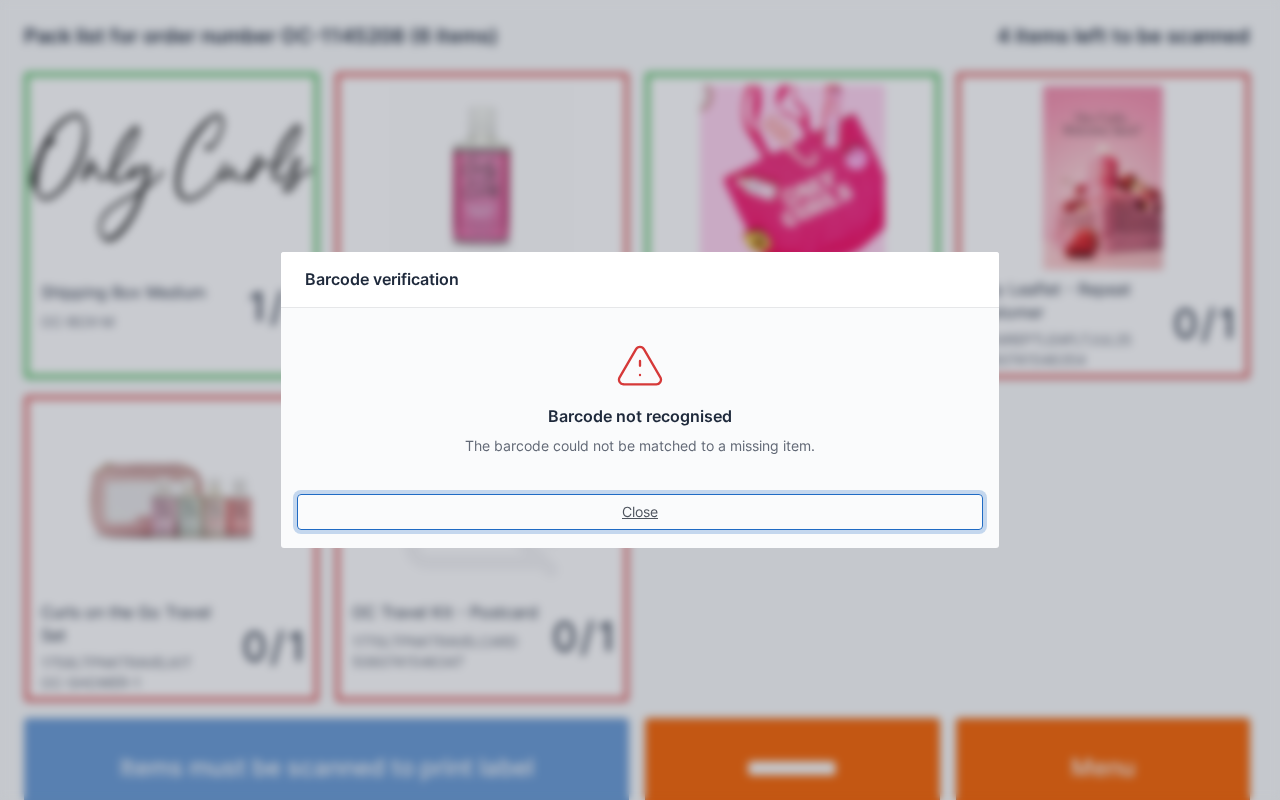 click on "Close" at bounding box center [640, 512] 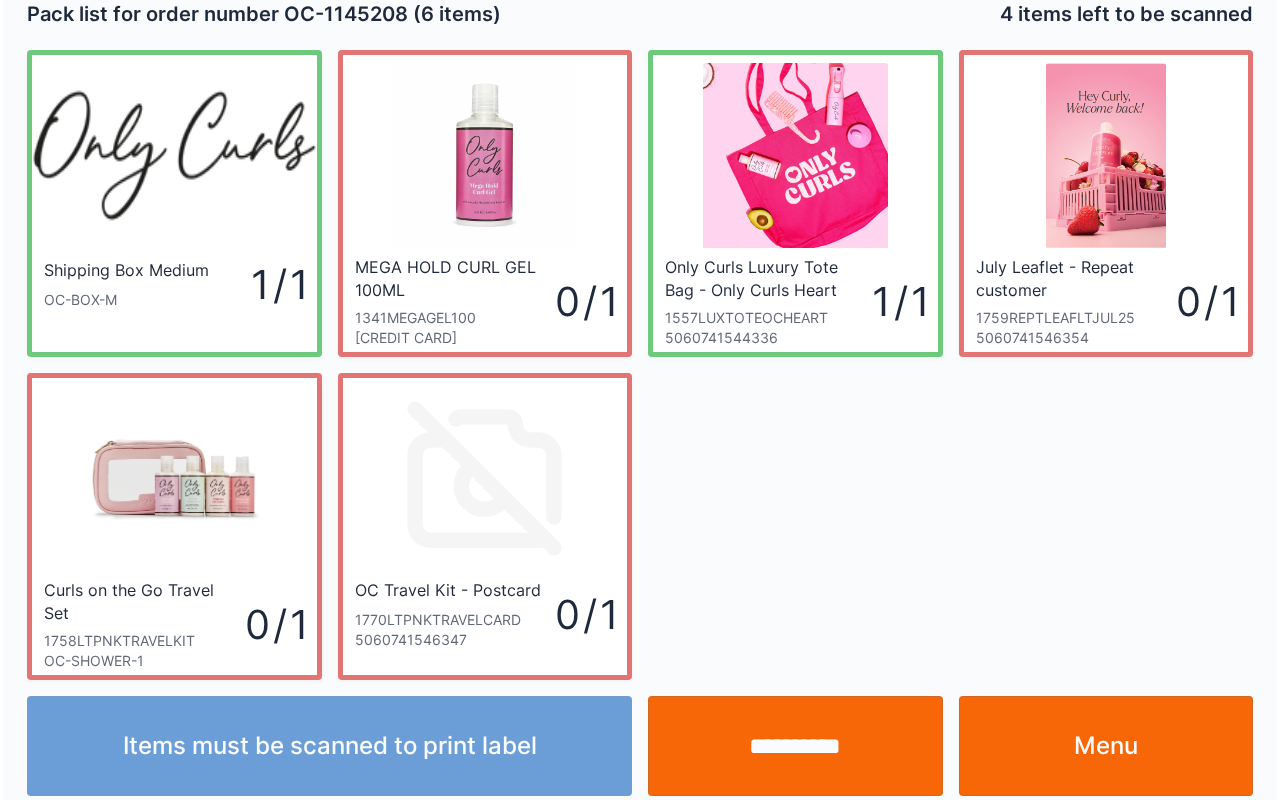 scroll, scrollTop: 23, scrollLeft: 0, axis: vertical 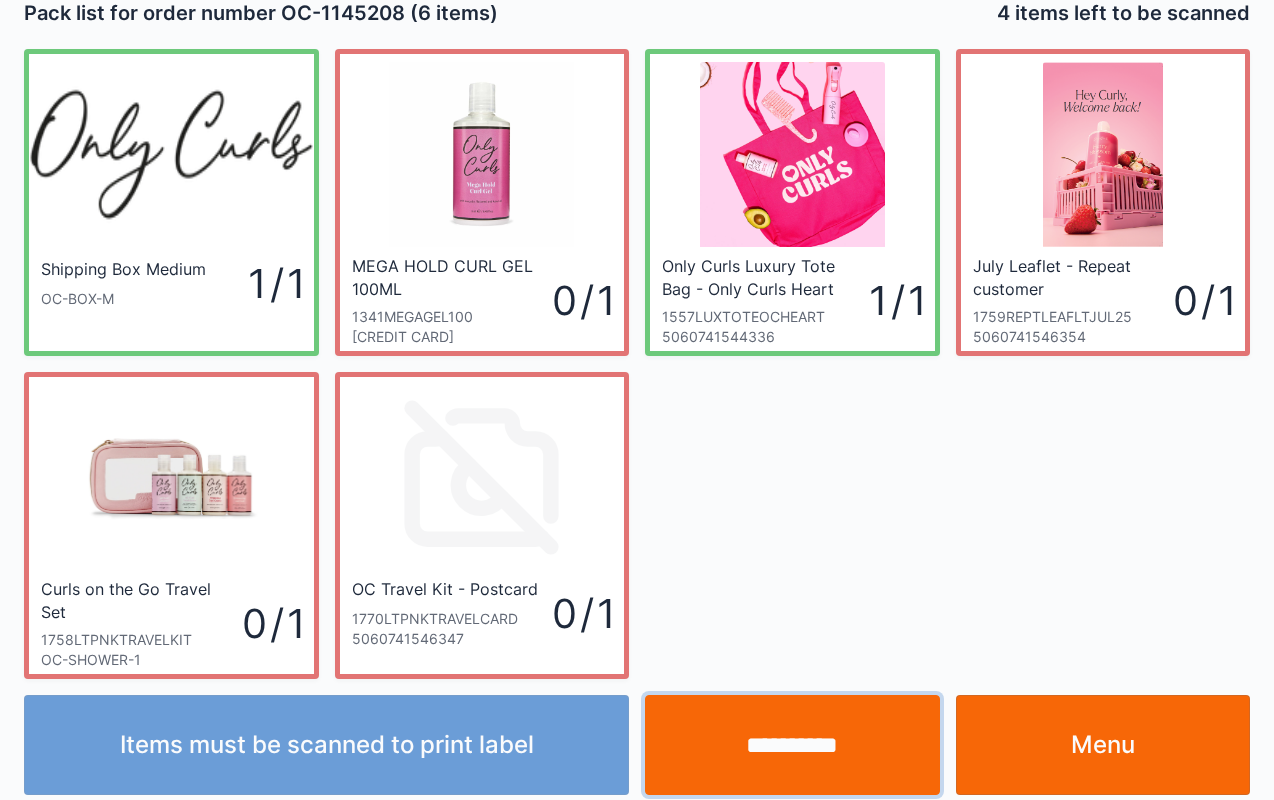 click on "**********" at bounding box center (792, 745) 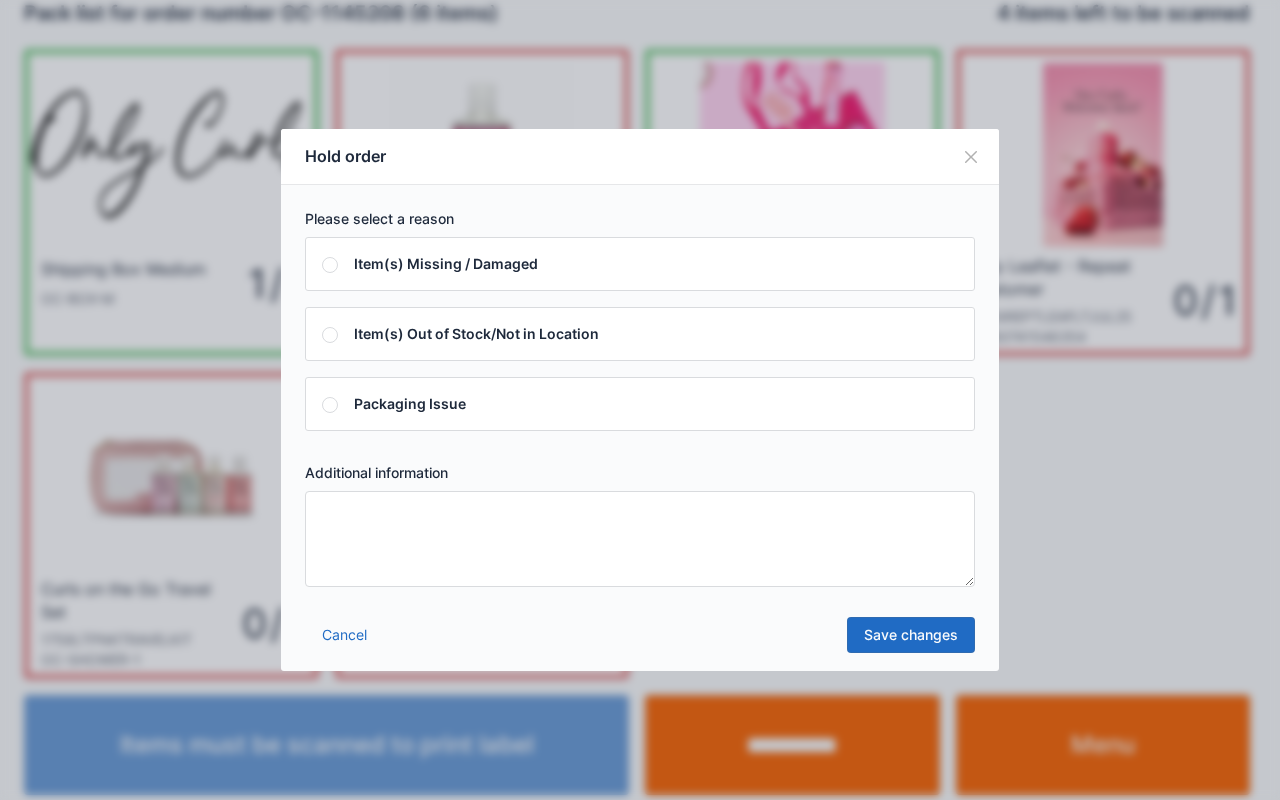 click at bounding box center (640, 539) 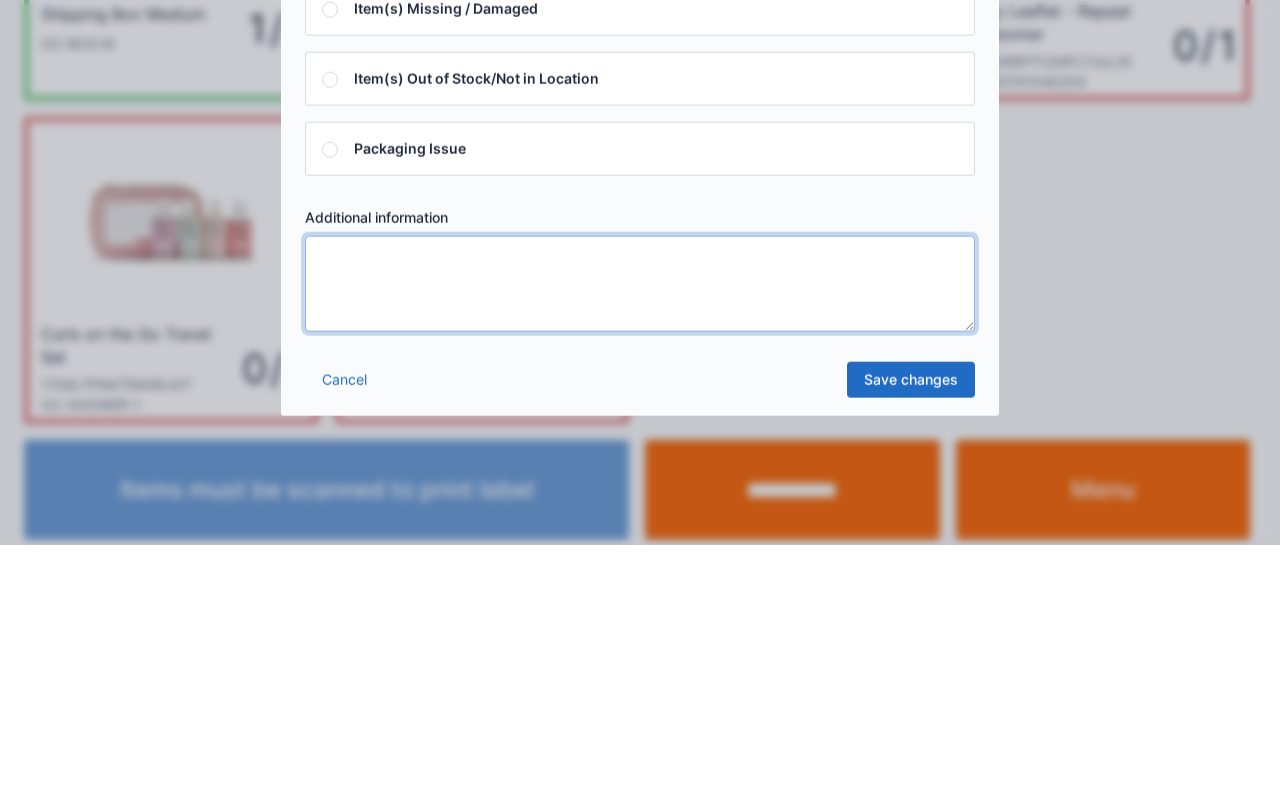 scroll, scrollTop: 23, scrollLeft: 0, axis: vertical 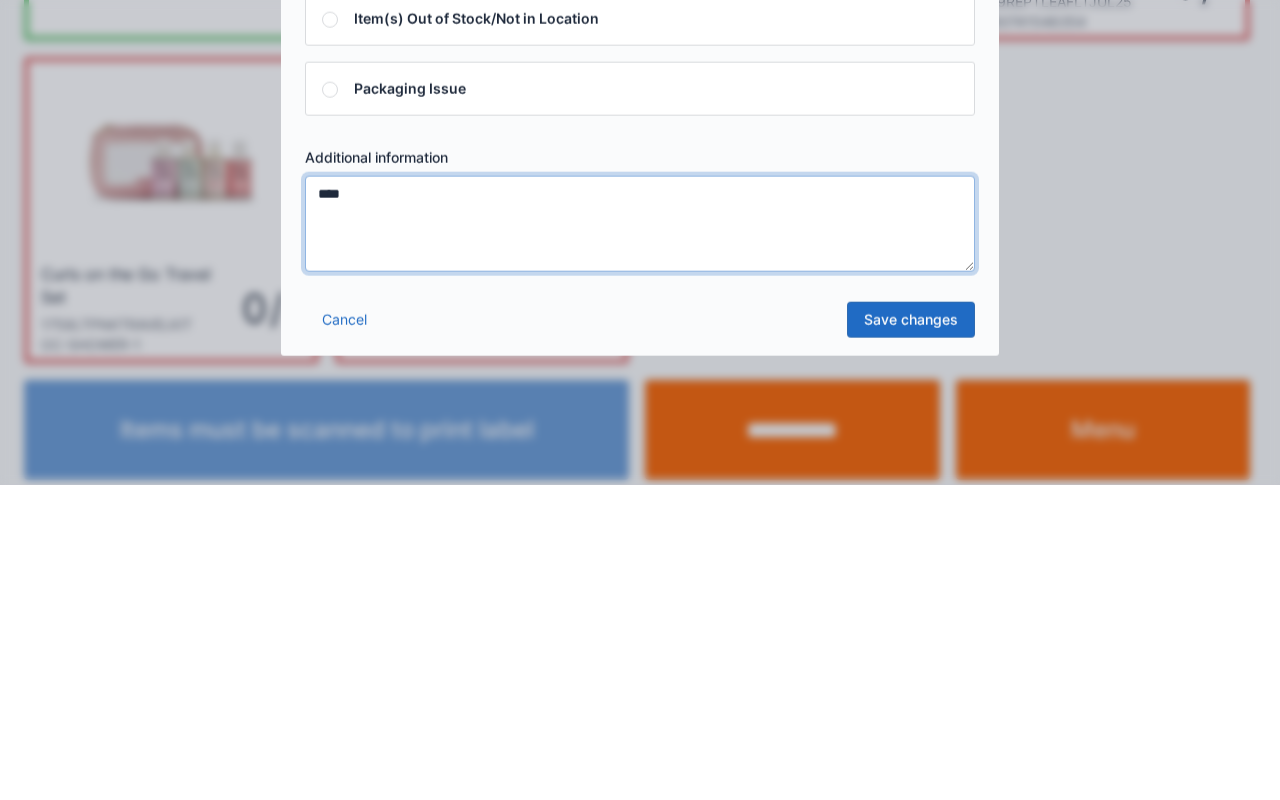 type on "****" 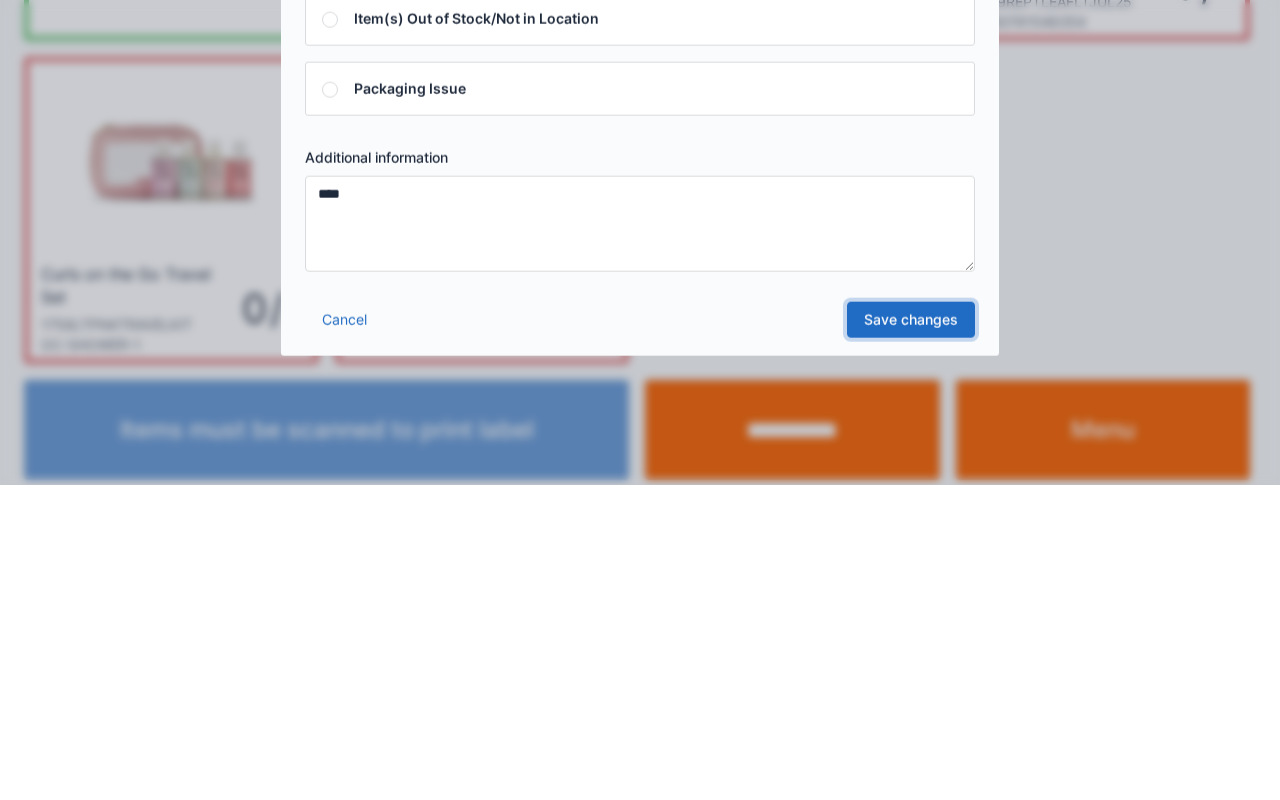 click on "Save changes" at bounding box center [911, 635] 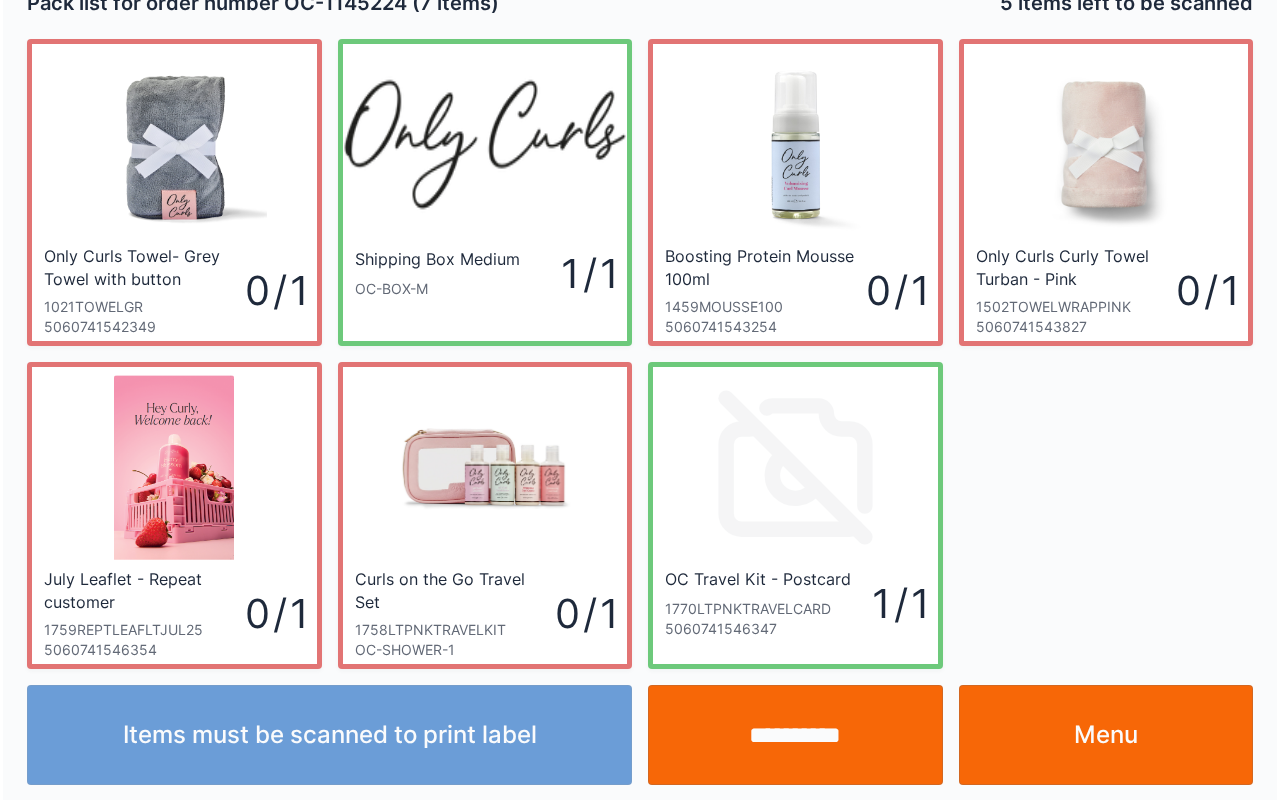 scroll, scrollTop: 36, scrollLeft: 0, axis: vertical 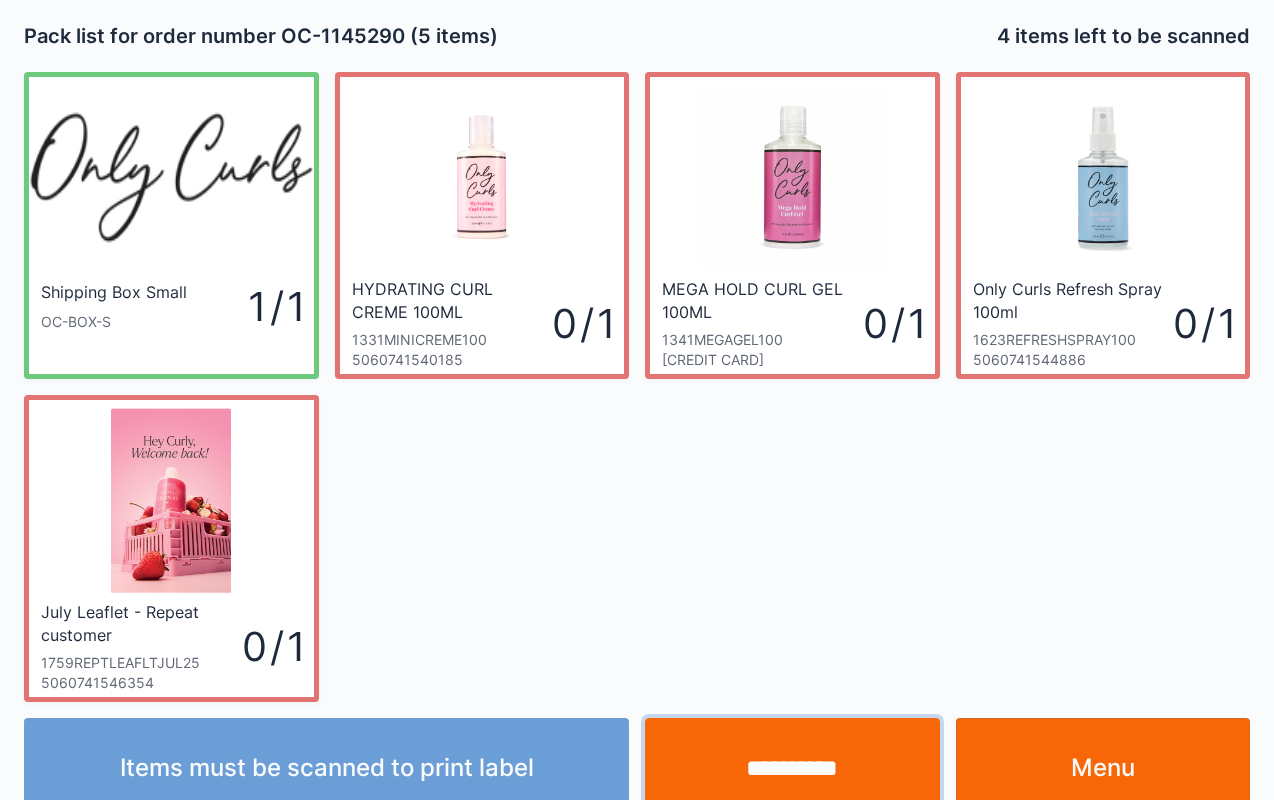 click on "**********" at bounding box center (792, 768) 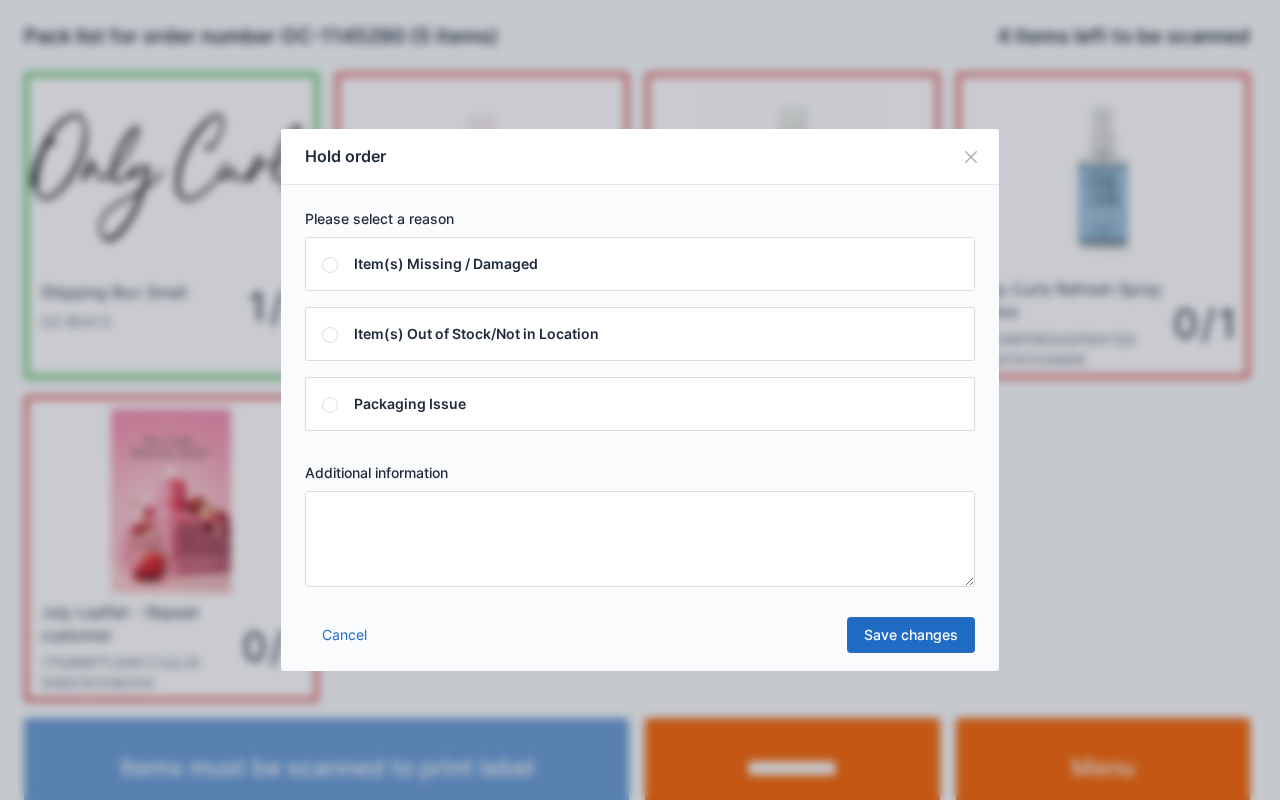 click at bounding box center (640, 539) 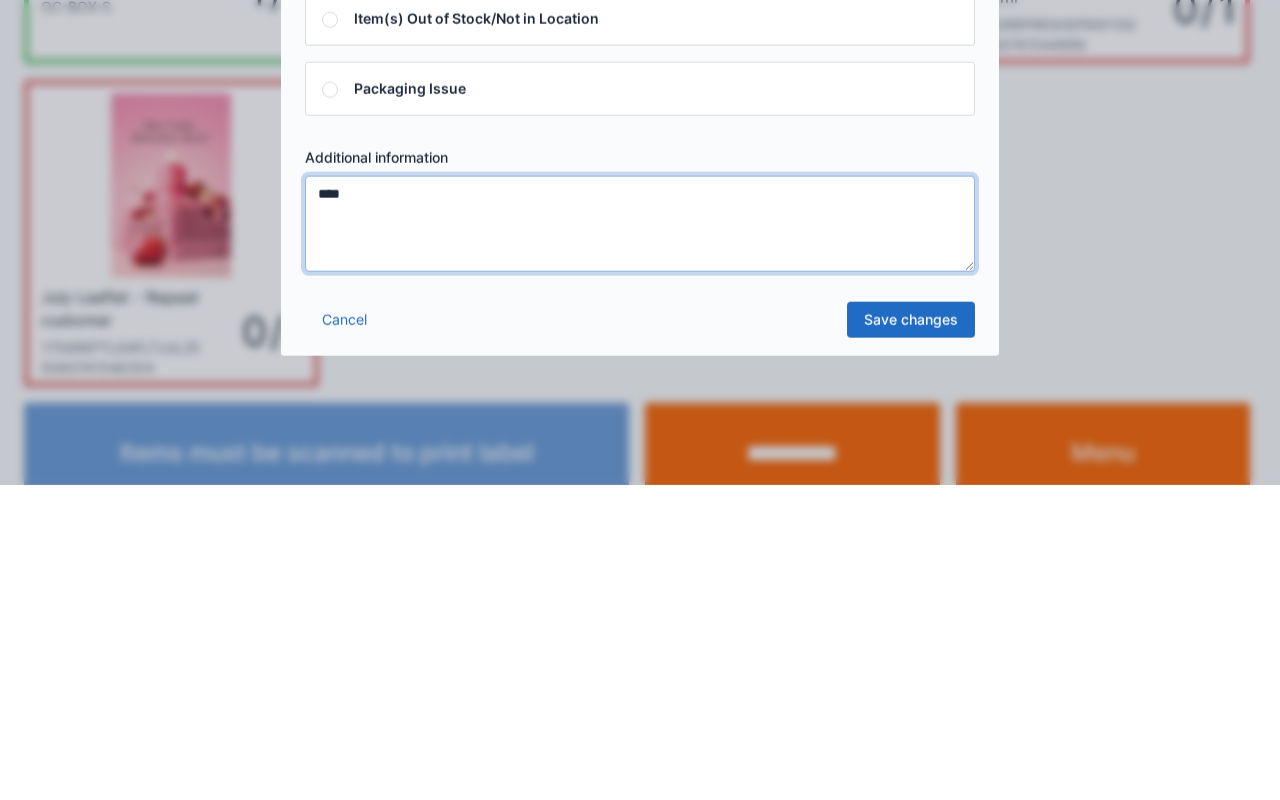 type on "****" 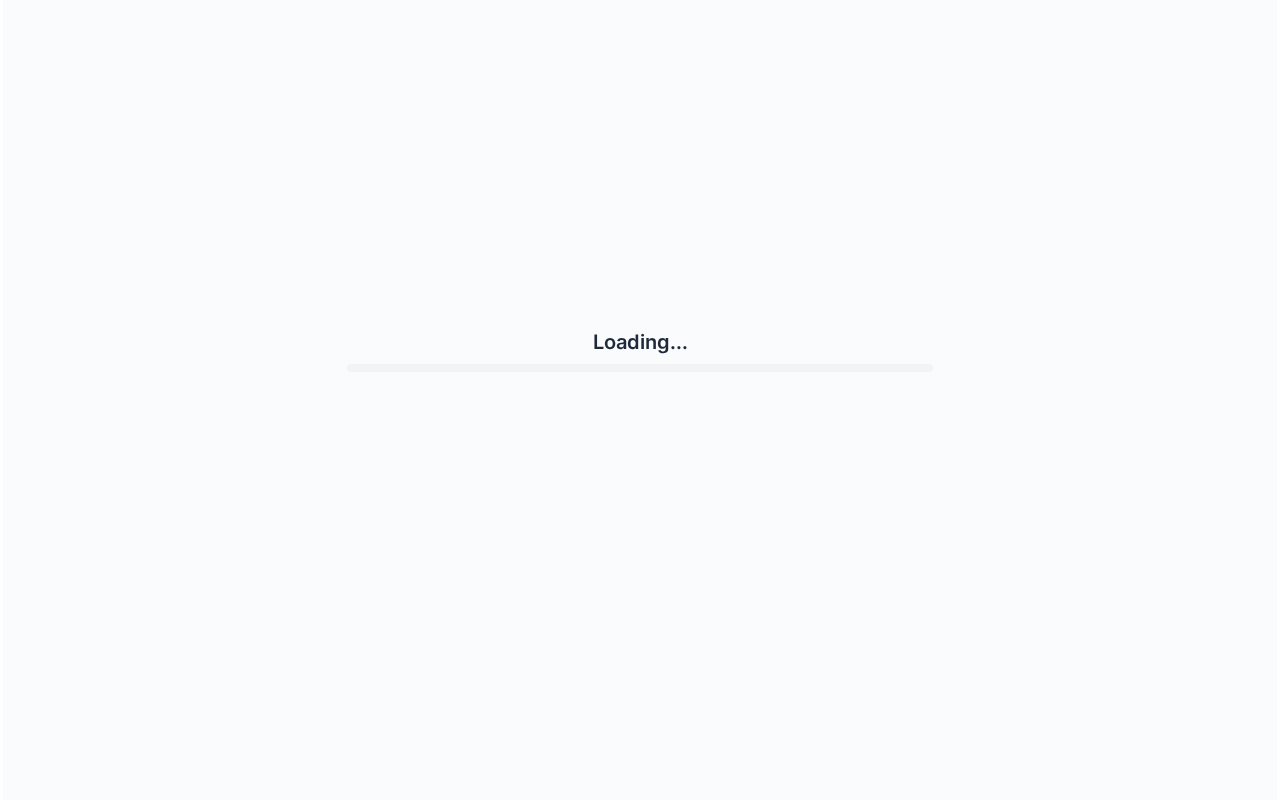 scroll, scrollTop: 0, scrollLeft: 0, axis: both 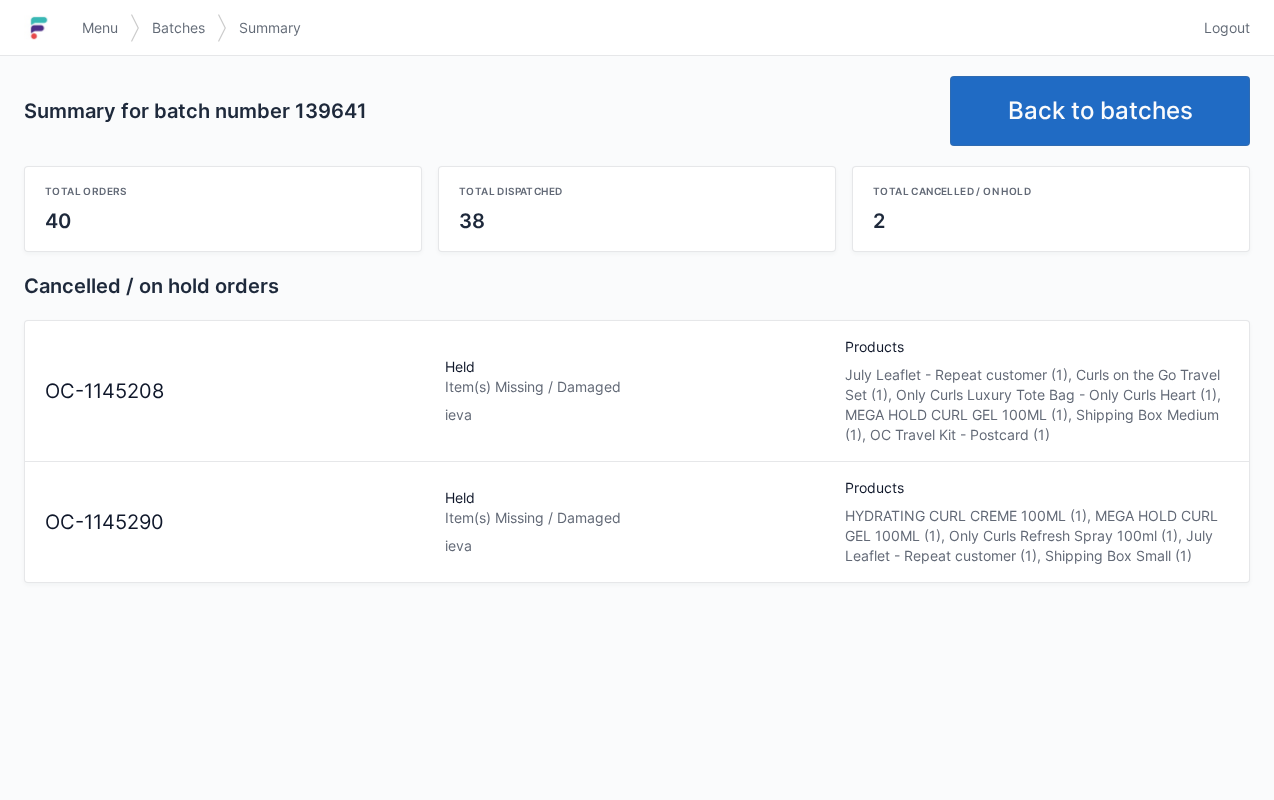 click on "Back to batches" at bounding box center [1100, 111] 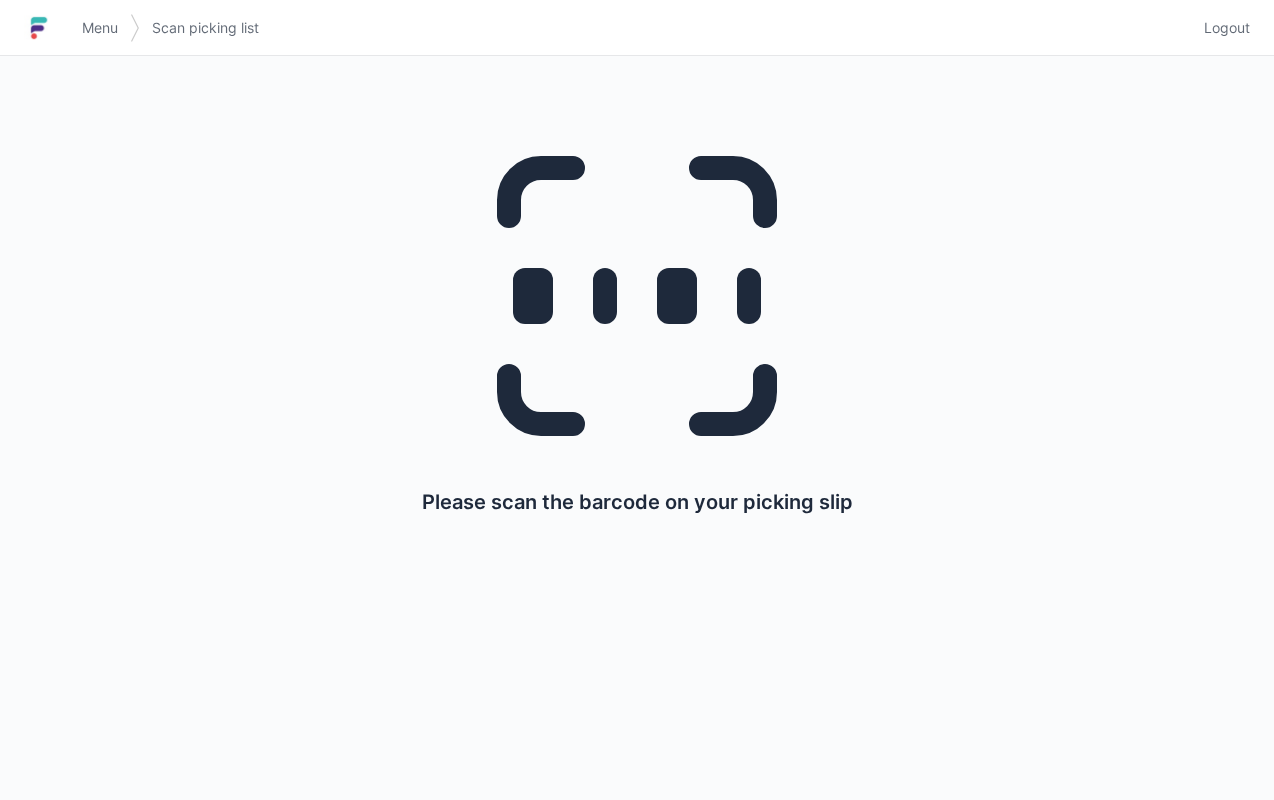 scroll, scrollTop: 0, scrollLeft: 0, axis: both 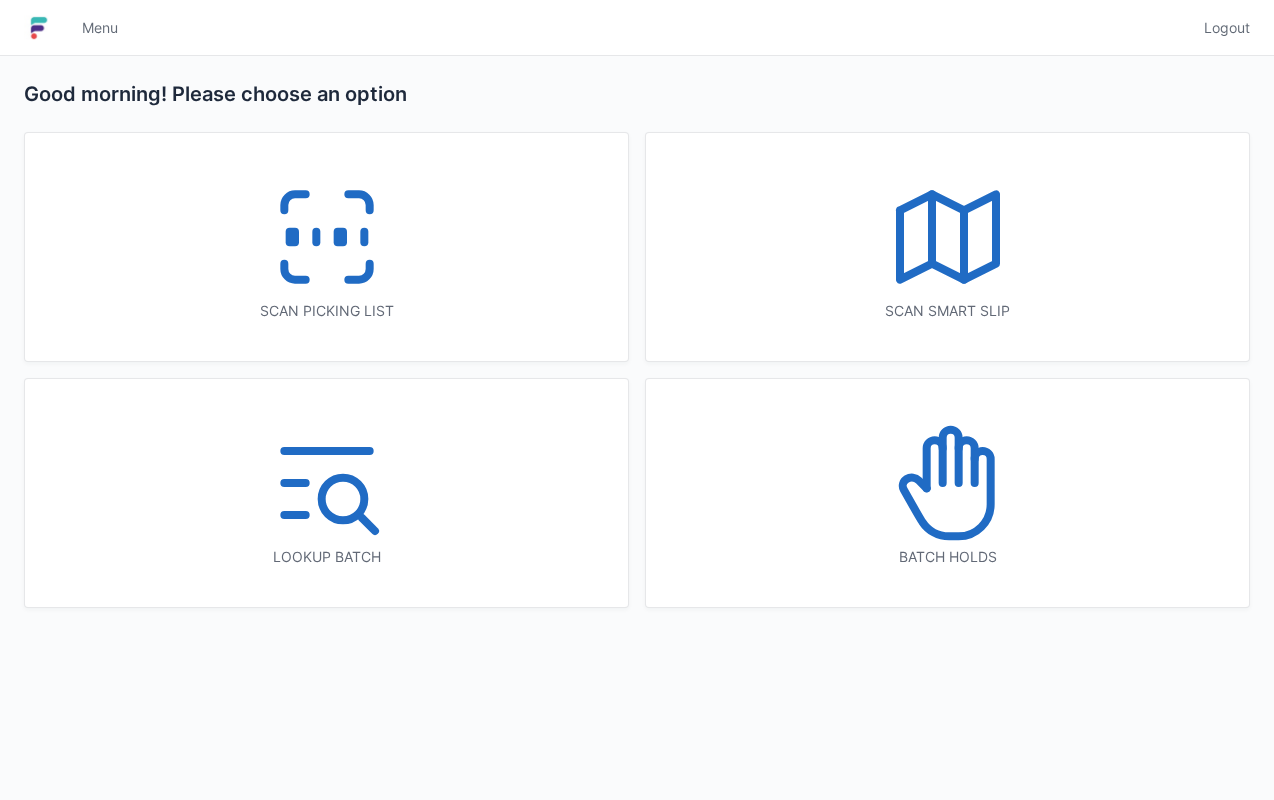 click 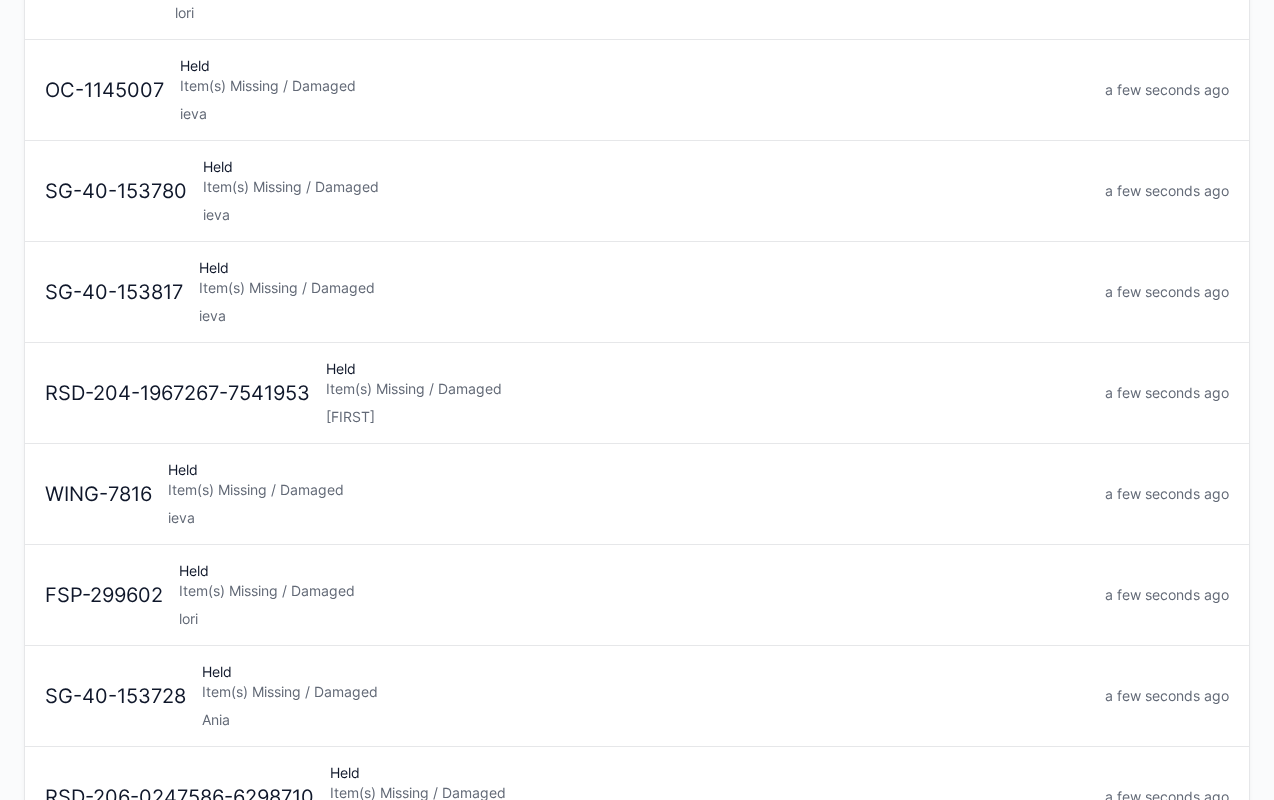 scroll, scrollTop: 462, scrollLeft: 0, axis: vertical 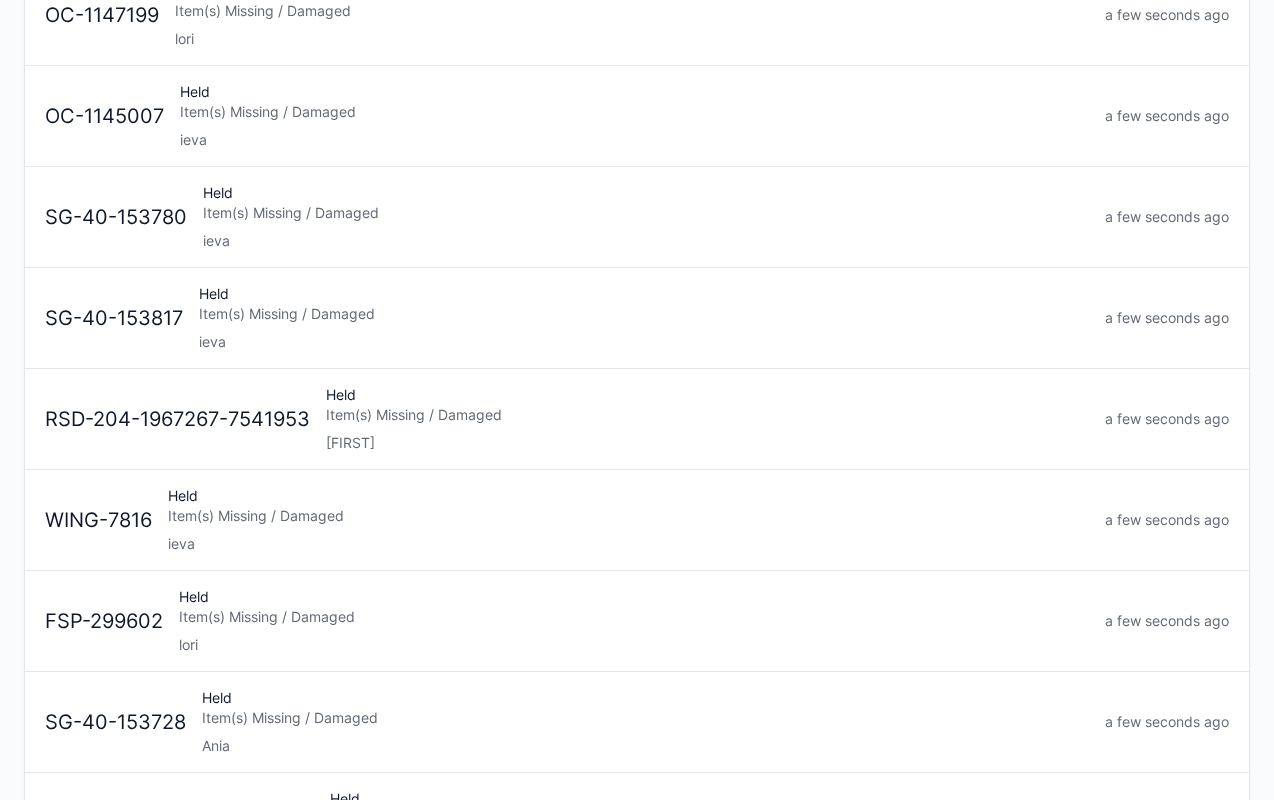 click on "Held  Item(s) Missing / Damaged [LAST]" at bounding box center [628, 520] 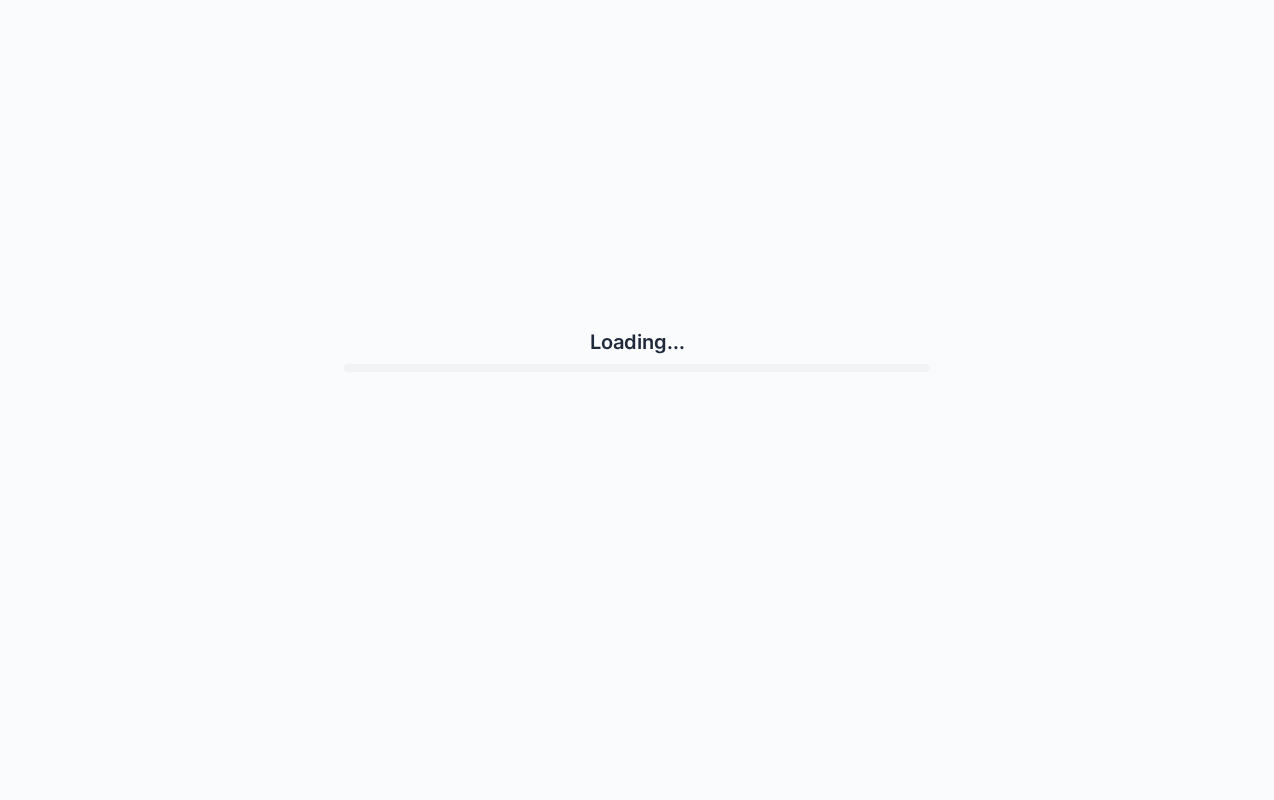 scroll, scrollTop: 0, scrollLeft: 0, axis: both 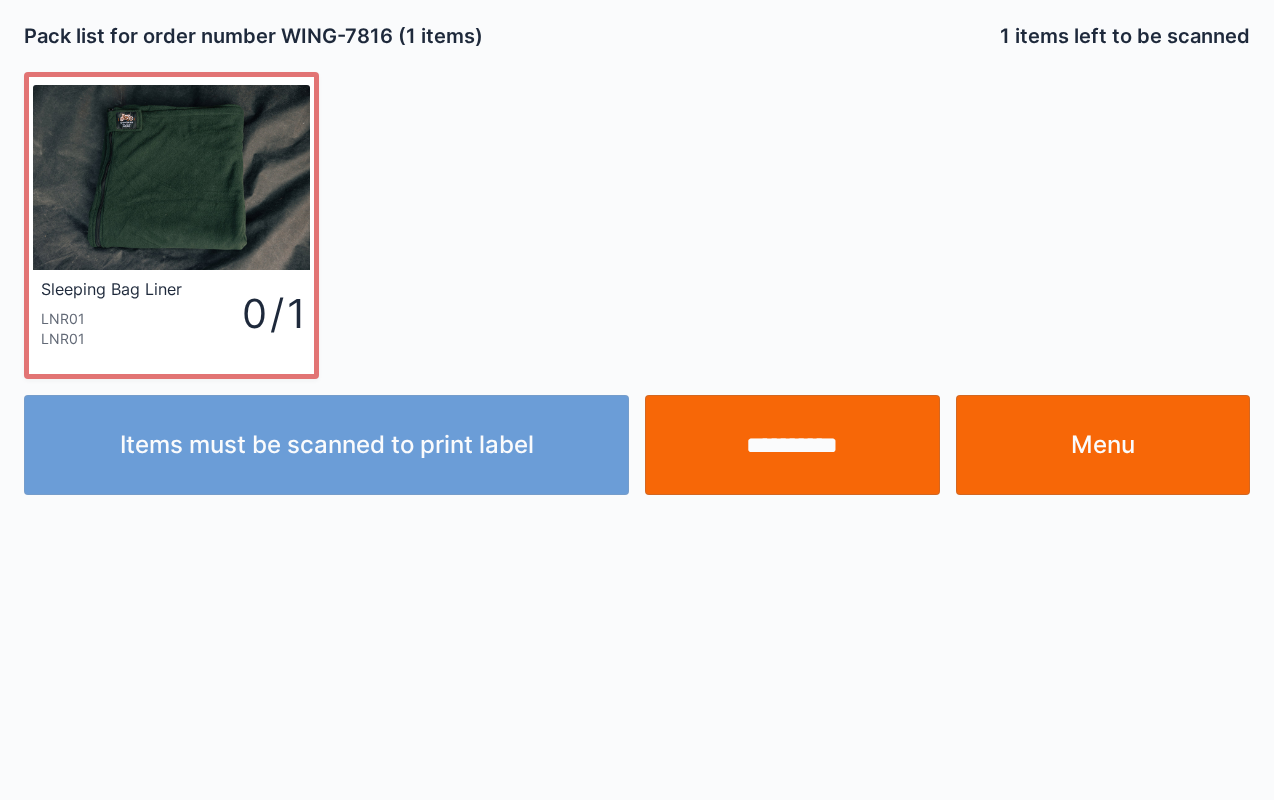 click on "Menu" at bounding box center (1103, 445) 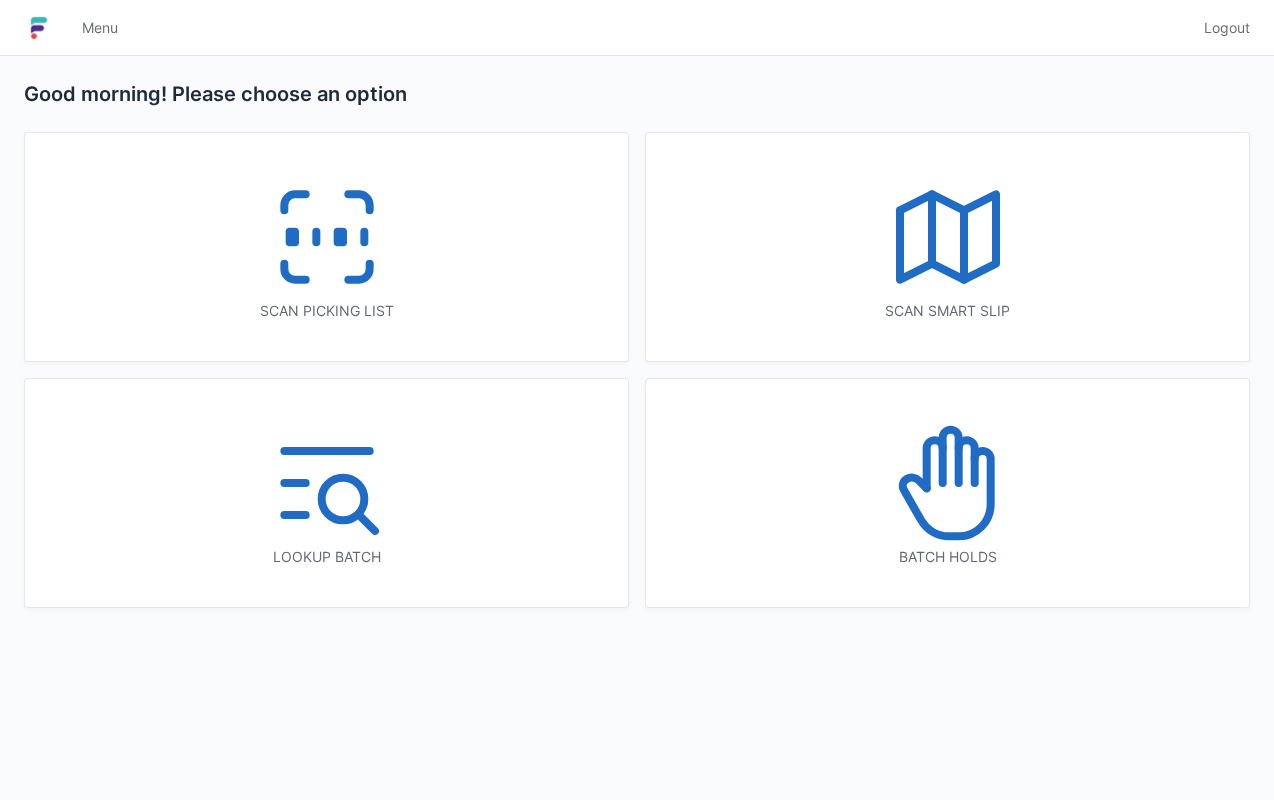 scroll, scrollTop: 0, scrollLeft: 0, axis: both 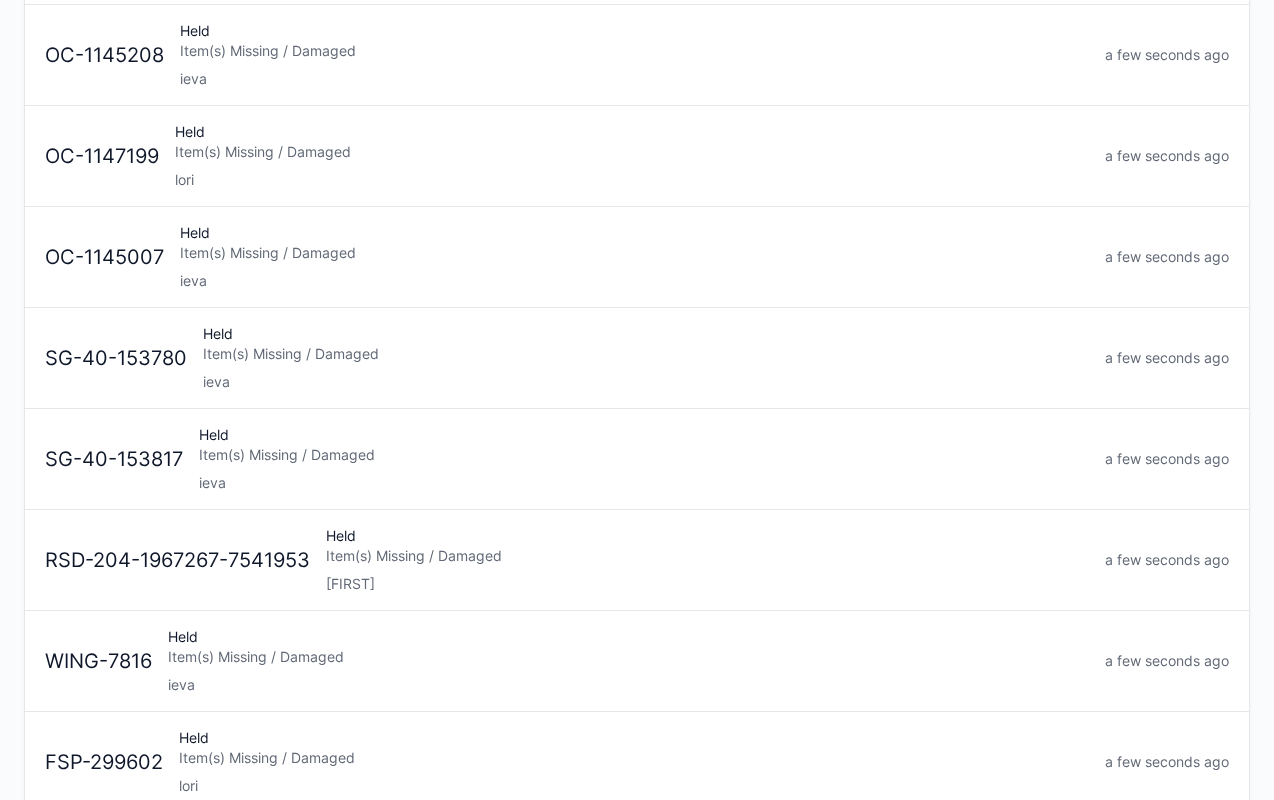 click on "Item(s) Missing / Damaged" at bounding box center [644, 455] 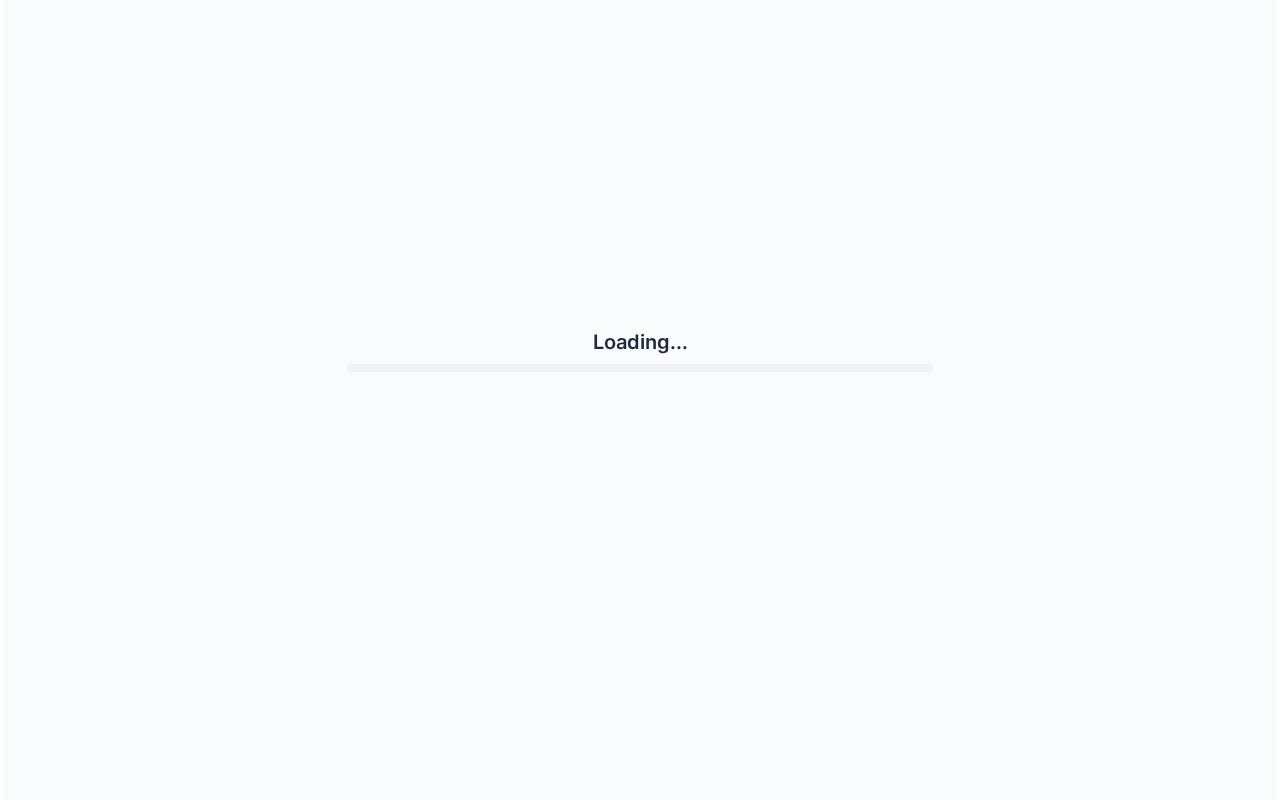 scroll, scrollTop: 0, scrollLeft: 0, axis: both 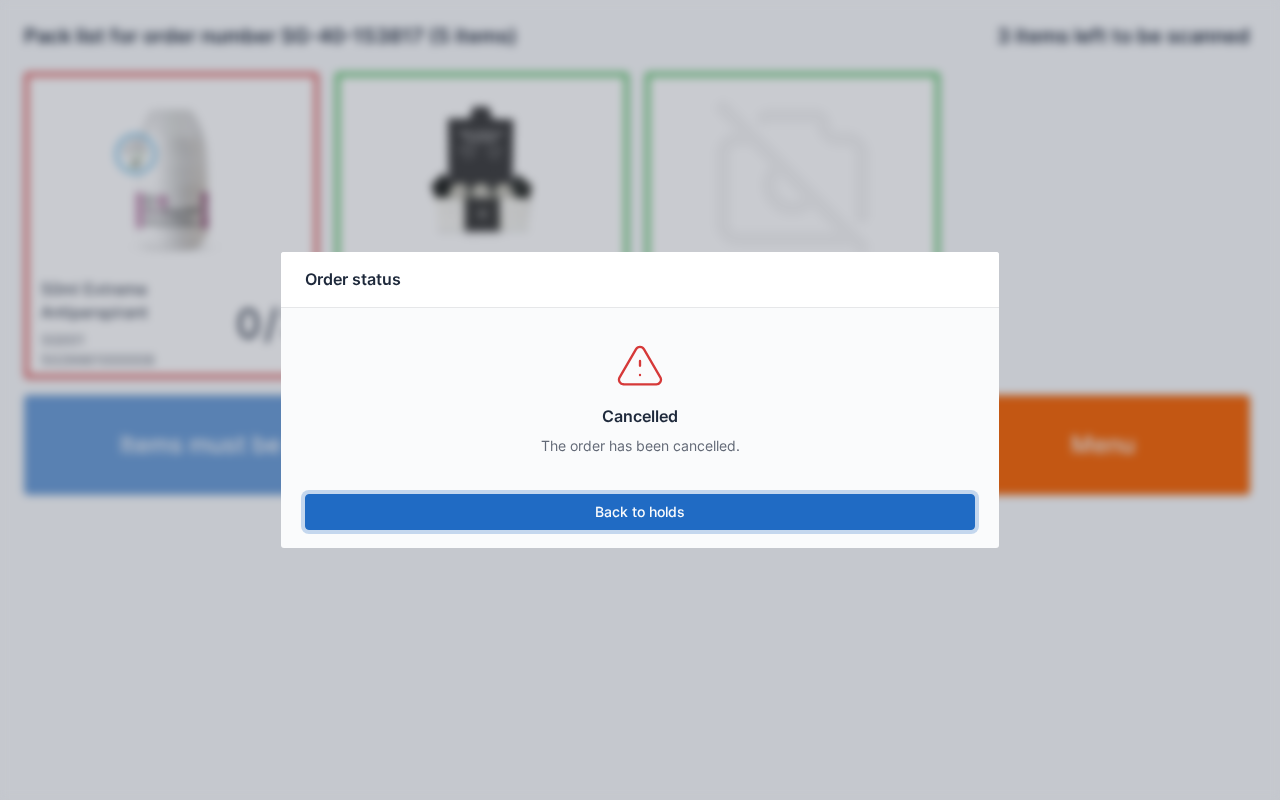 click on "Back to holds" at bounding box center [640, 512] 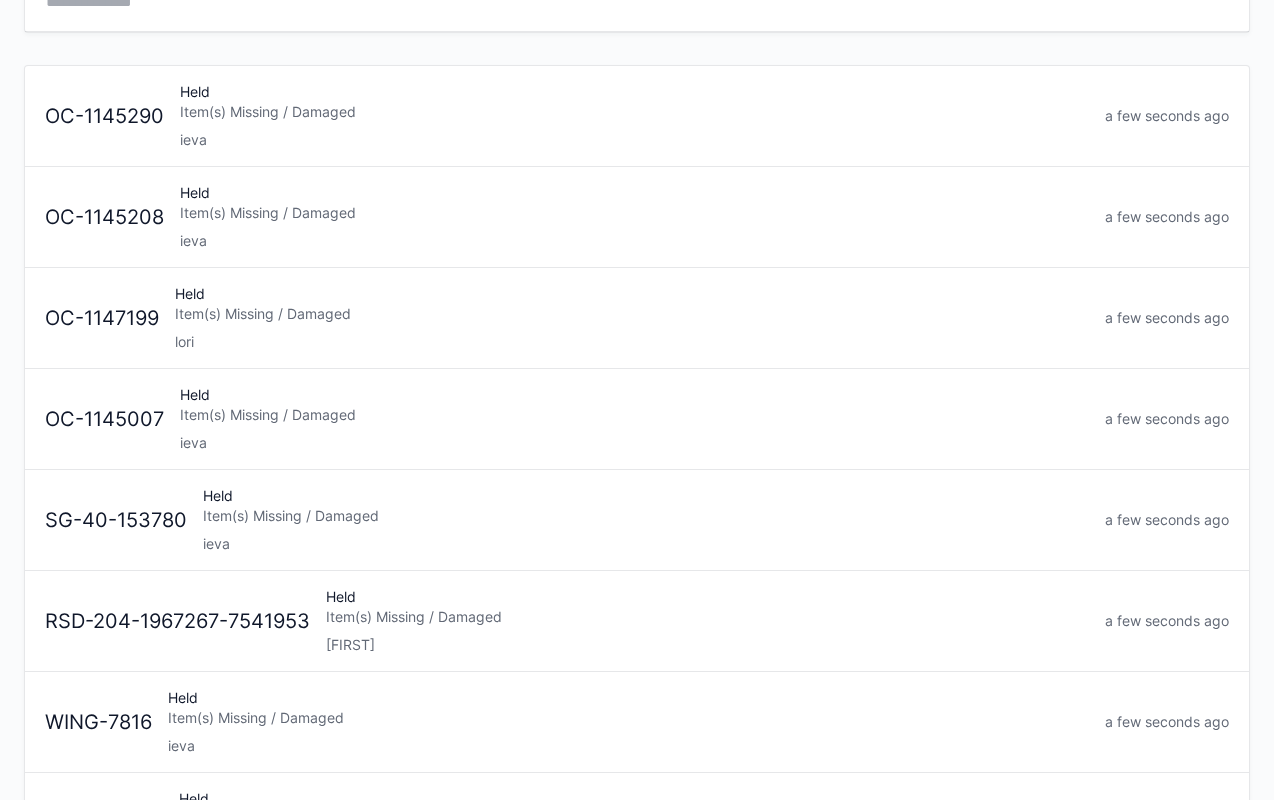 scroll, scrollTop: 156, scrollLeft: 0, axis: vertical 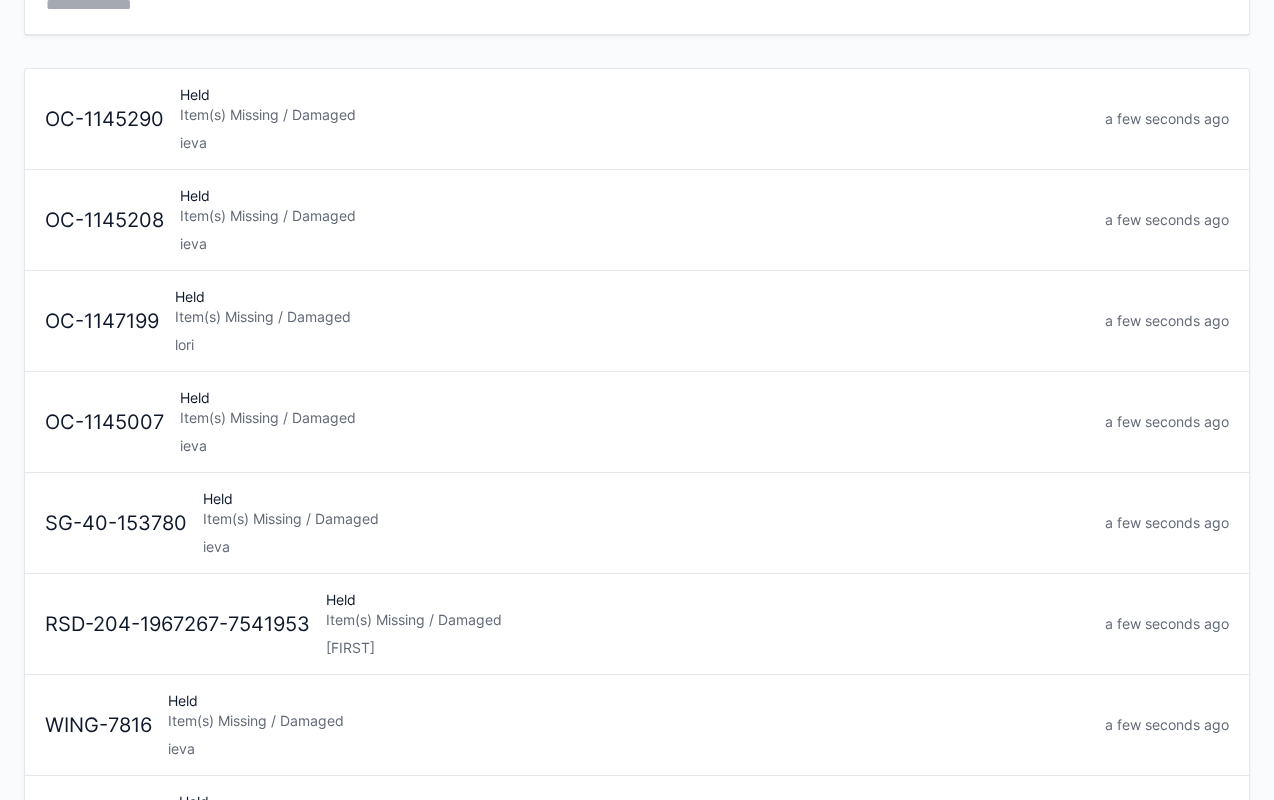 click on "ieva" at bounding box center [634, 446] 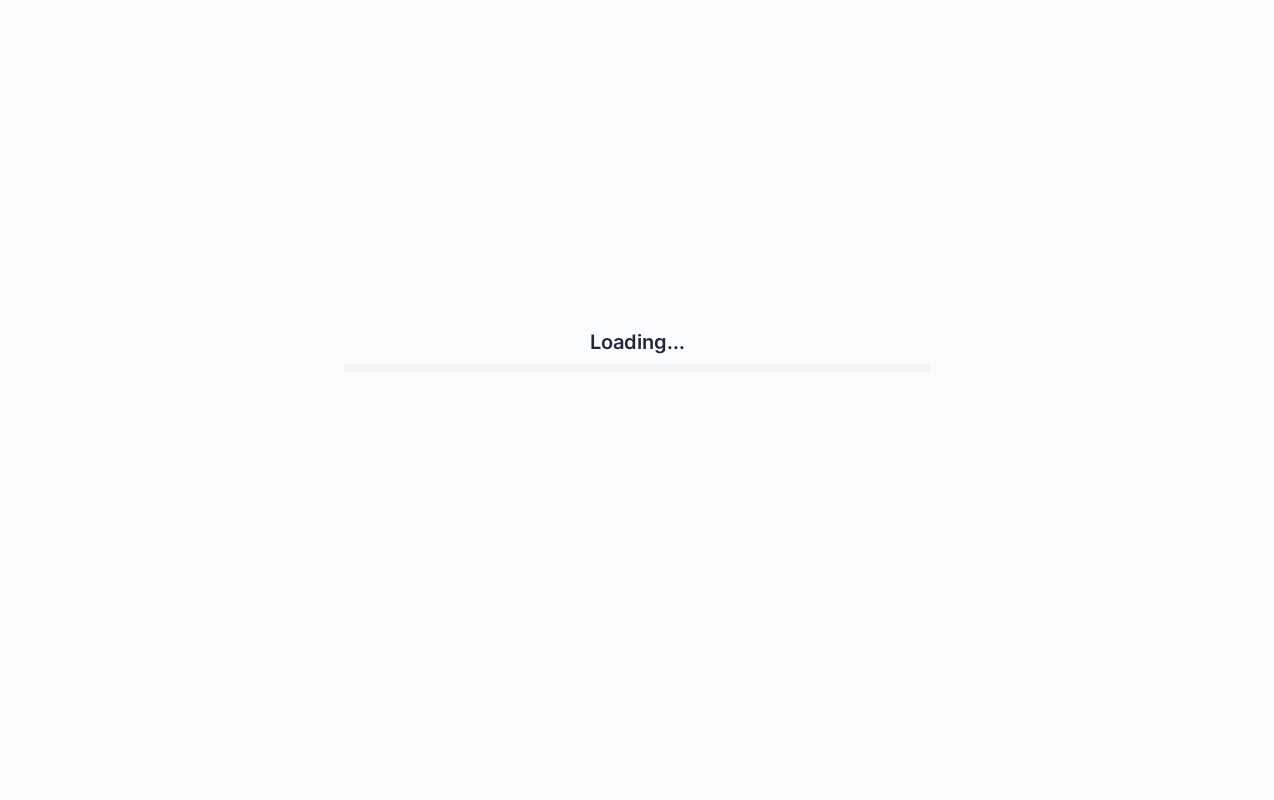scroll, scrollTop: 0, scrollLeft: 0, axis: both 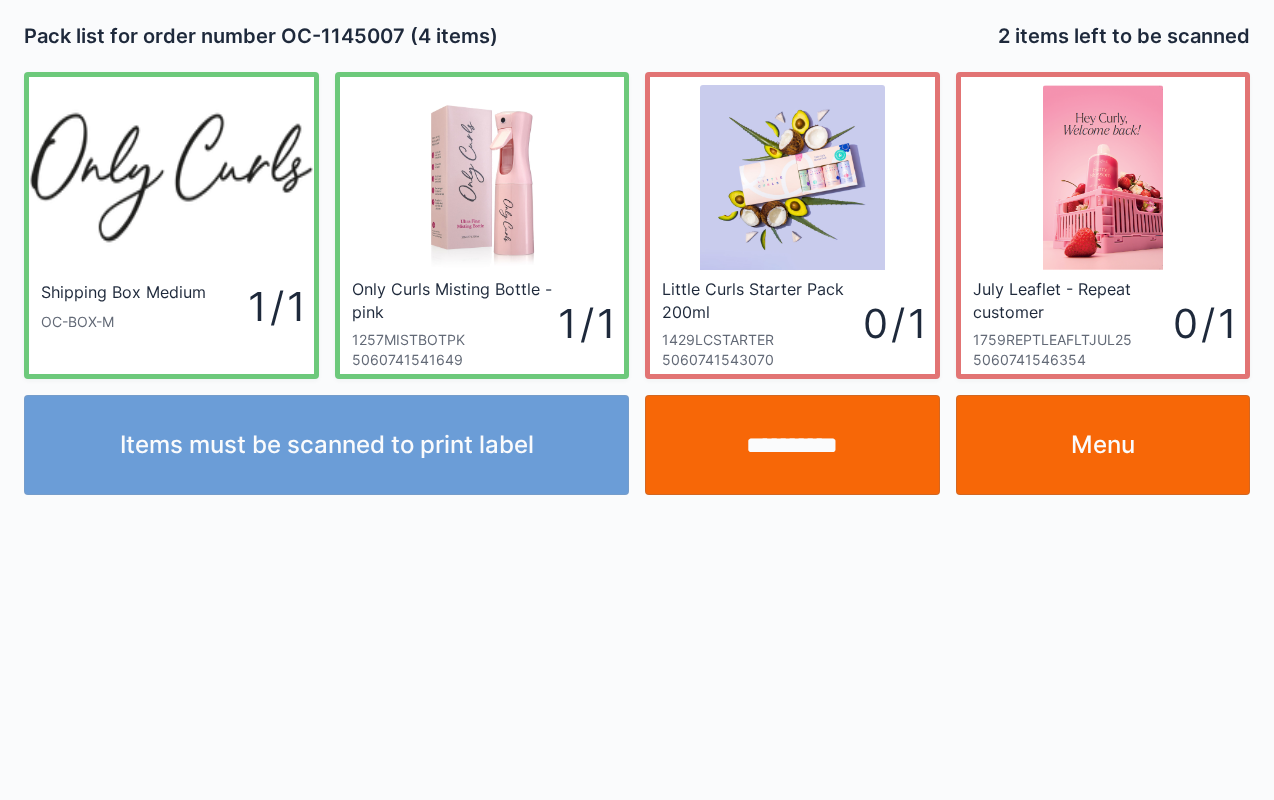 click on "Menu" at bounding box center (1103, 445) 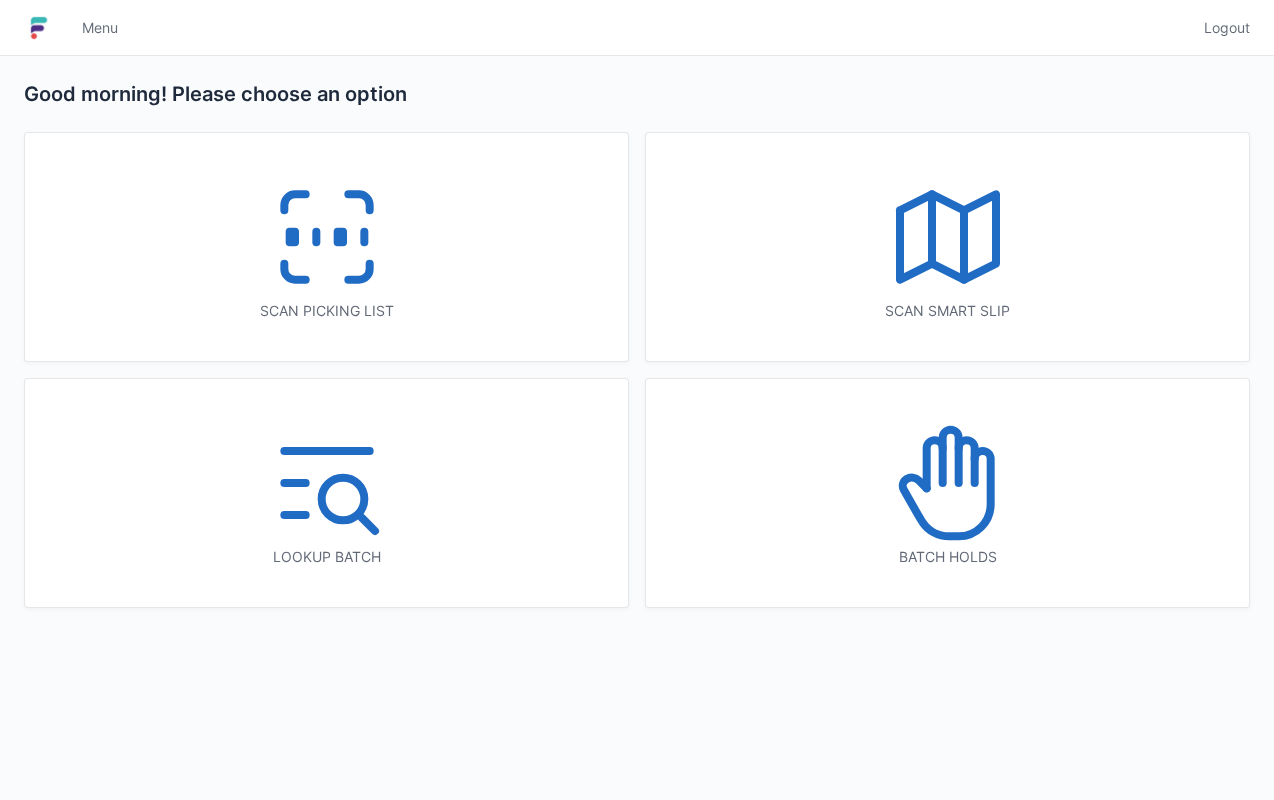 scroll, scrollTop: 0, scrollLeft: 0, axis: both 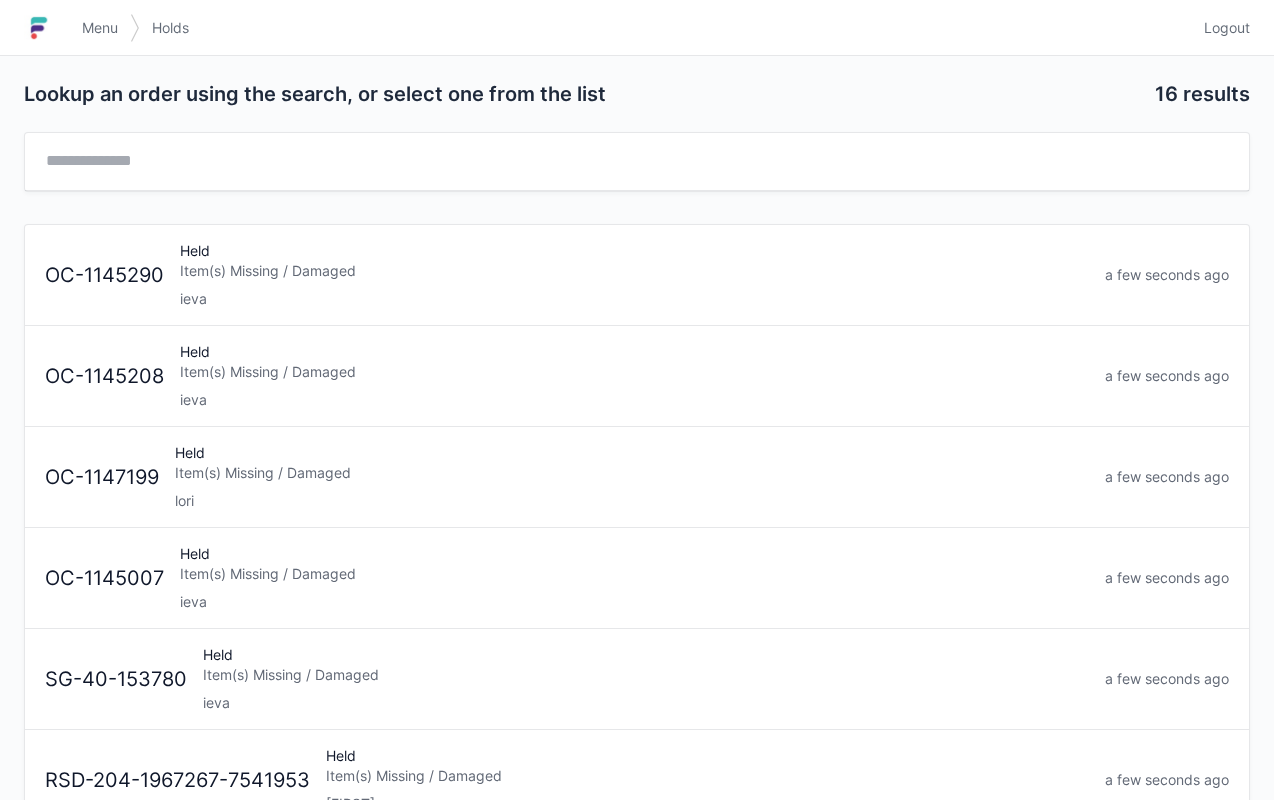 click on "Item(s) Missing / Damaged" at bounding box center (634, 372) 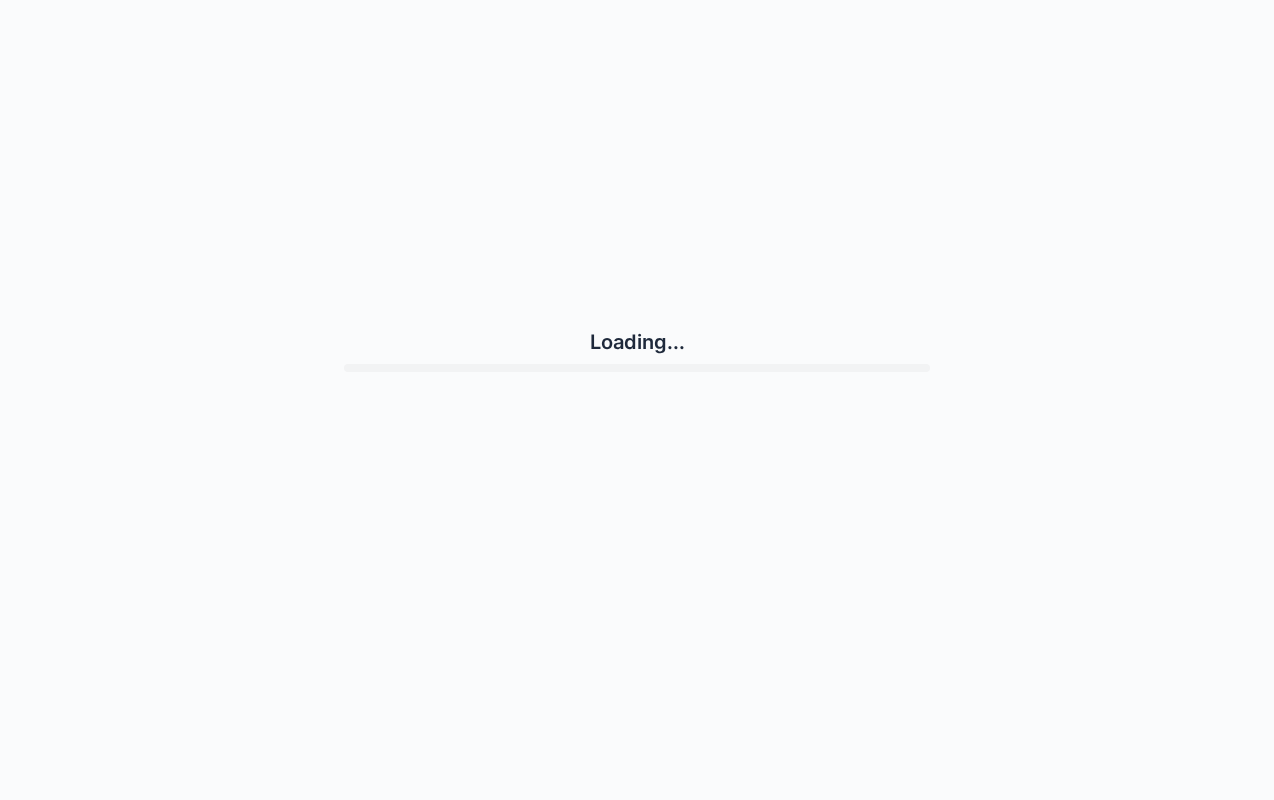 scroll, scrollTop: 0, scrollLeft: 0, axis: both 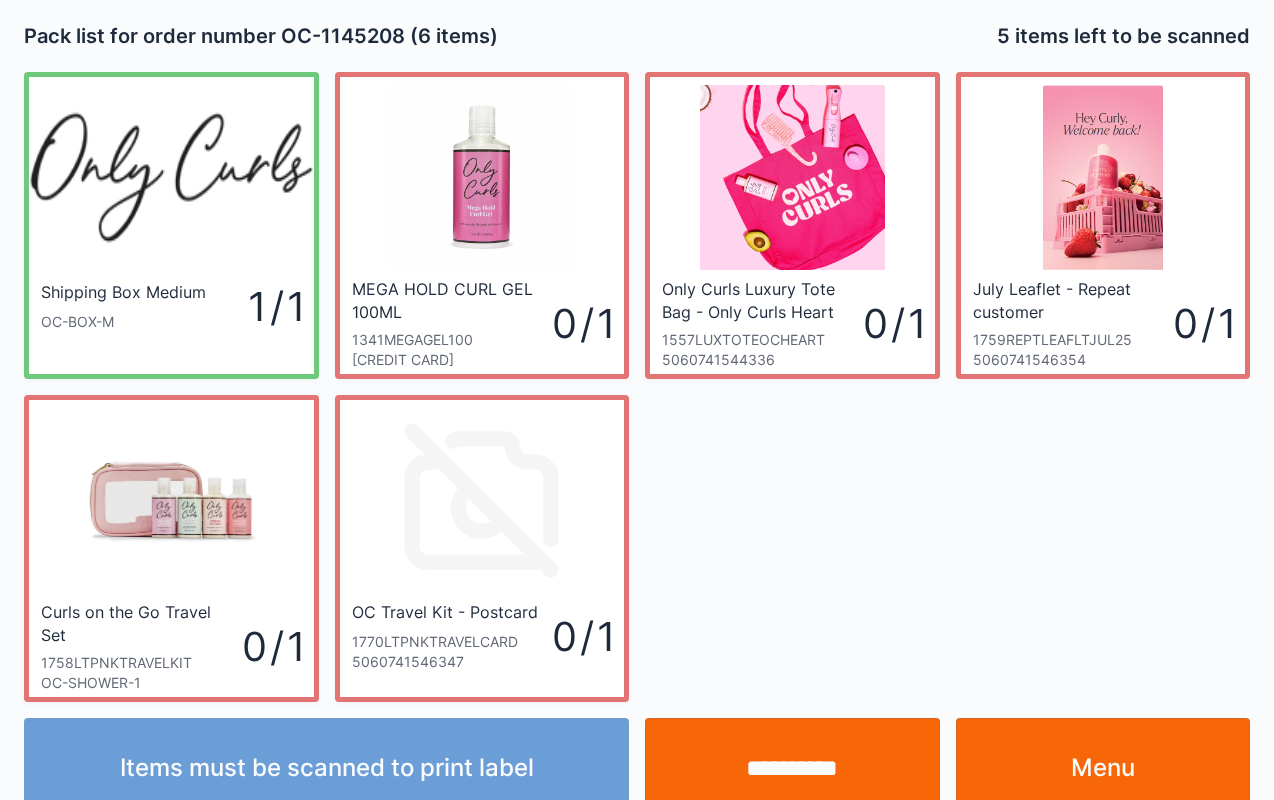 click on "Menu" at bounding box center (1103, 768) 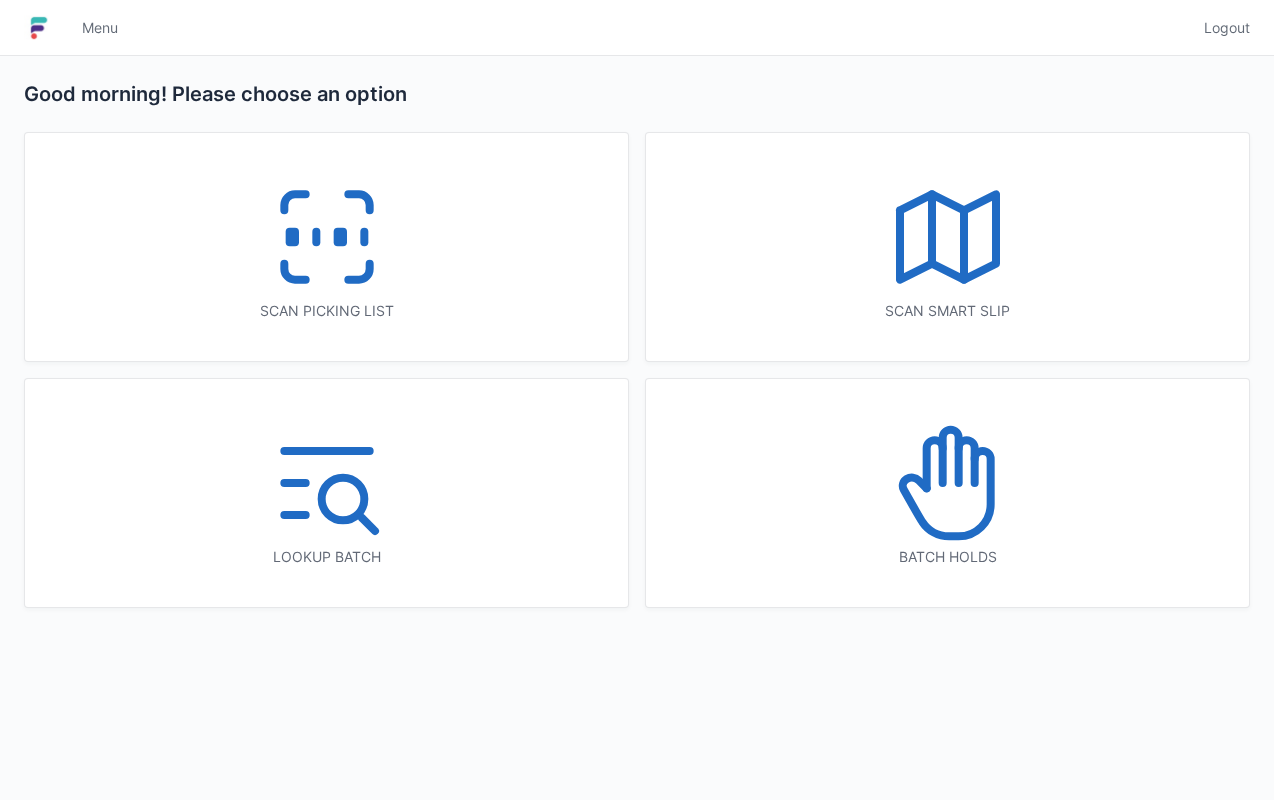 scroll, scrollTop: 0, scrollLeft: 0, axis: both 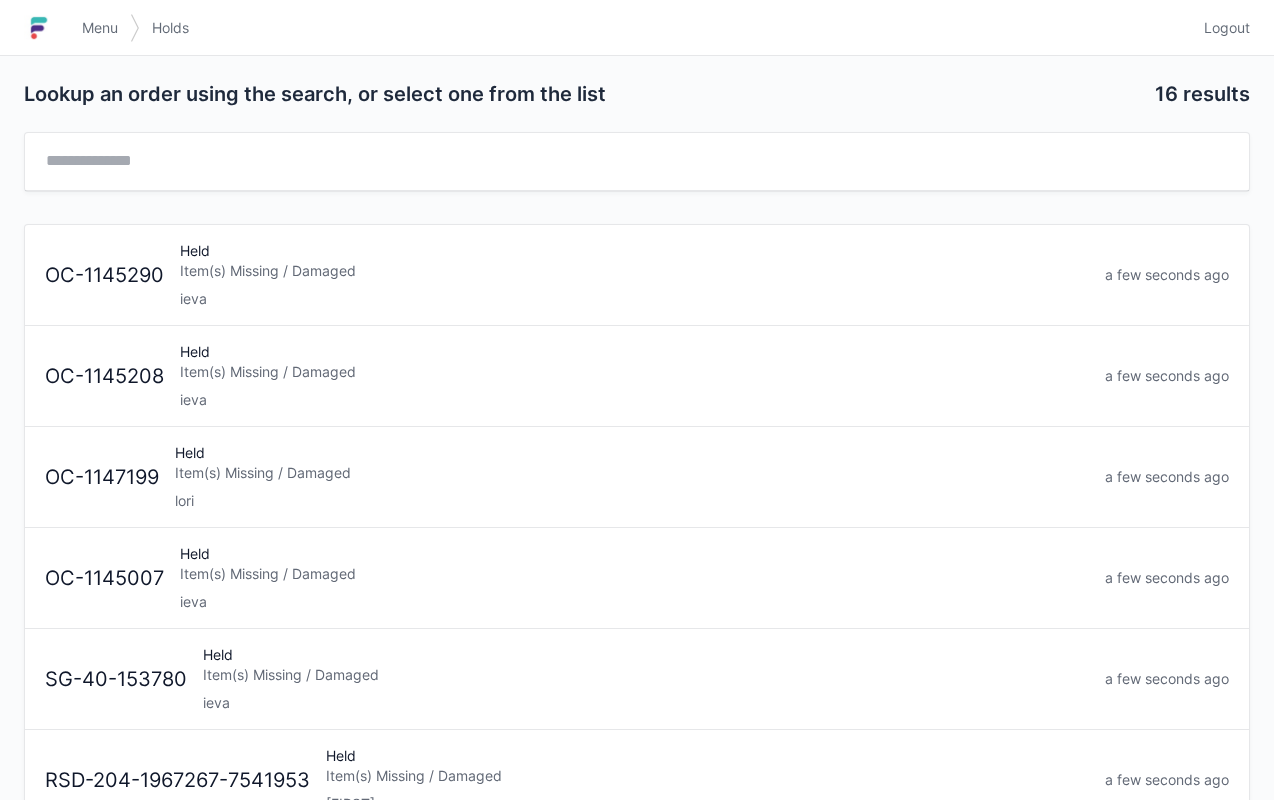 click on "Held Item(s) Missing / Damaged [NAME]" at bounding box center [634, 275] 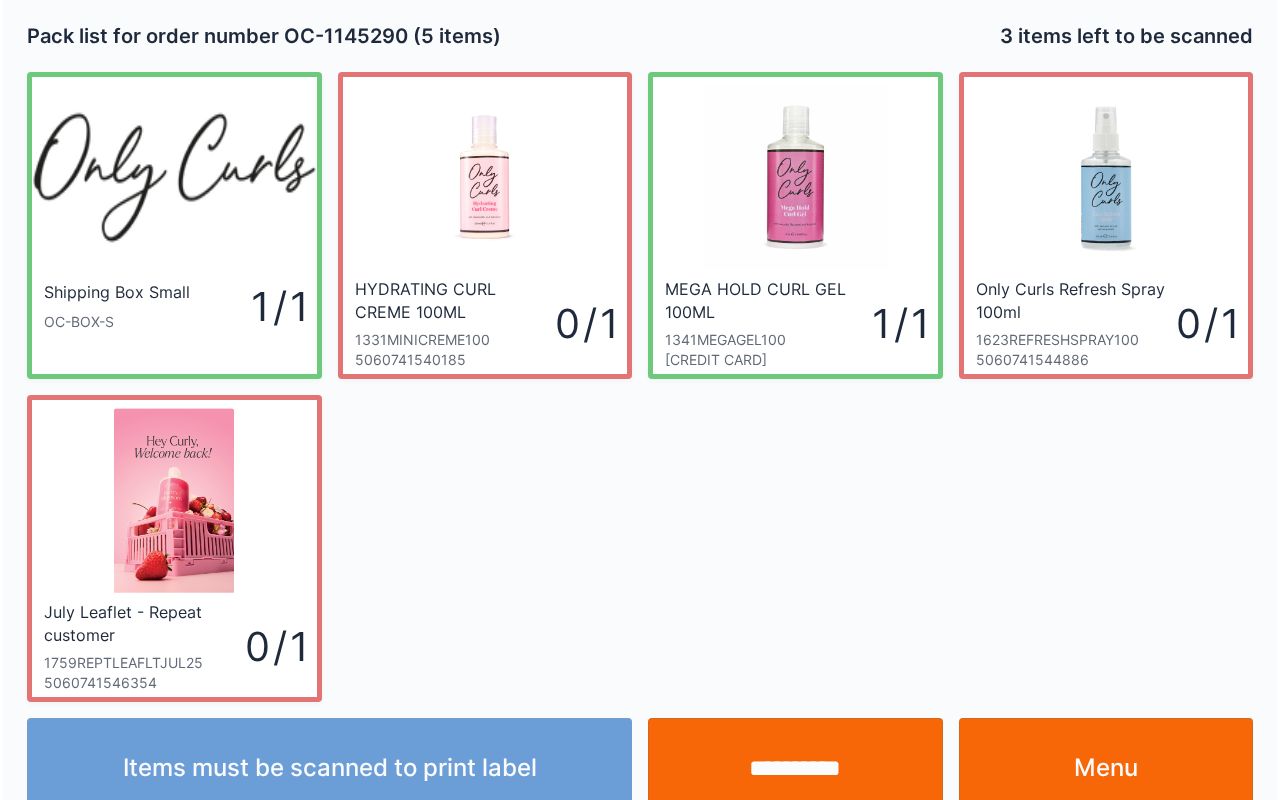 scroll, scrollTop: 36, scrollLeft: 0, axis: vertical 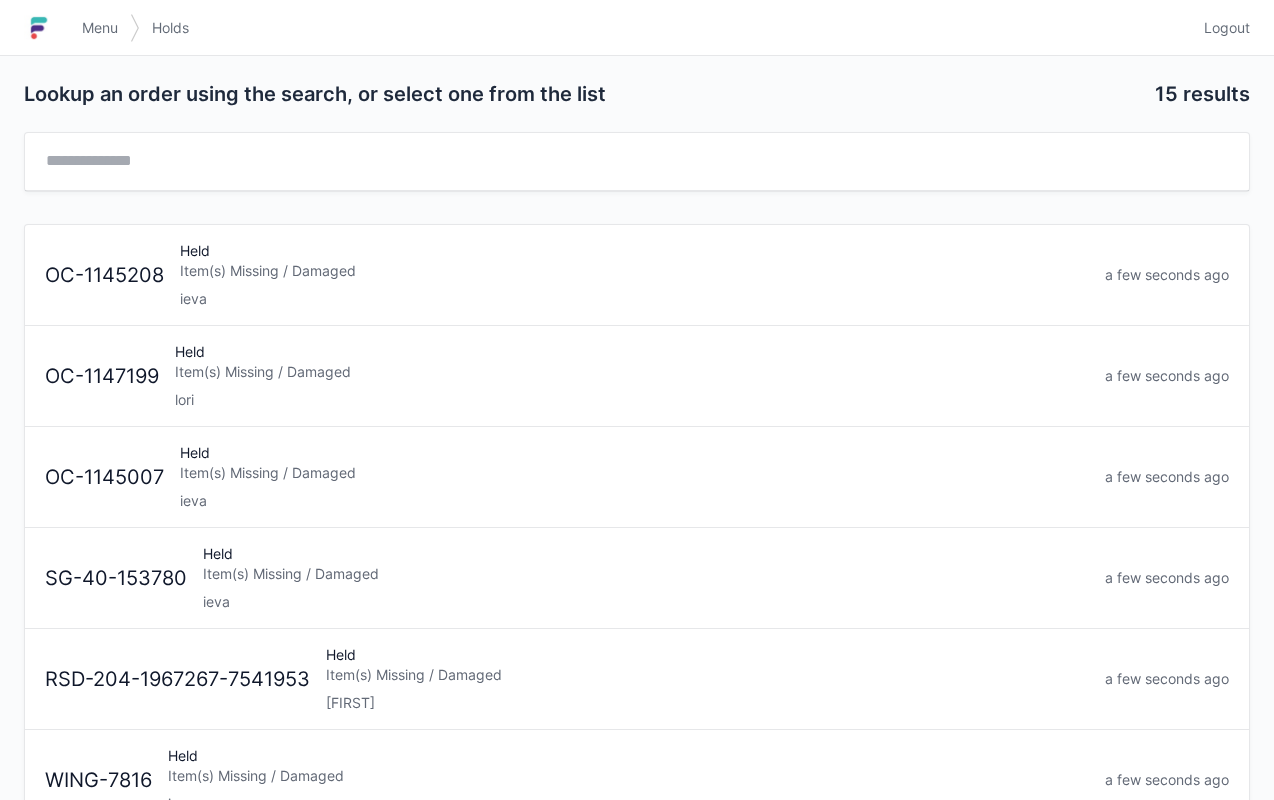 click on "Item(s) Missing / Damaged" at bounding box center [646, 574] 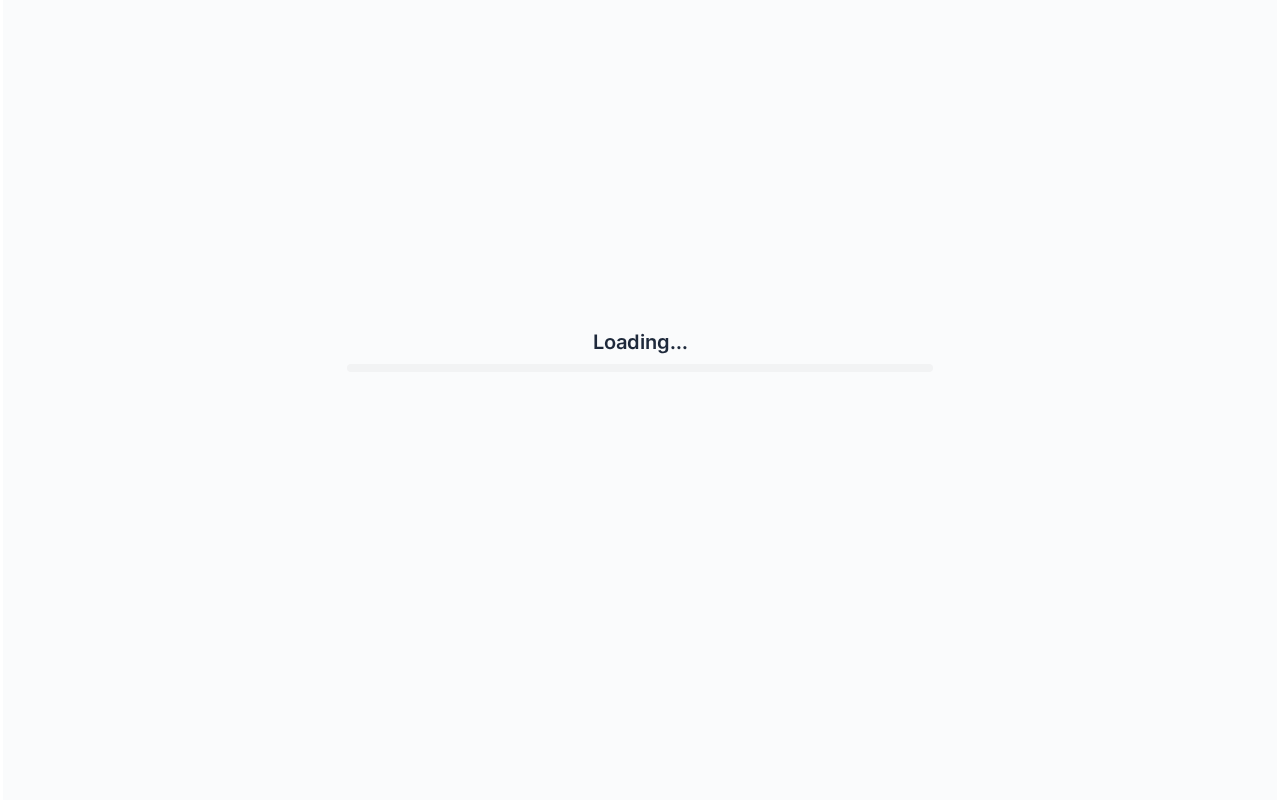 scroll, scrollTop: 0, scrollLeft: 0, axis: both 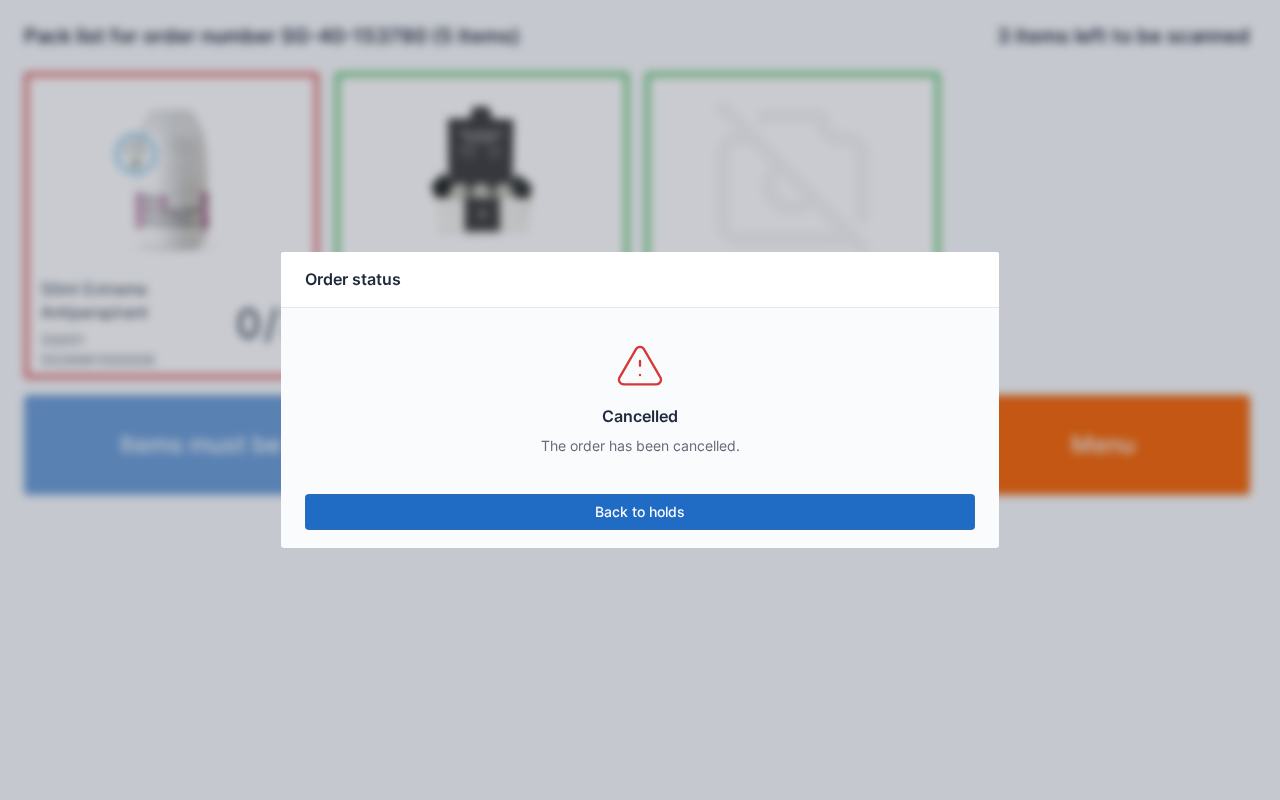 click on "Back to holds" at bounding box center (640, 512) 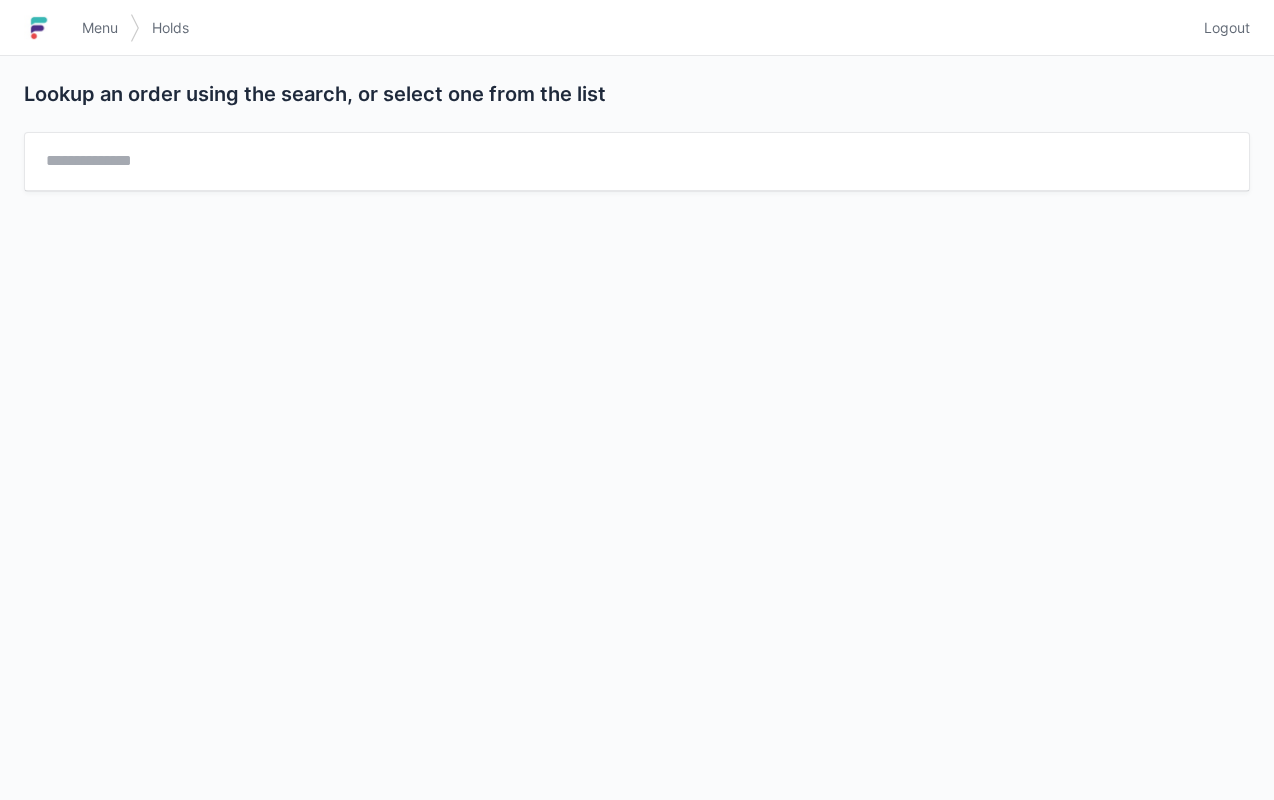 scroll, scrollTop: 0, scrollLeft: 0, axis: both 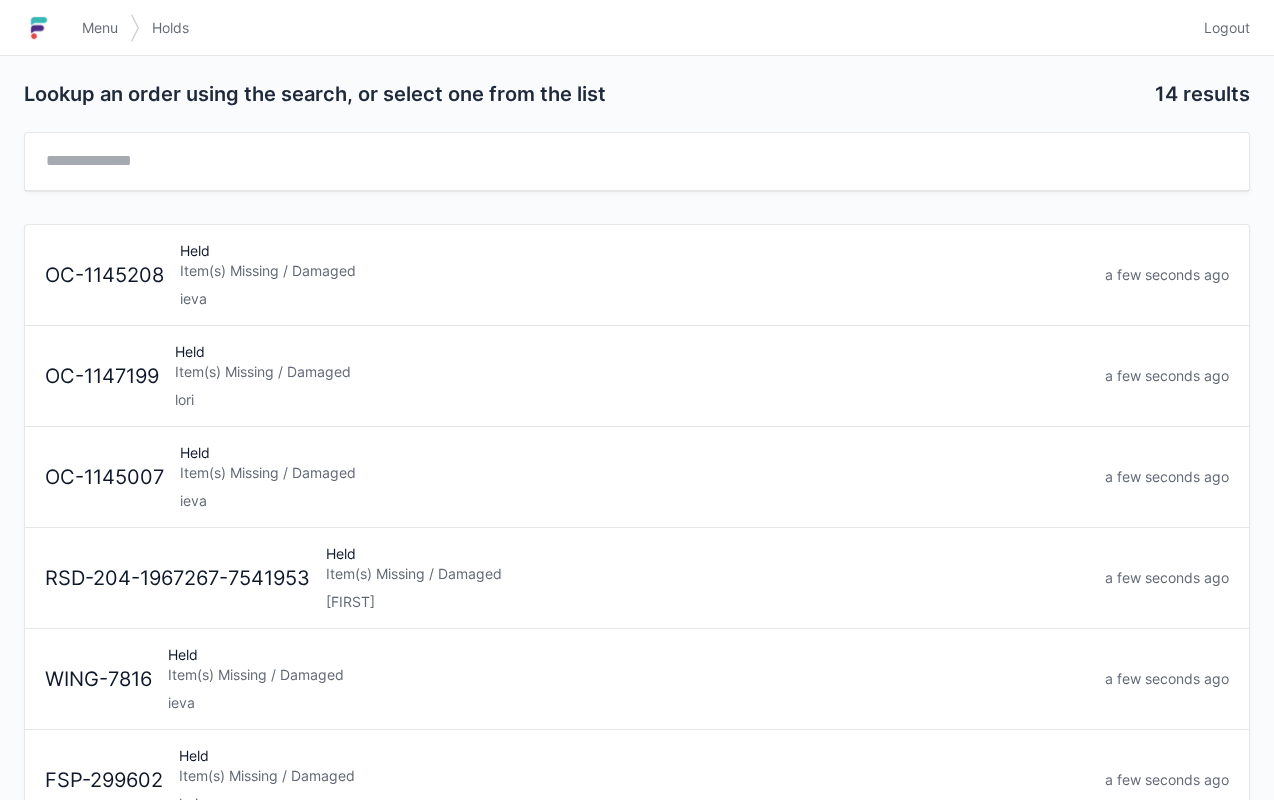 click on "Item(s) Missing / Damaged" at bounding box center (634, 473) 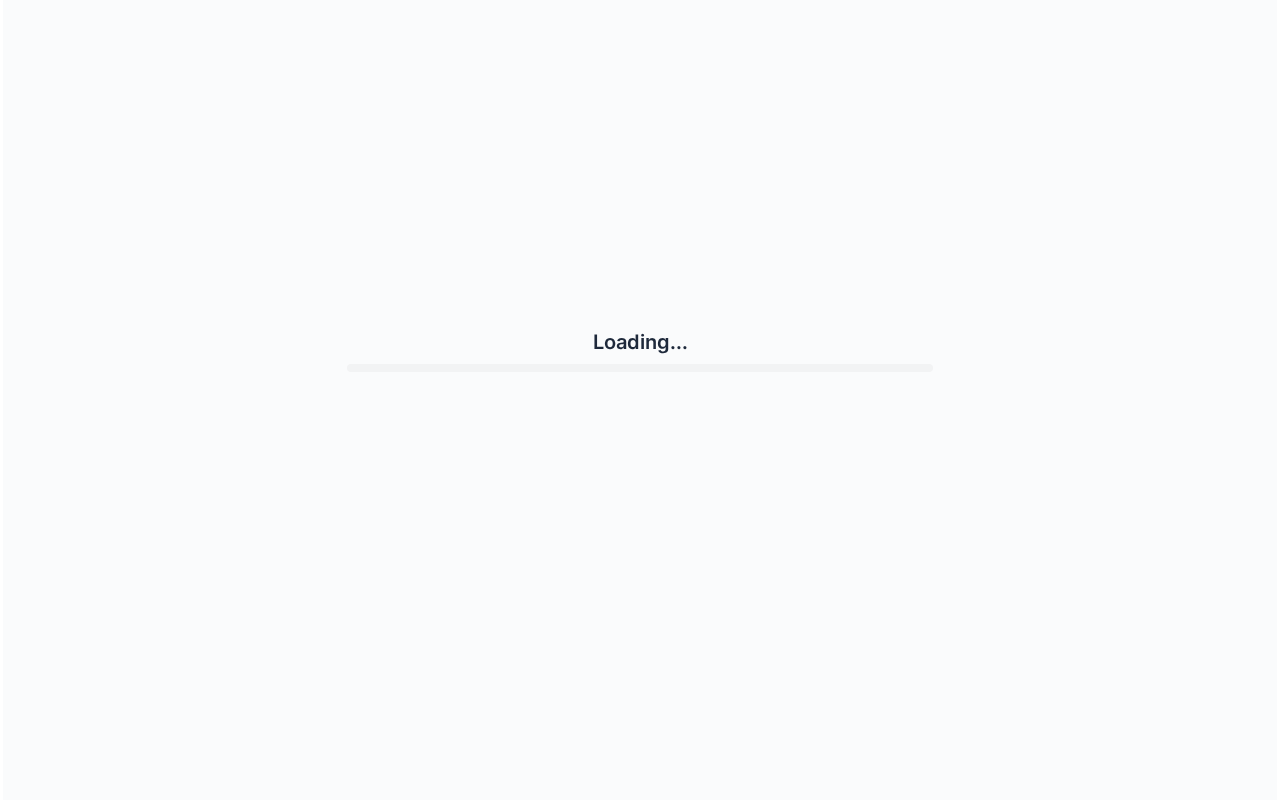 scroll, scrollTop: 0, scrollLeft: 0, axis: both 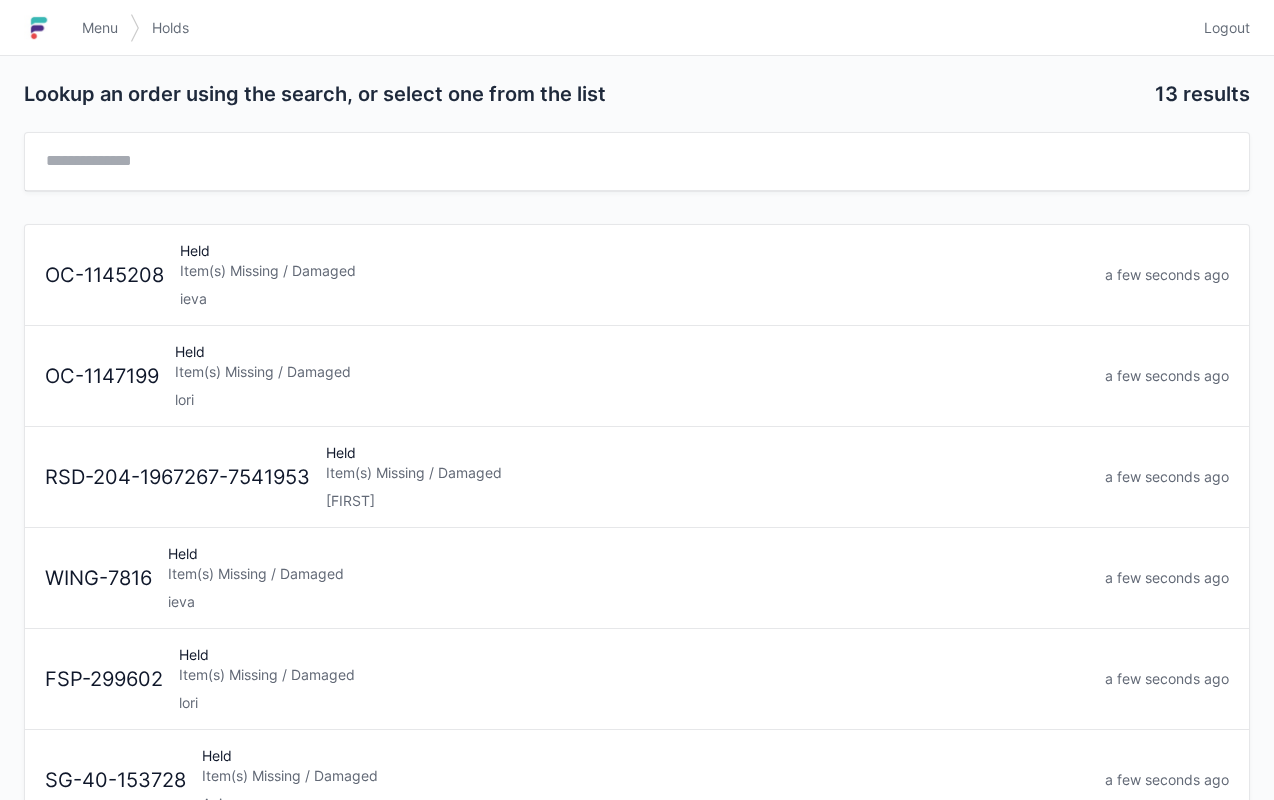 click on "Item(s) Missing / Damaged" at bounding box center (634, 271) 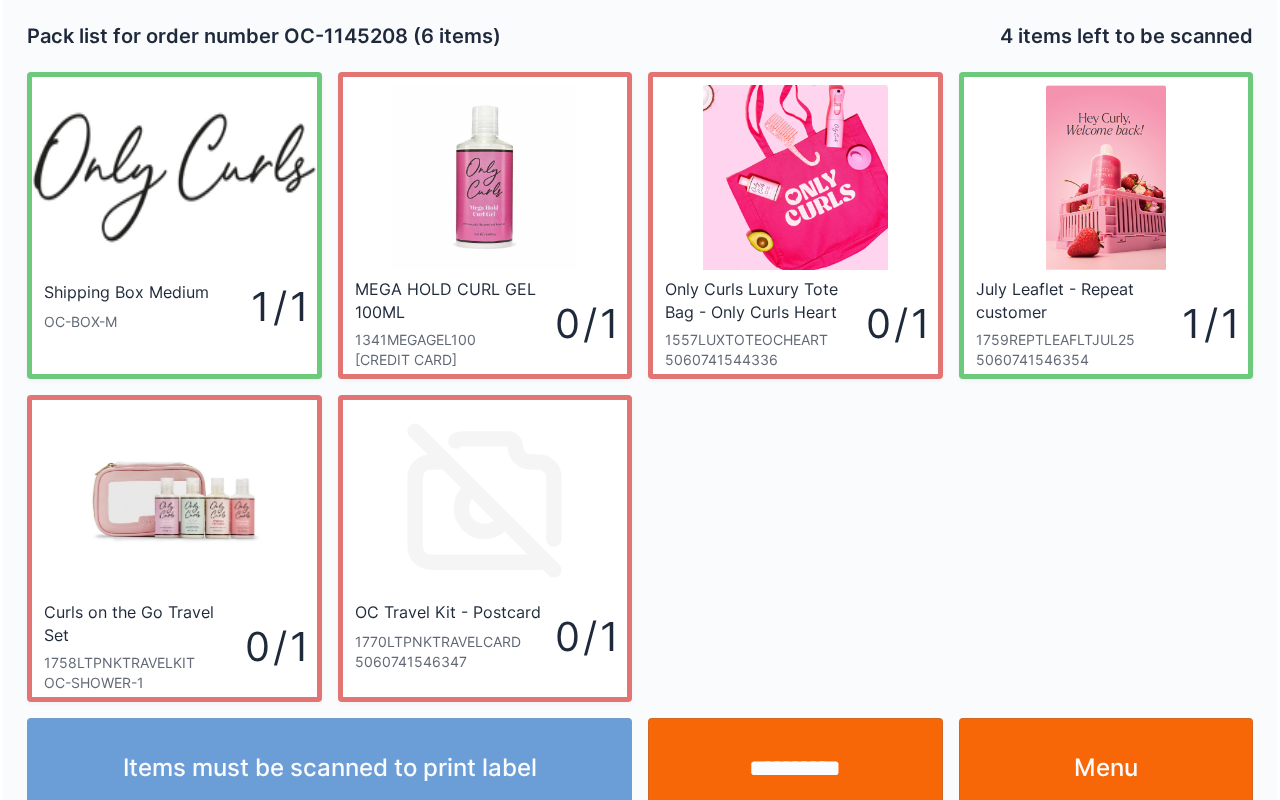 scroll, scrollTop: 36, scrollLeft: 0, axis: vertical 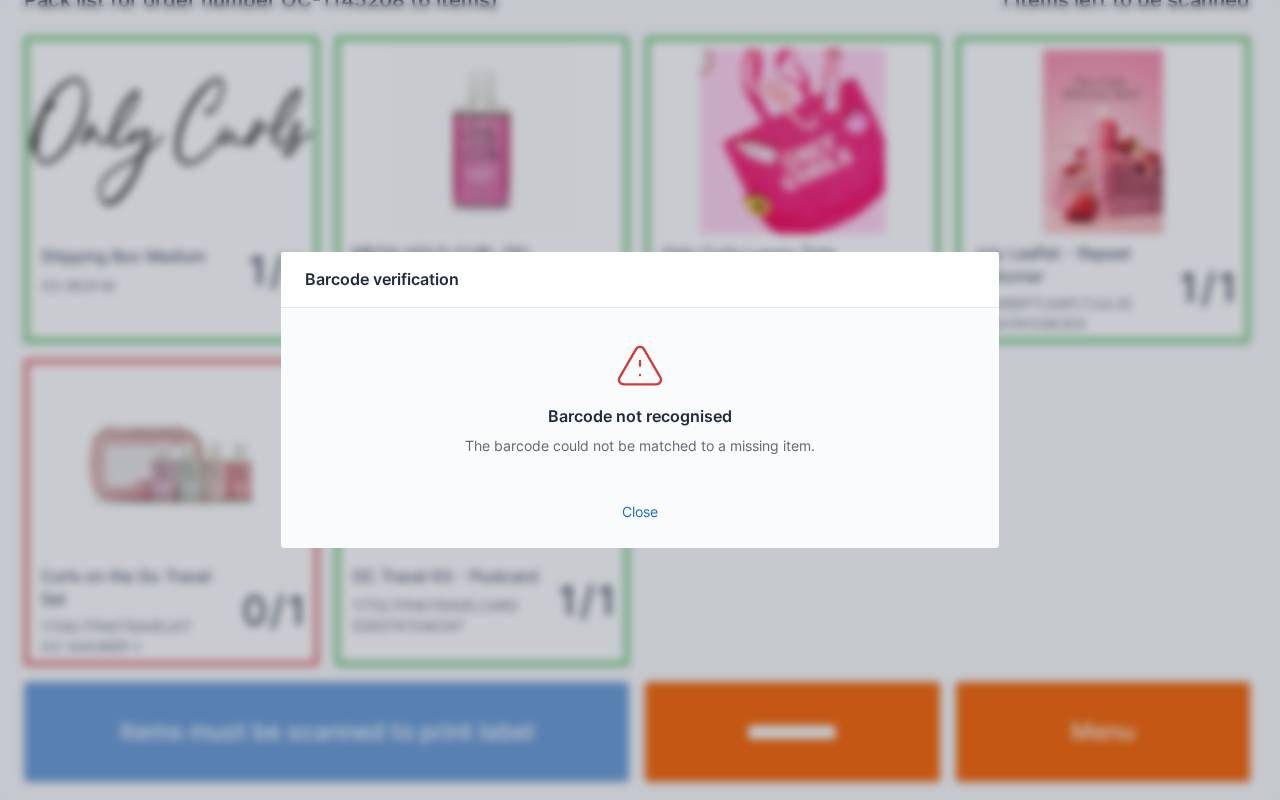 click on "Close" at bounding box center [640, 512] 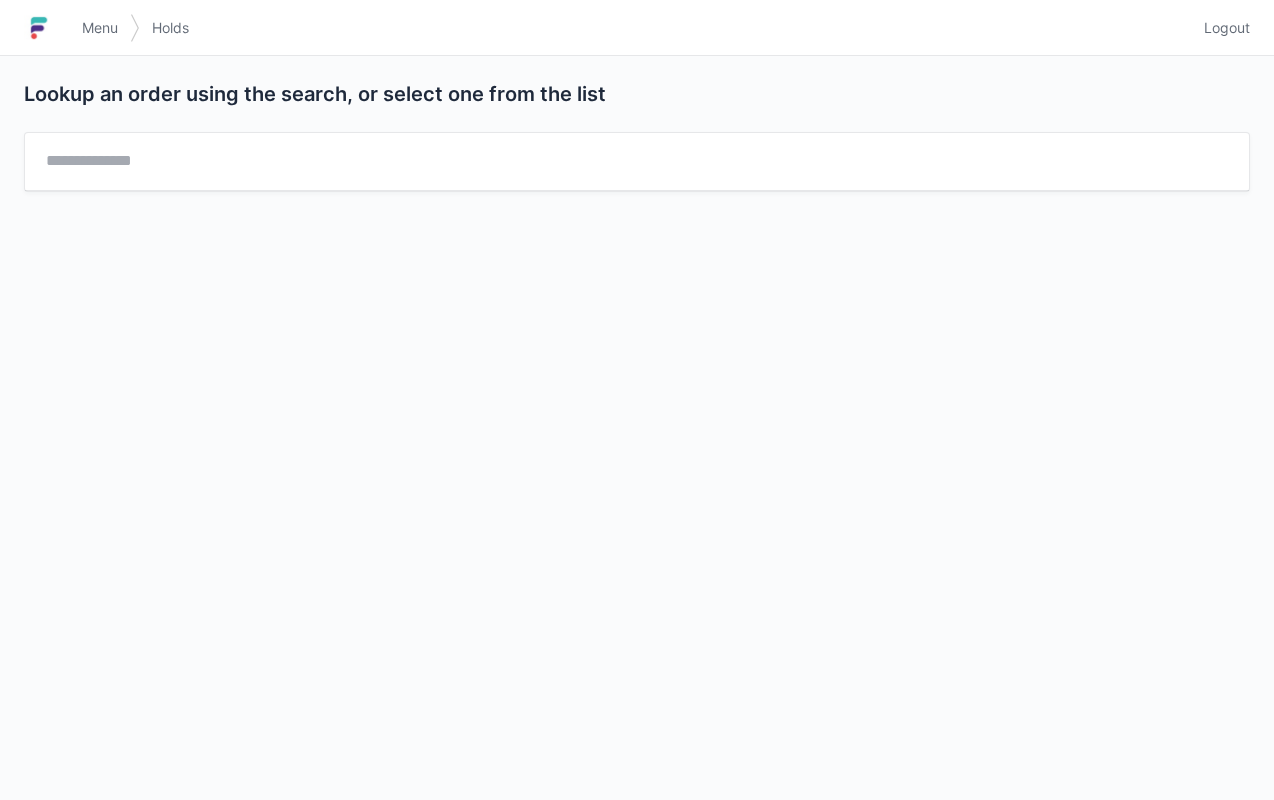 scroll, scrollTop: 0, scrollLeft: 0, axis: both 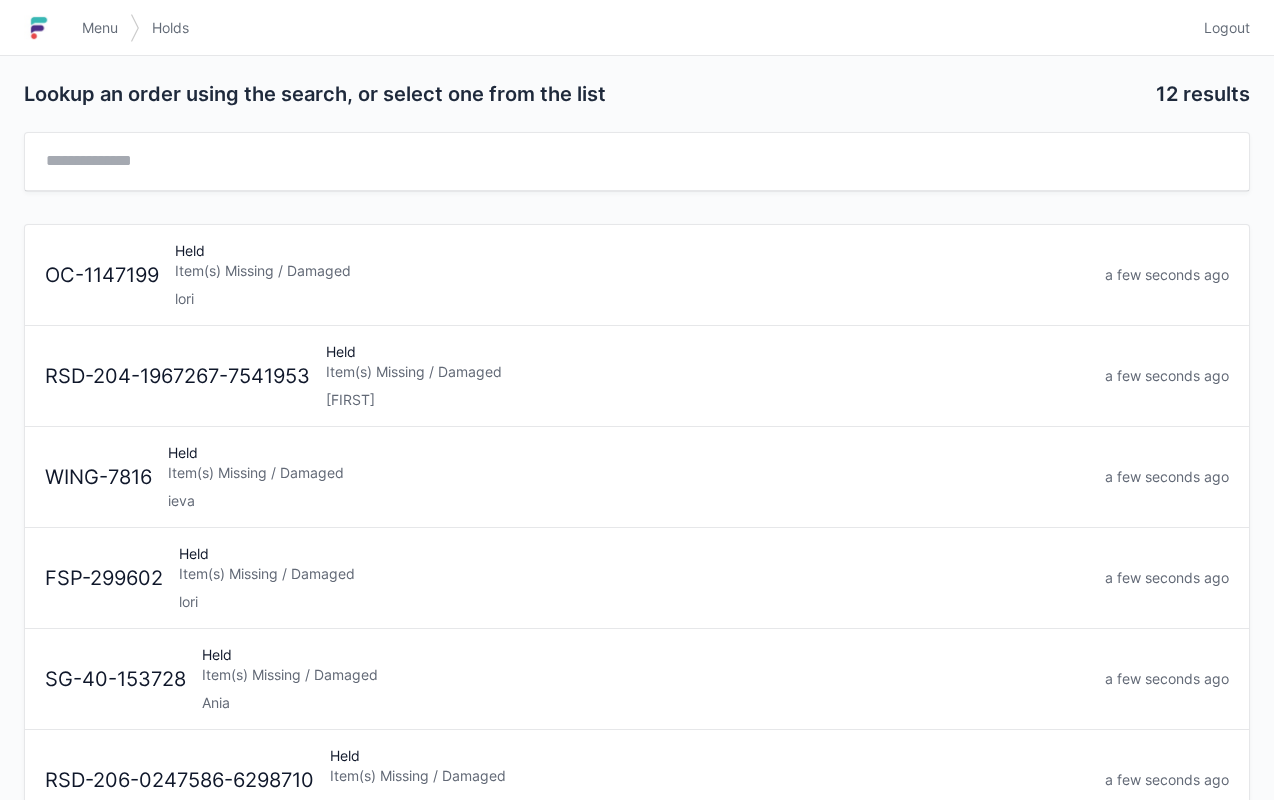 click on "Menu" at bounding box center [100, 28] 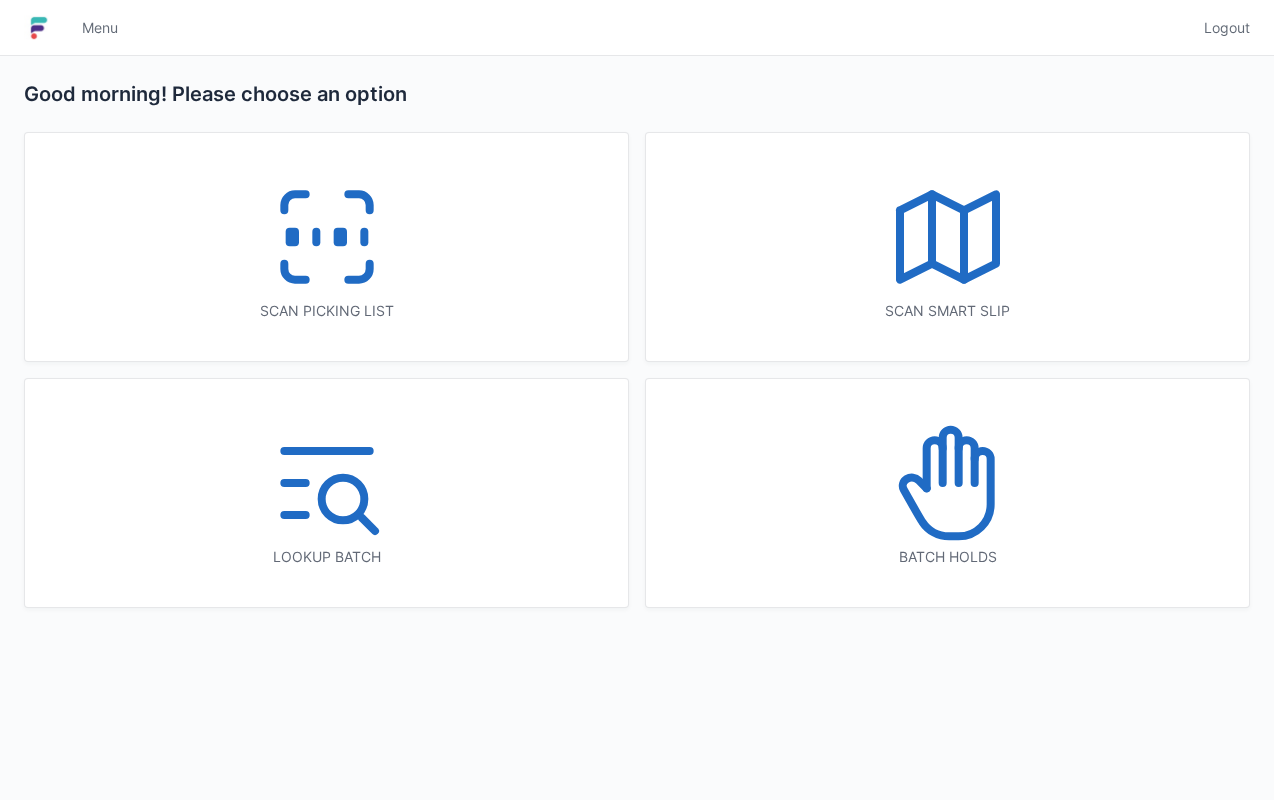 scroll, scrollTop: 0, scrollLeft: 0, axis: both 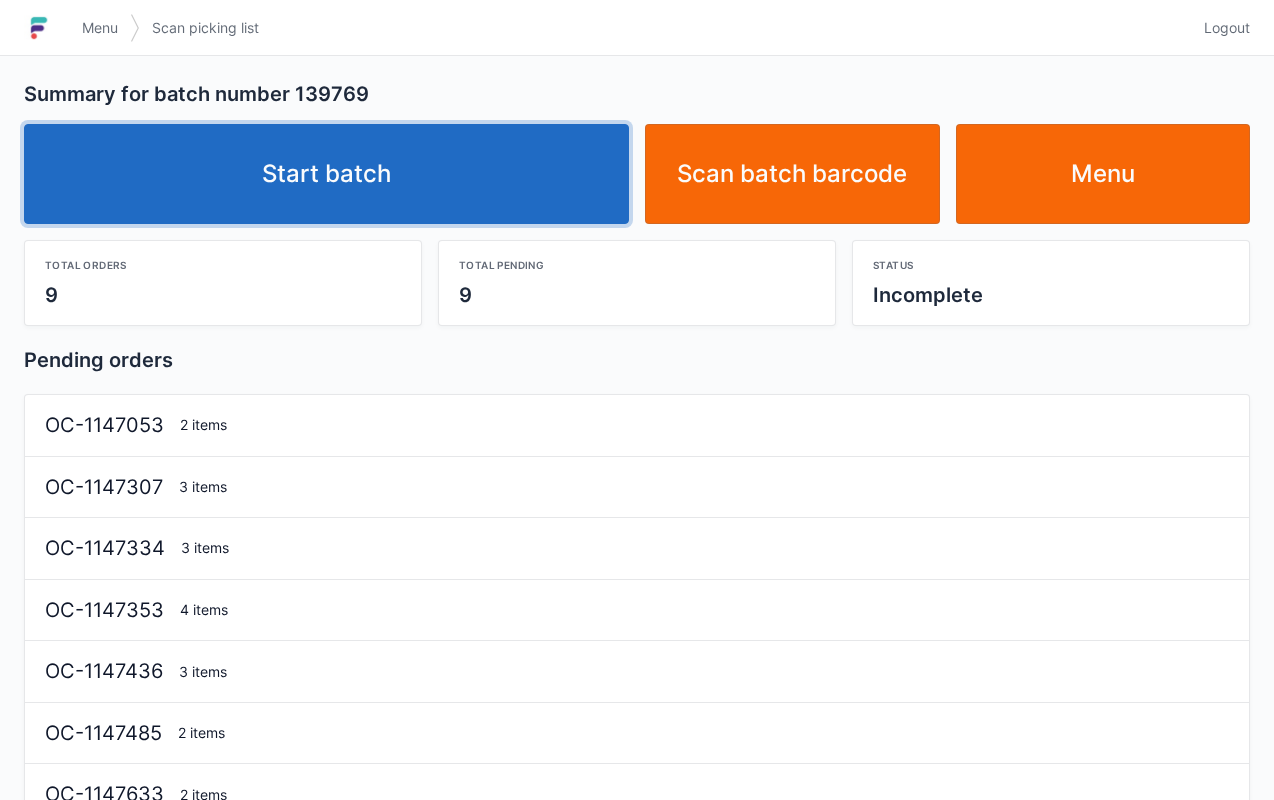 click on "Start batch" at bounding box center (326, 174) 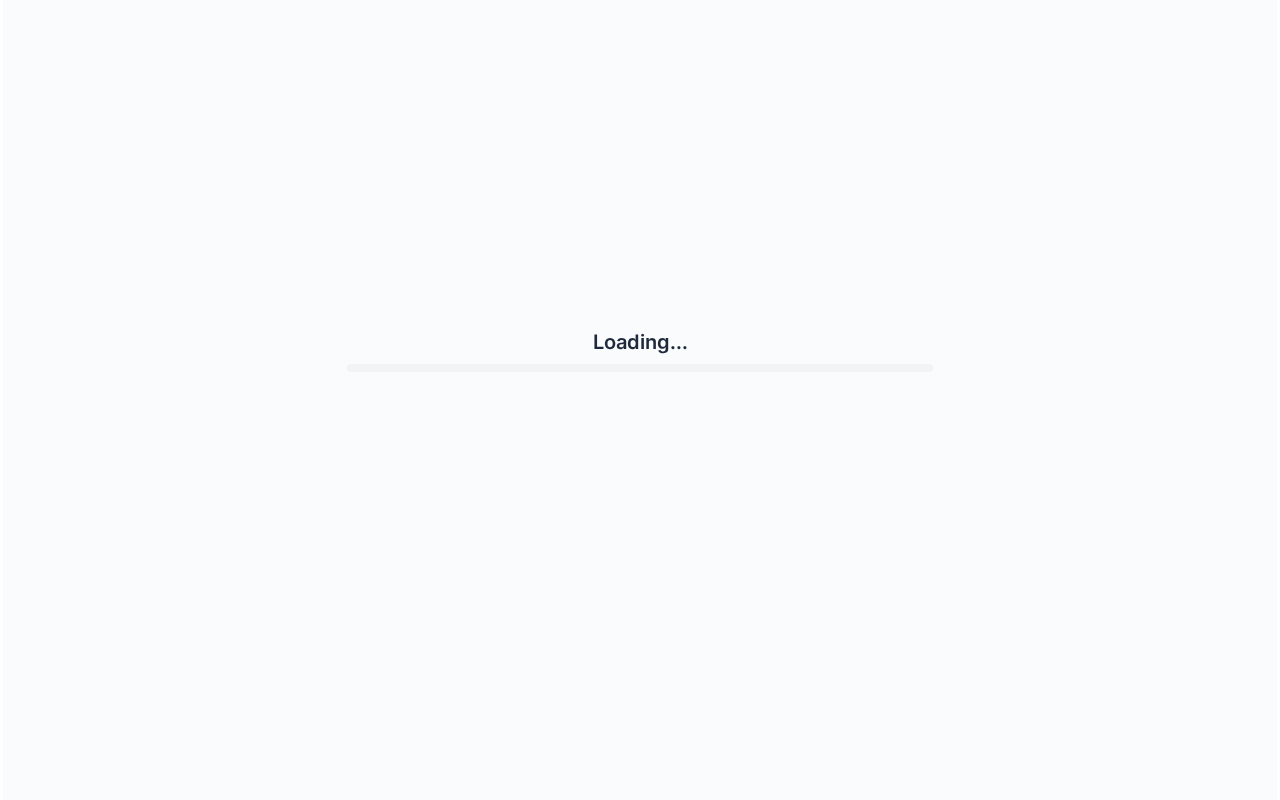 scroll, scrollTop: 0, scrollLeft: 0, axis: both 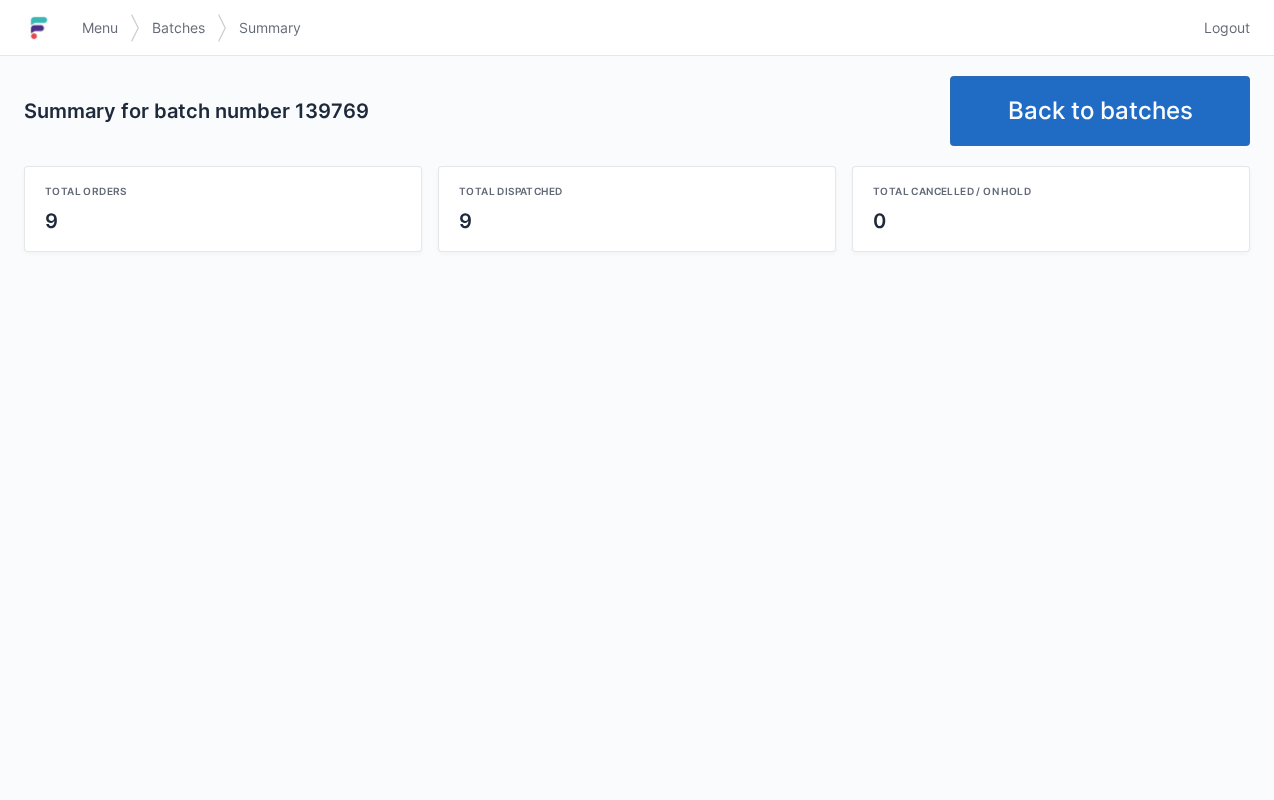 click on "Back to batches" at bounding box center [1100, 111] 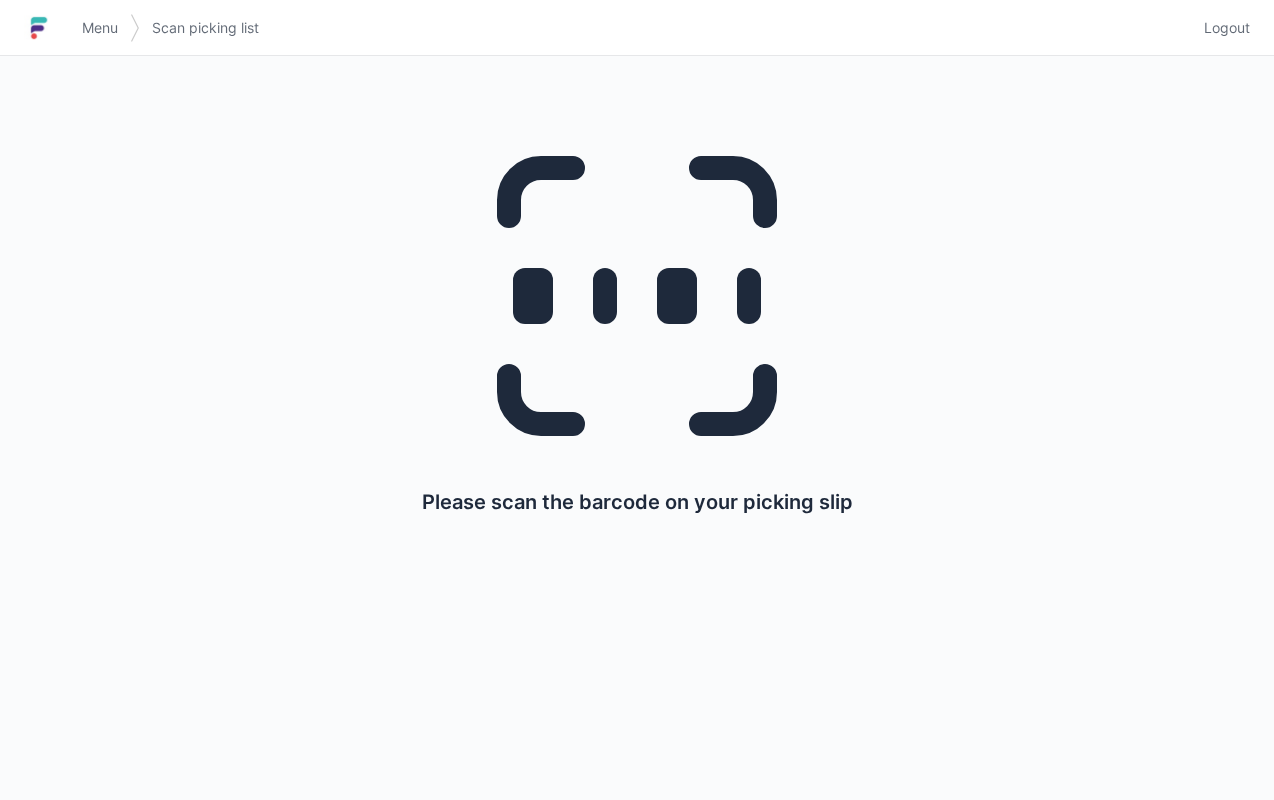 scroll, scrollTop: 0, scrollLeft: 0, axis: both 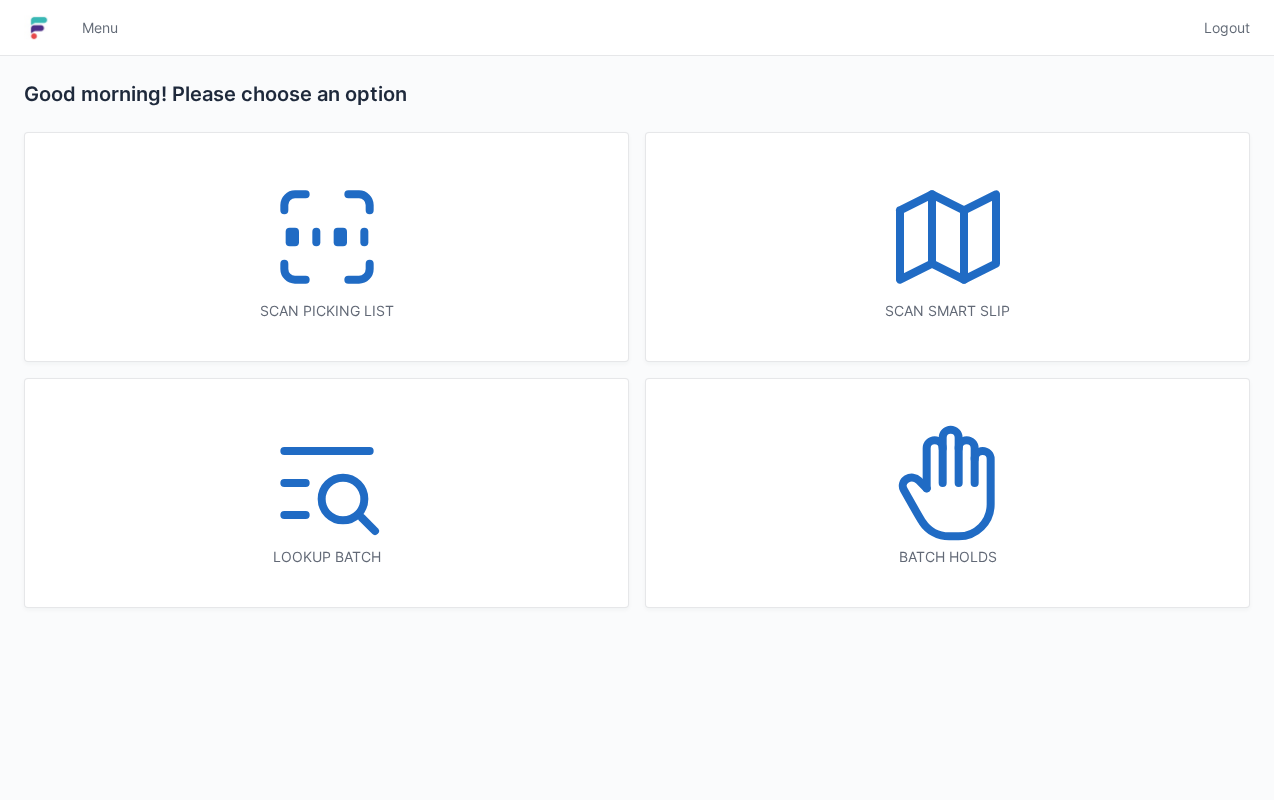 click 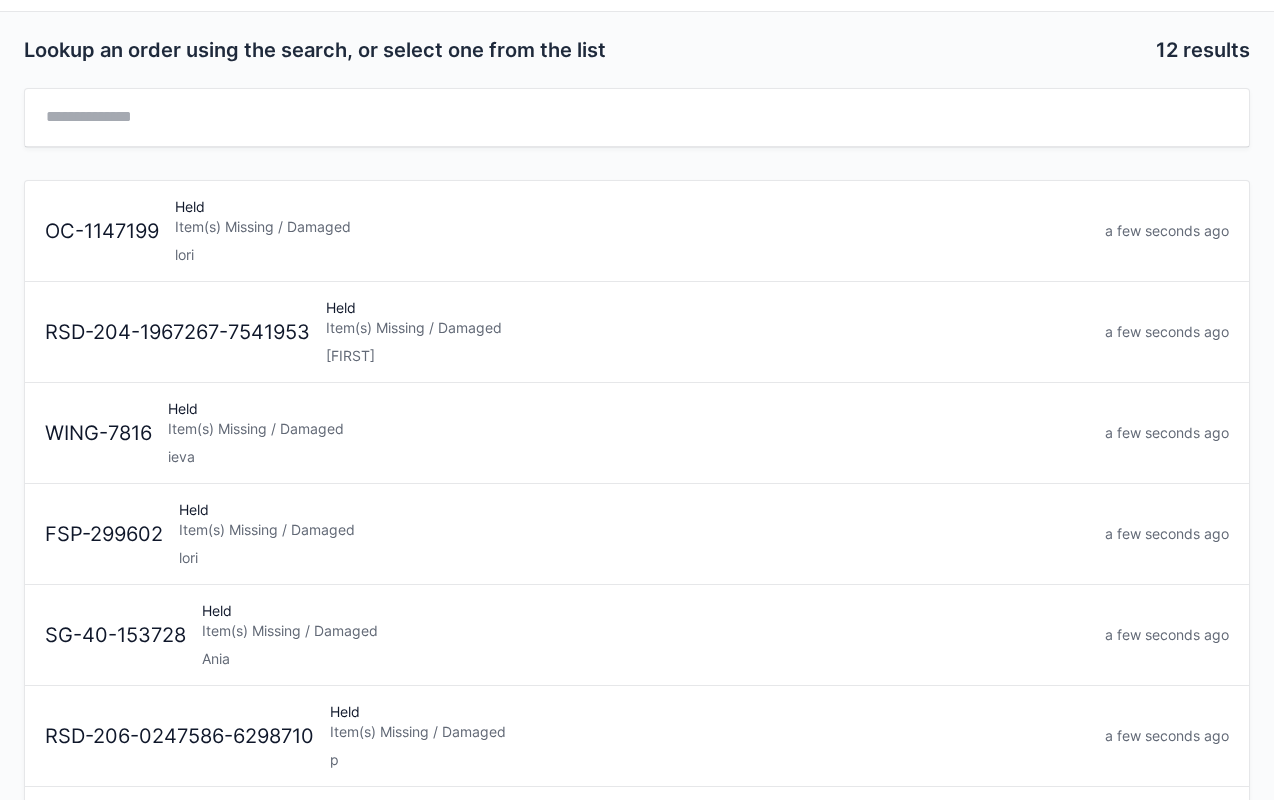 scroll, scrollTop: 0, scrollLeft: 0, axis: both 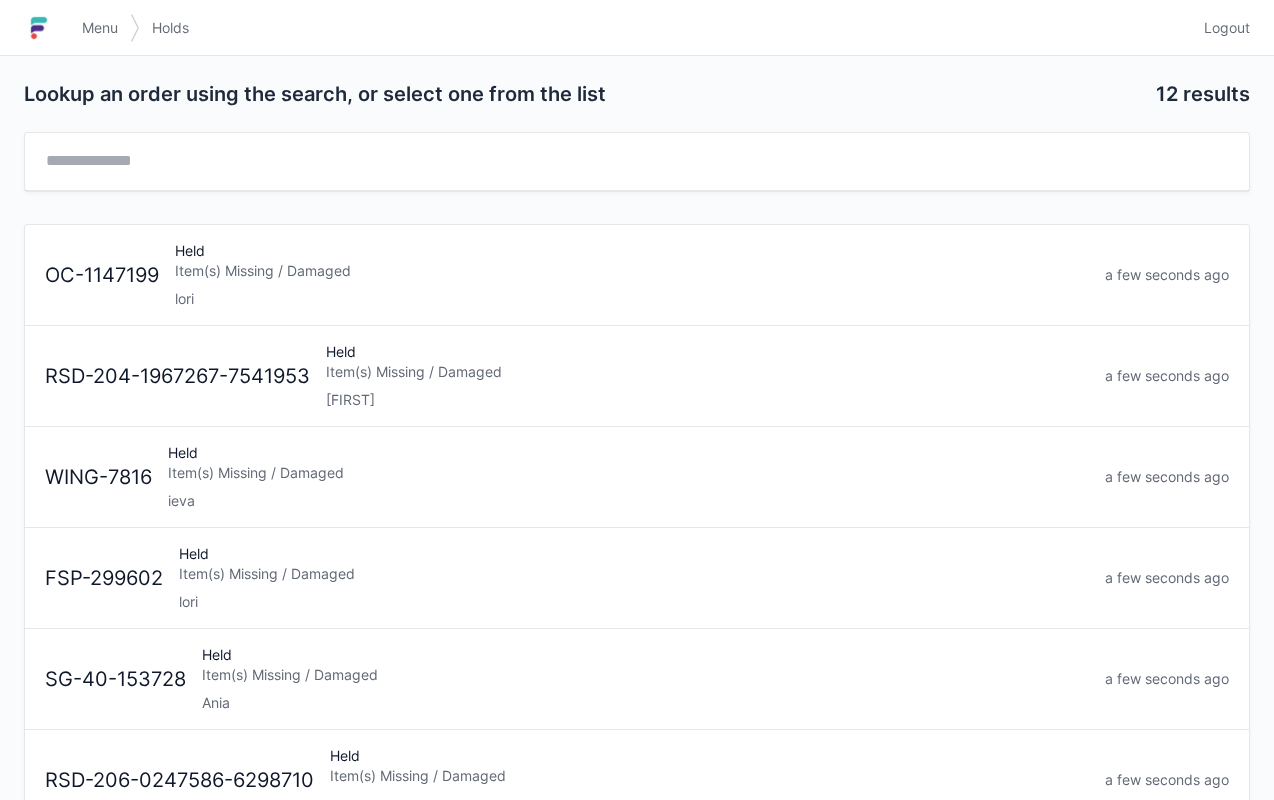 click on "Menu" at bounding box center [100, 28] 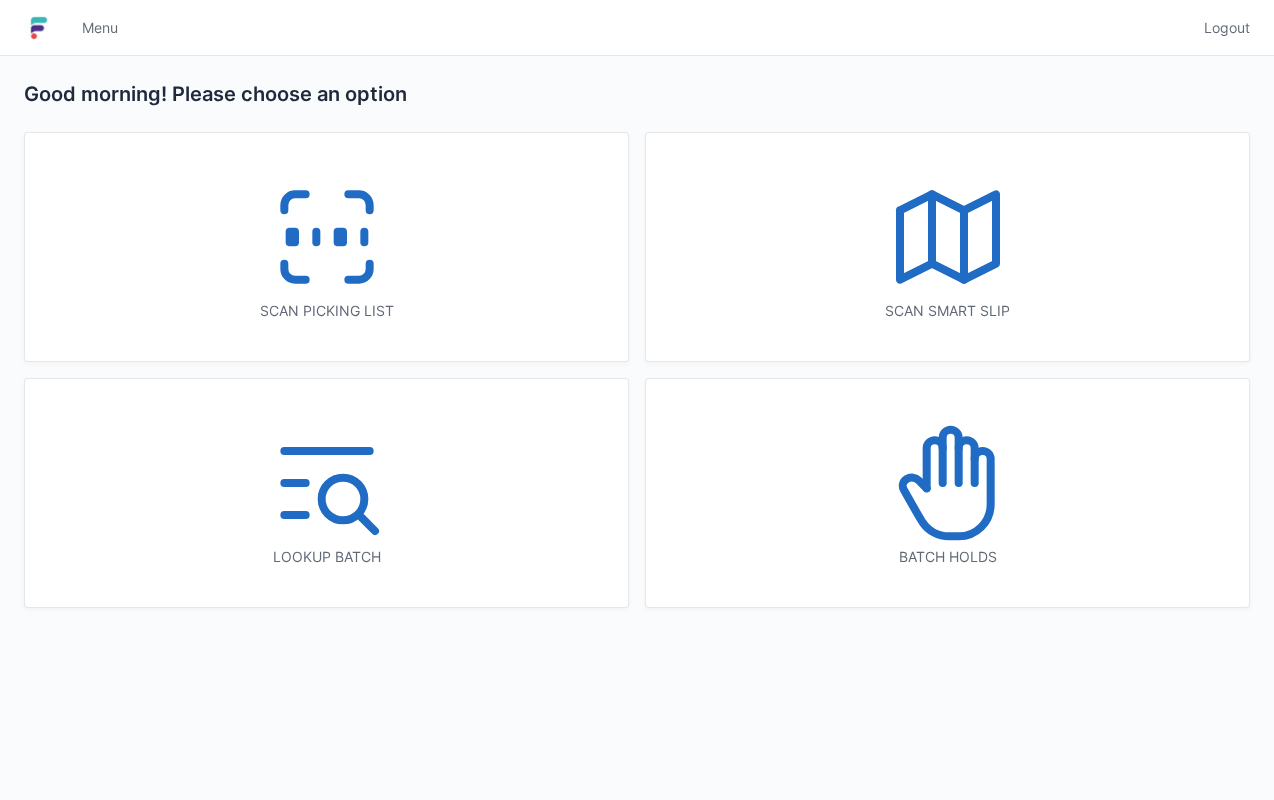 scroll, scrollTop: 0, scrollLeft: 0, axis: both 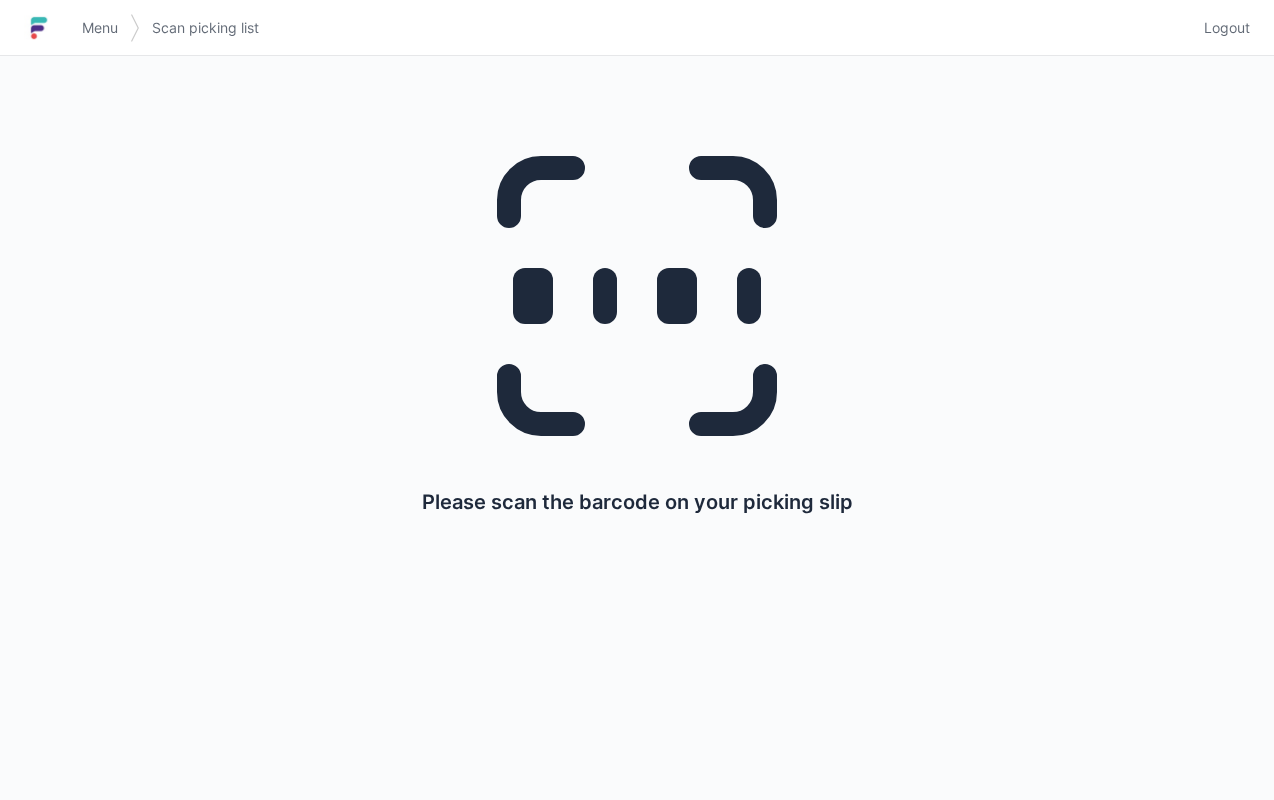 click on "Menu" at bounding box center (100, 28) 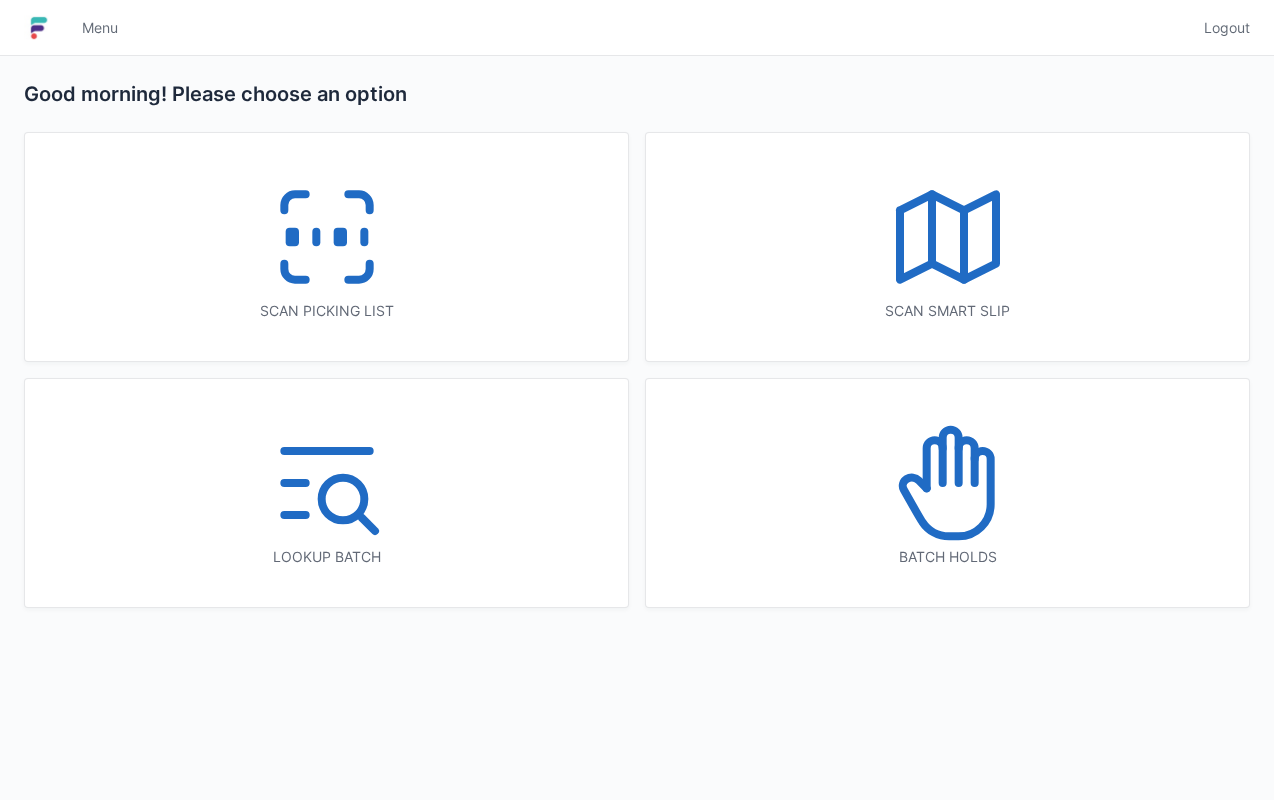 scroll, scrollTop: 0, scrollLeft: 0, axis: both 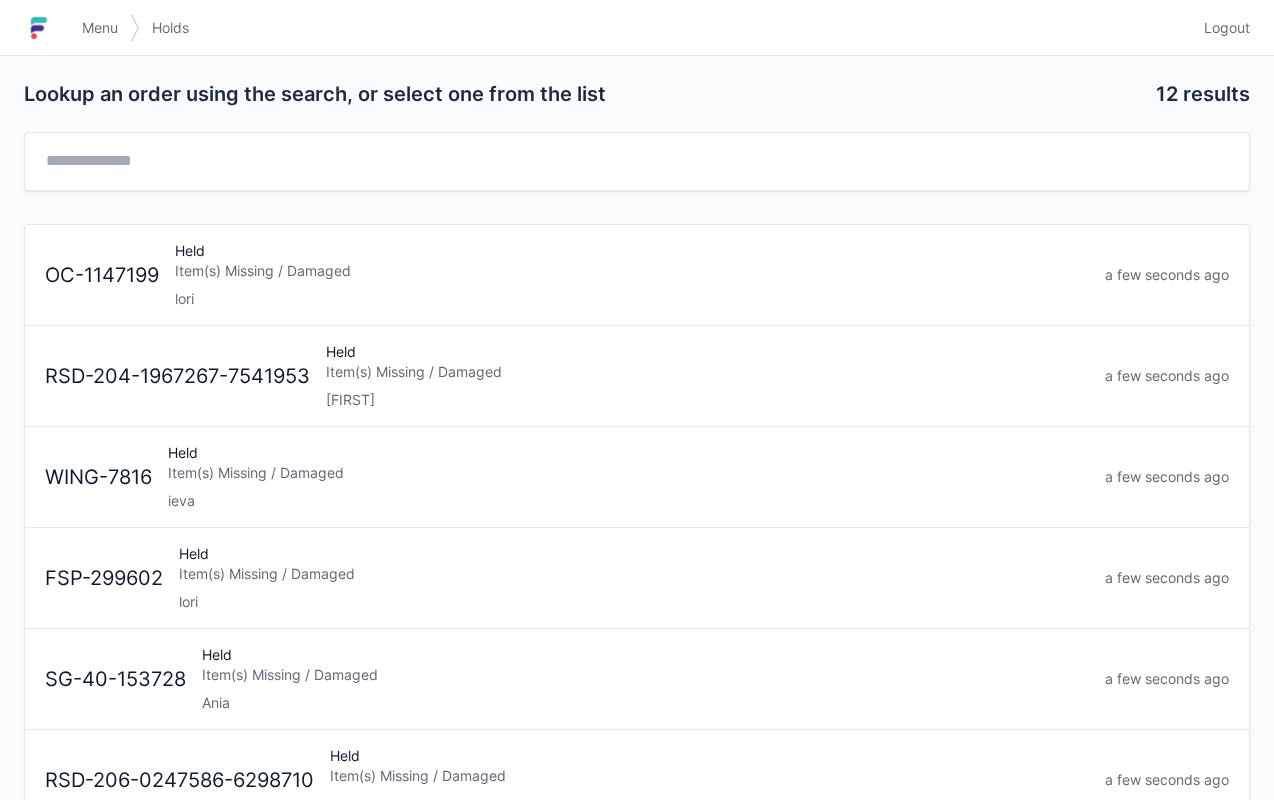 click on "Menu" at bounding box center (100, 28) 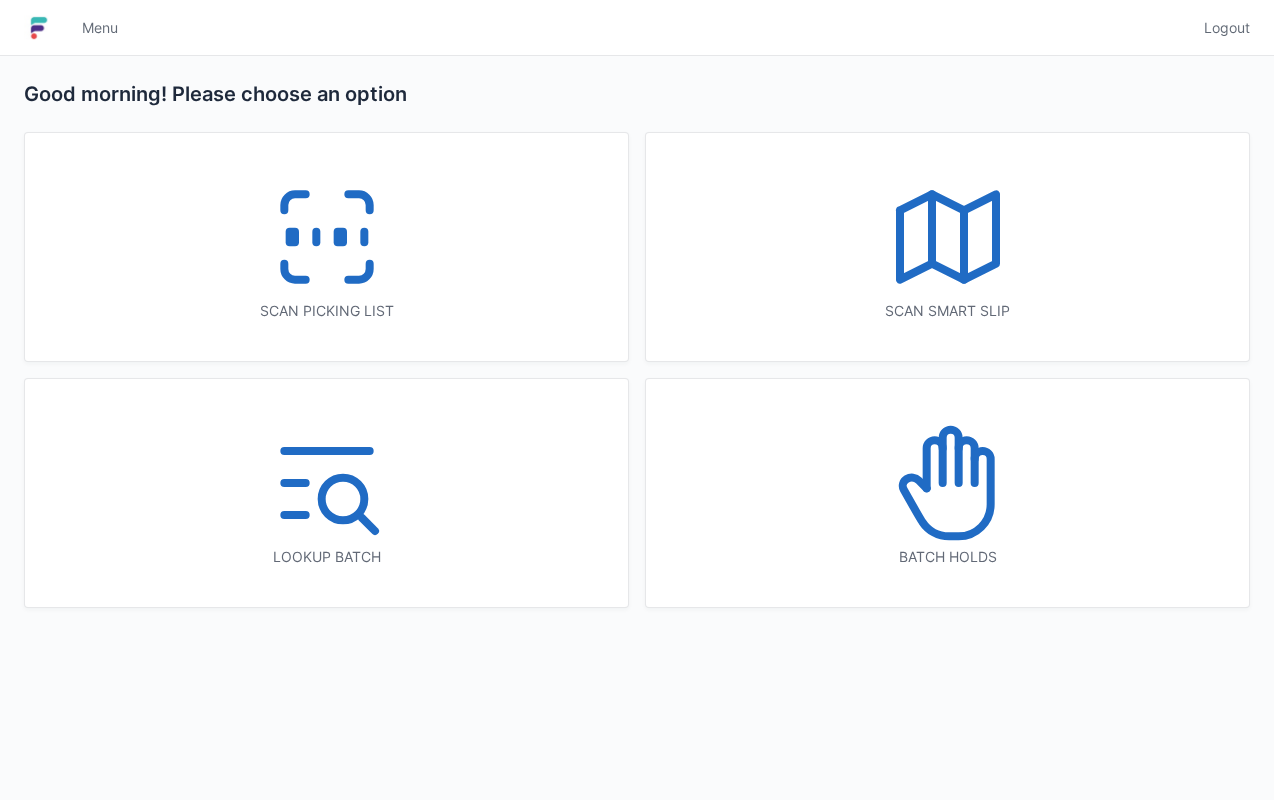 scroll, scrollTop: 0, scrollLeft: 0, axis: both 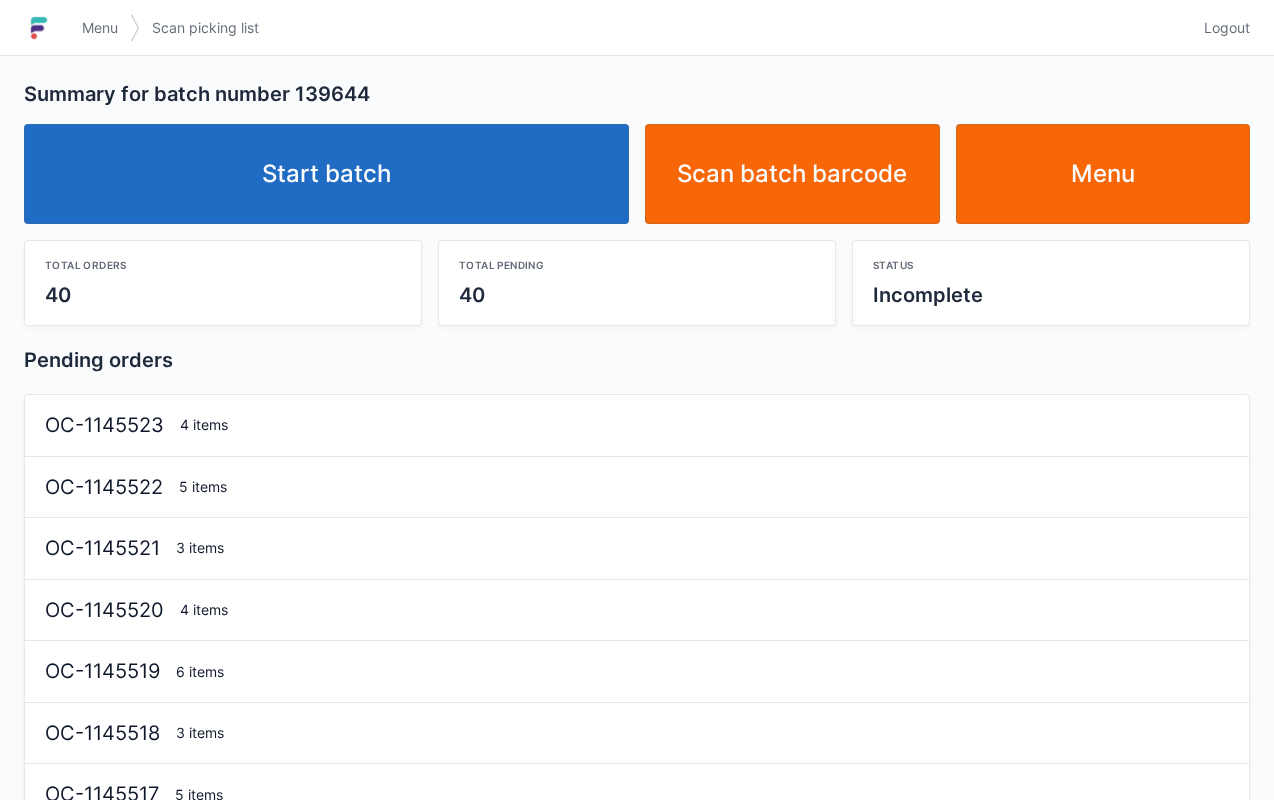 click on "Start batch" at bounding box center (326, 174) 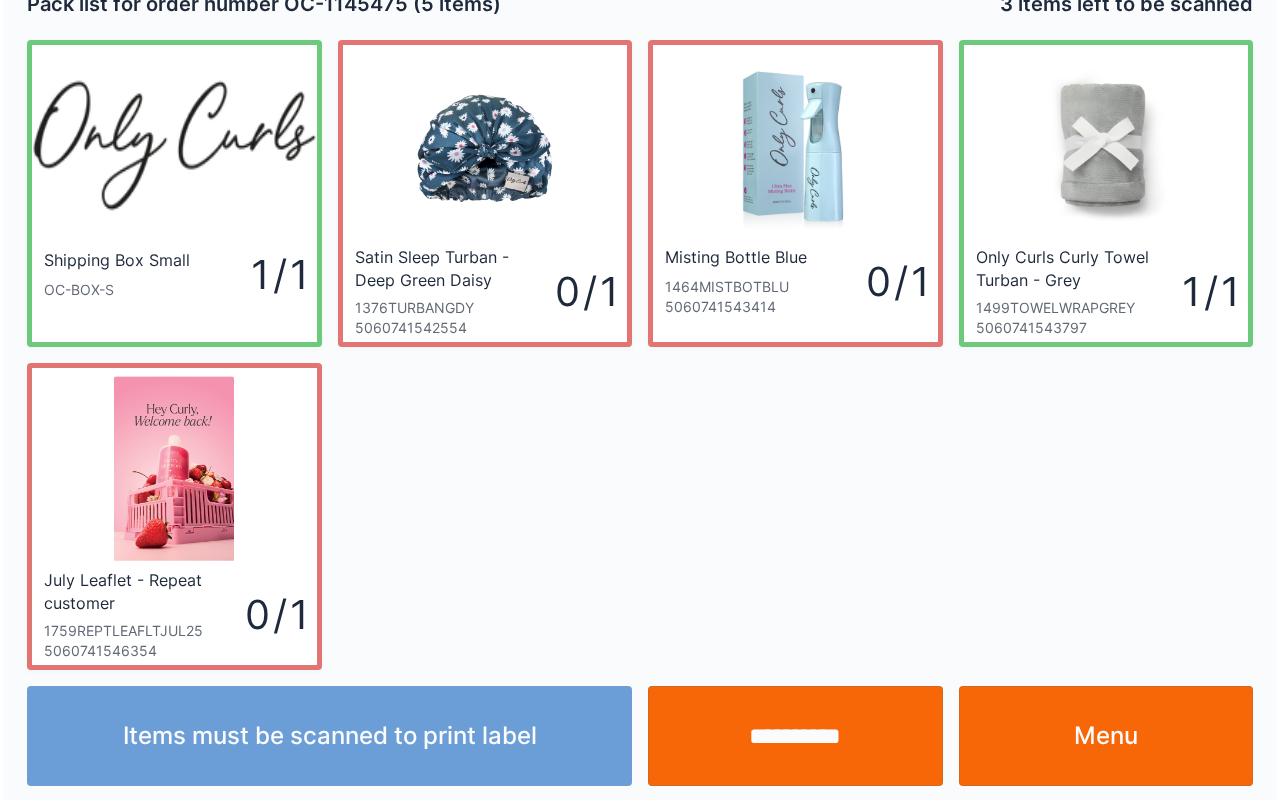 scroll, scrollTop: 36, scrollLeft: 0, axis: vertical 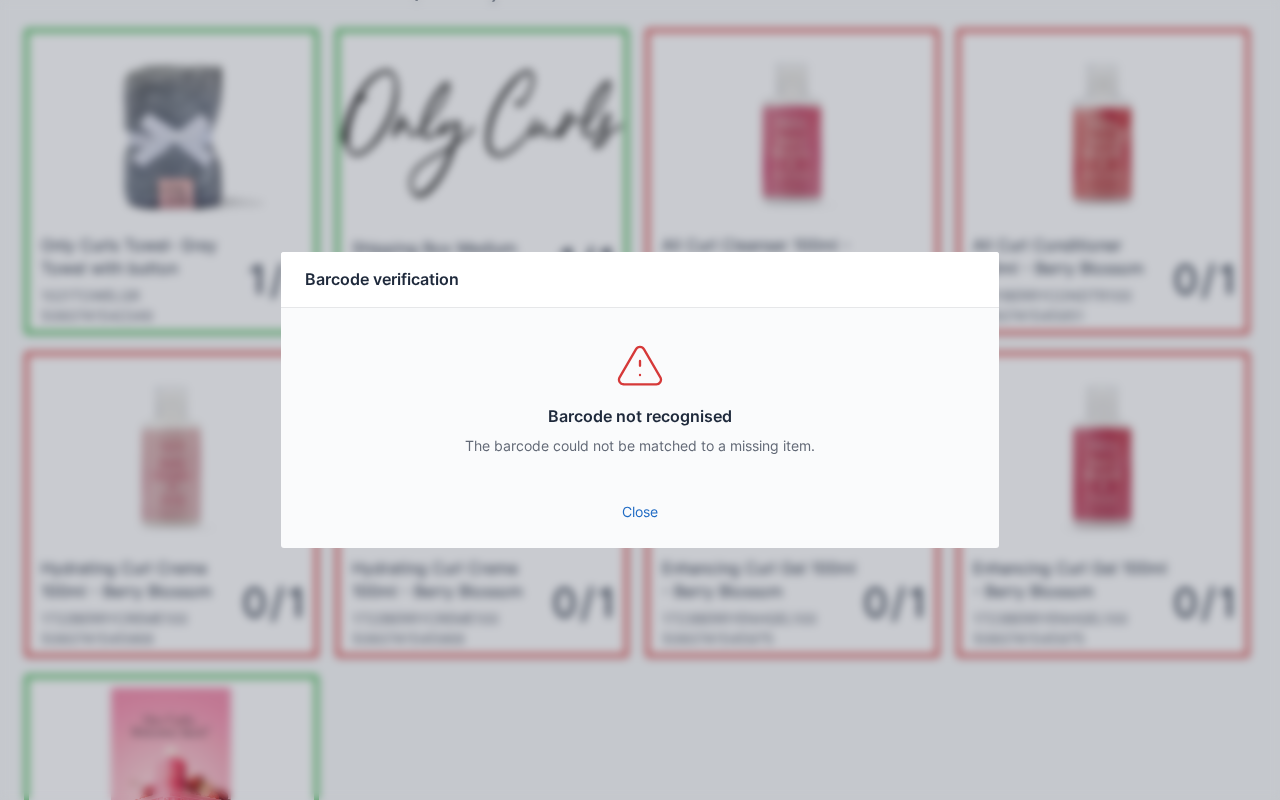 click on "Close" at bounding box center (640, 512) 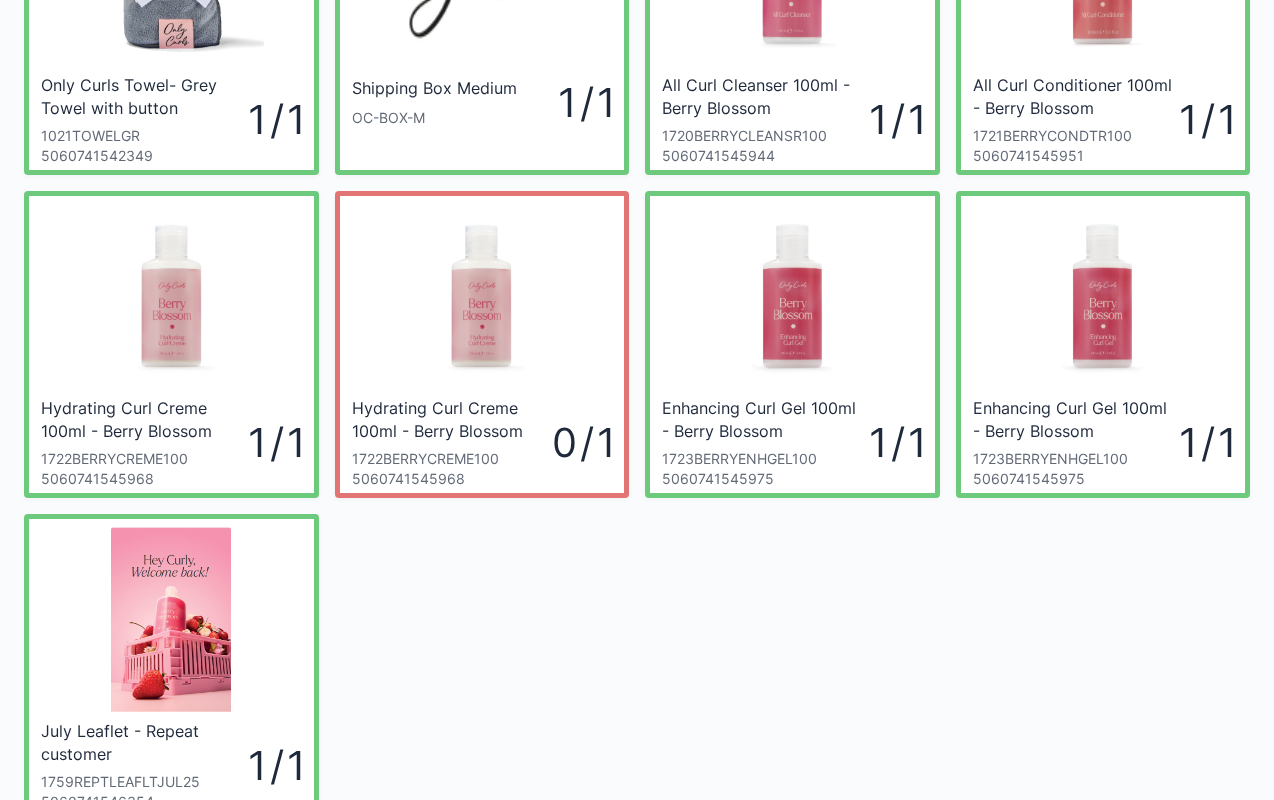 scroll, scrollTop: 244, scrollLeft: 0, axis: vertical 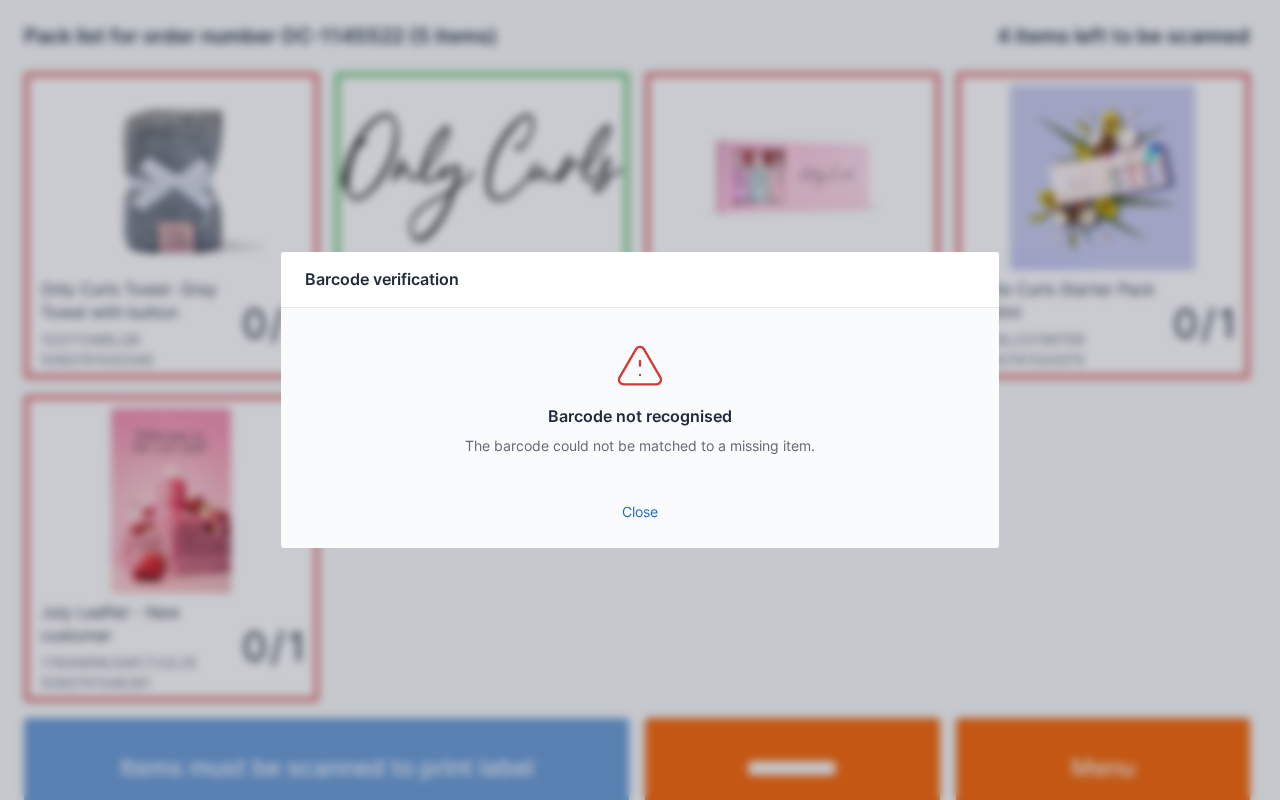 click on "Close" at bounding box center [640, 512] 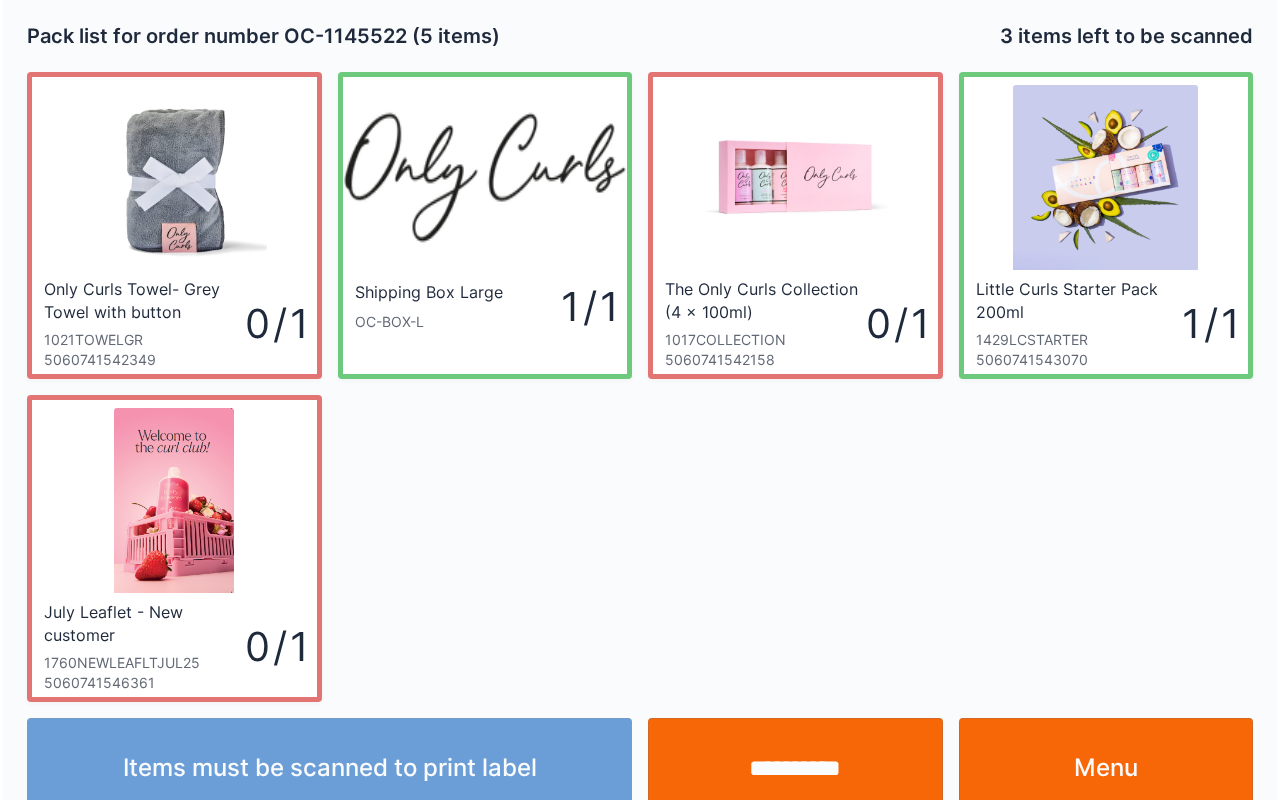 scroll, scrollTop: 36, scrollLeft: 0, axis: vertical 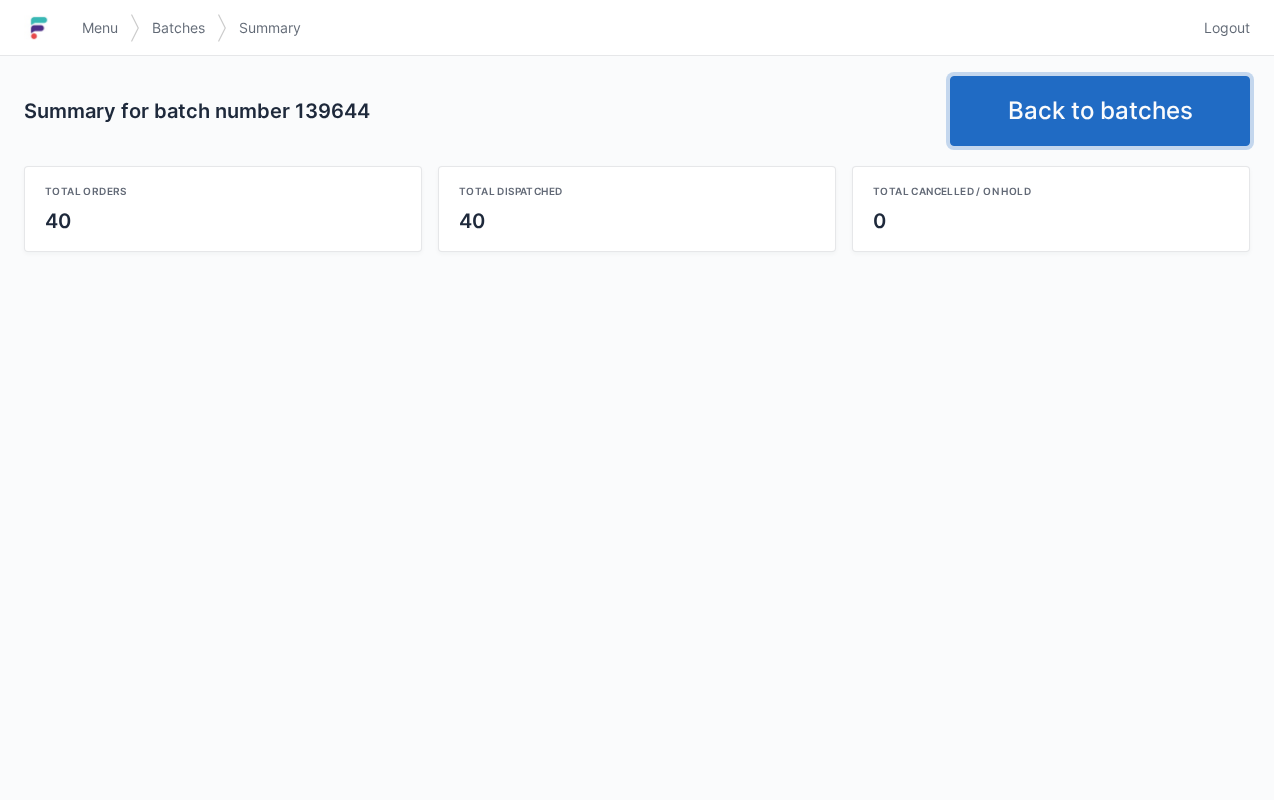 click on "Back to batches" at bounding box center (1100, 111) 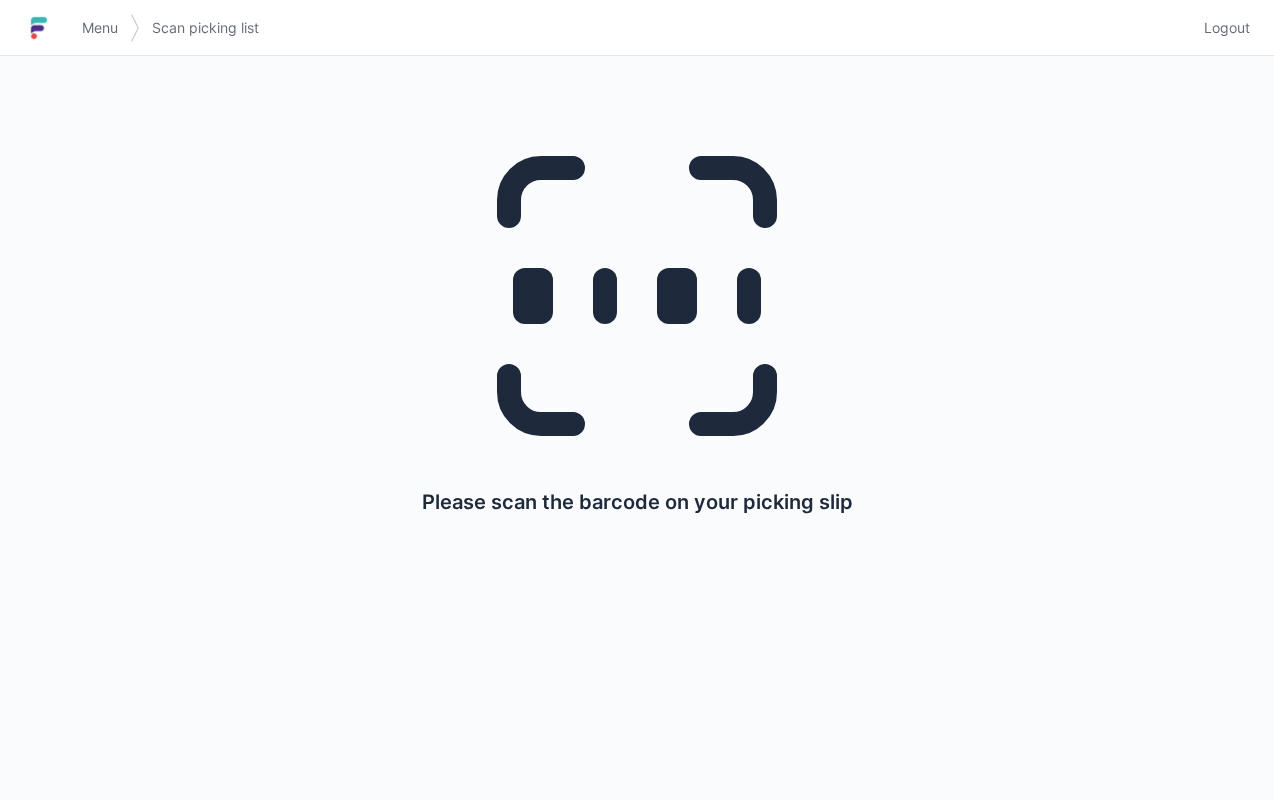 scroll, scrollTop: 0, scrollLeft: 0, axis: both 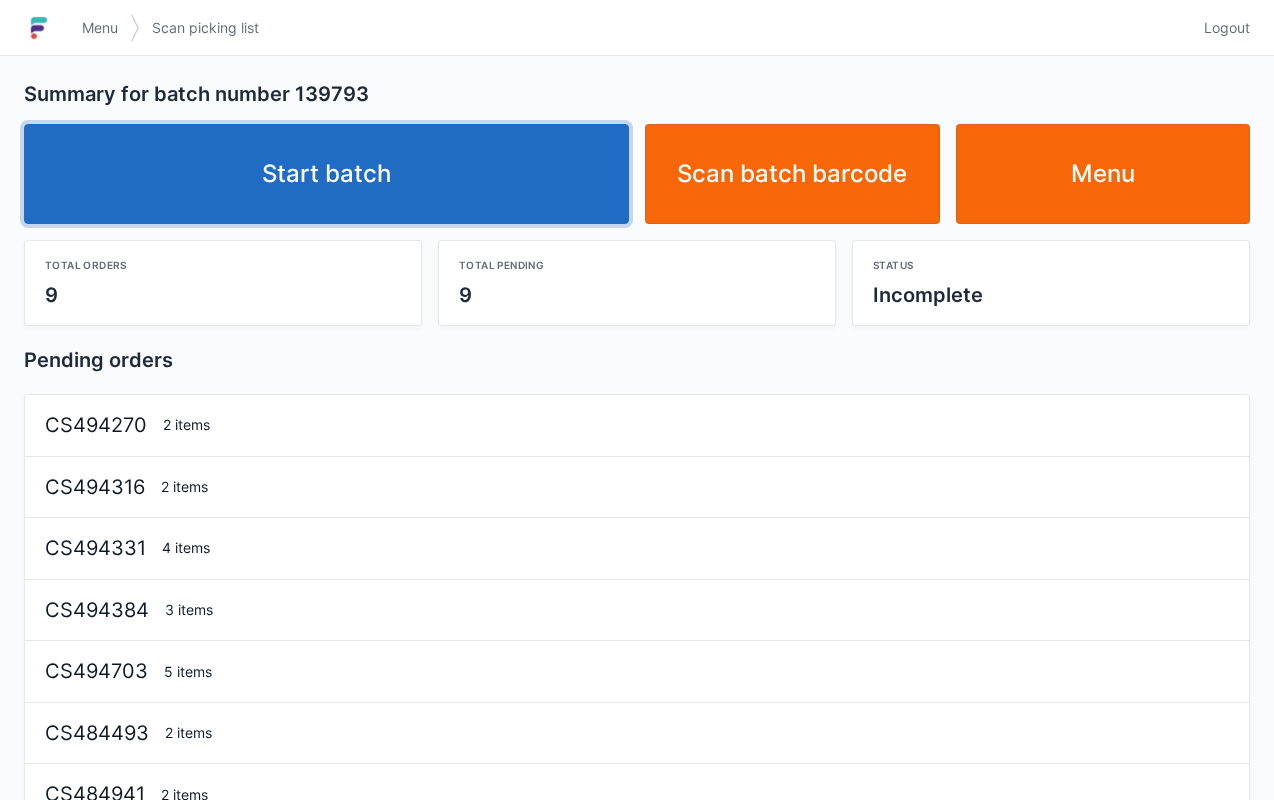 click on "Start batch" at bounding box center (326, 174) 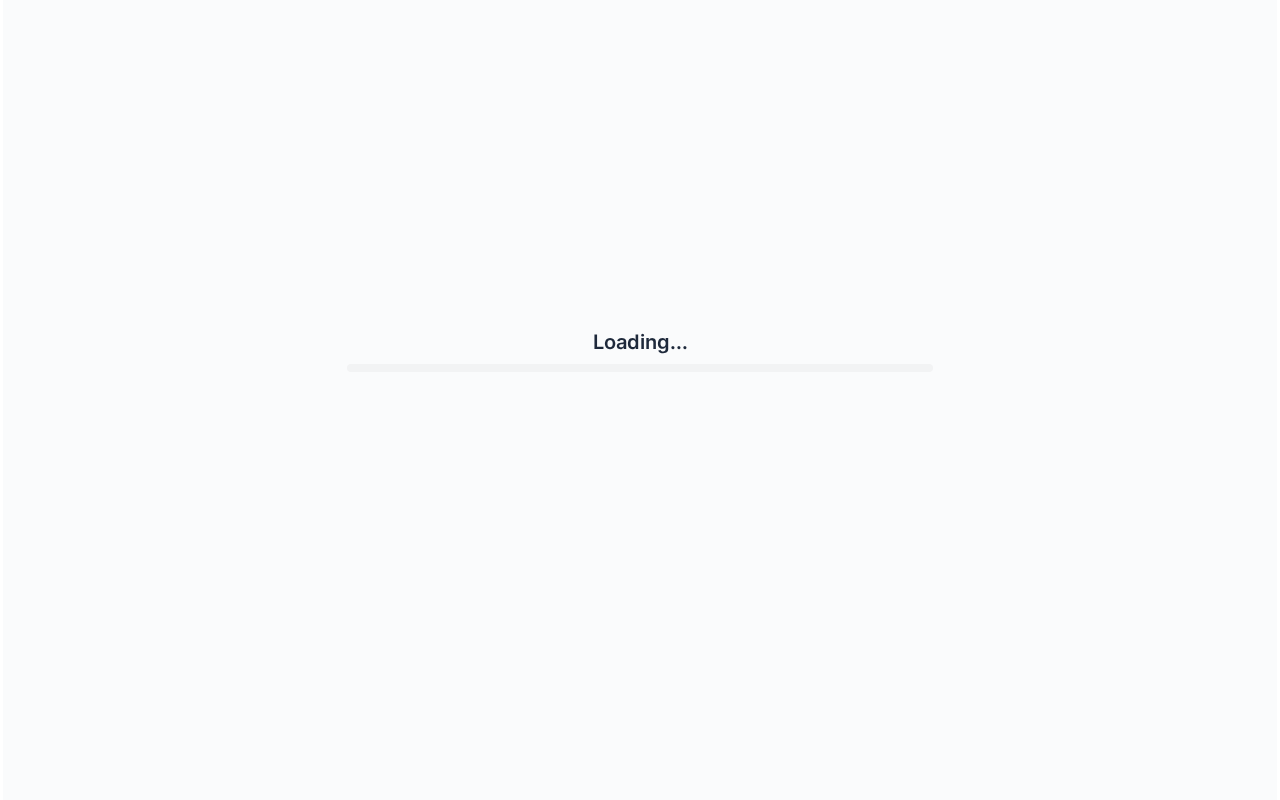 scroll, scrollTop: 0, scrollLeft: 0, axis: both 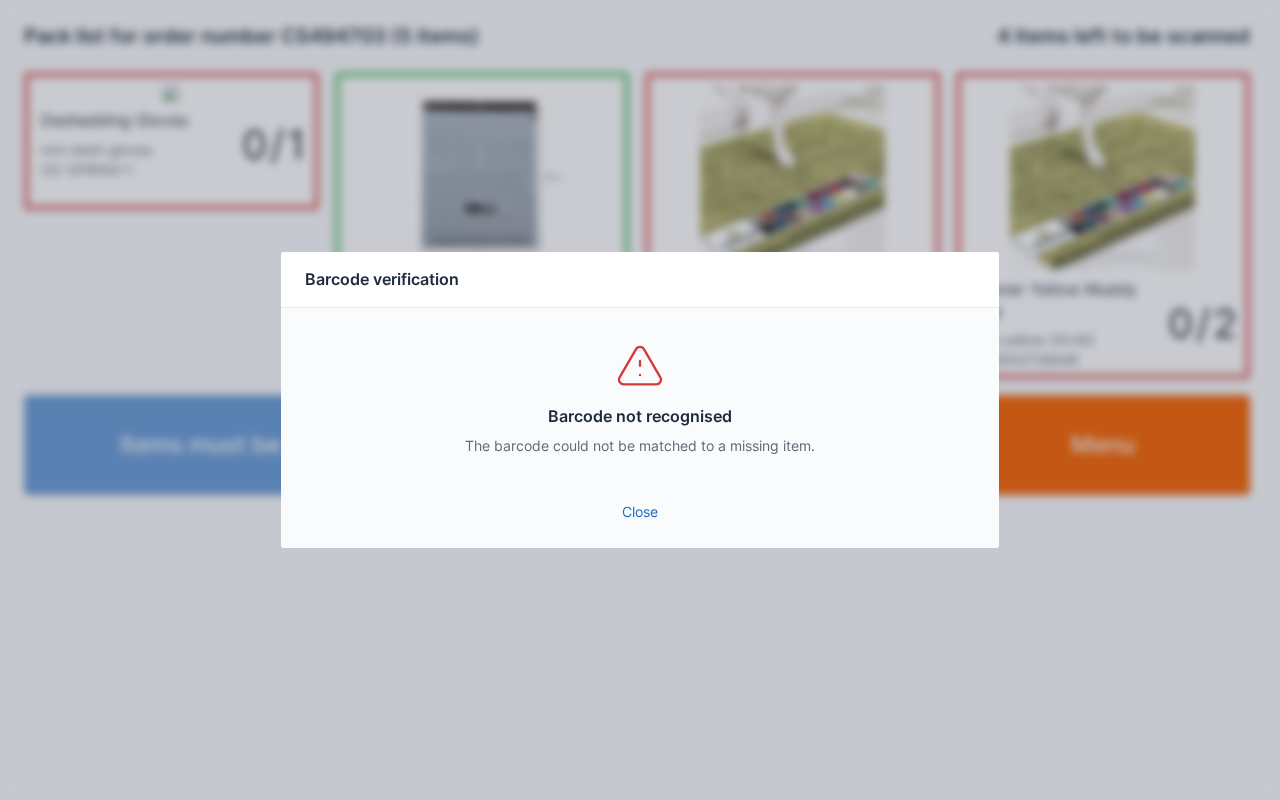 click on "Barcode not recognised The barcode could not be matched to a missing item." at bounding box center (640, 398) 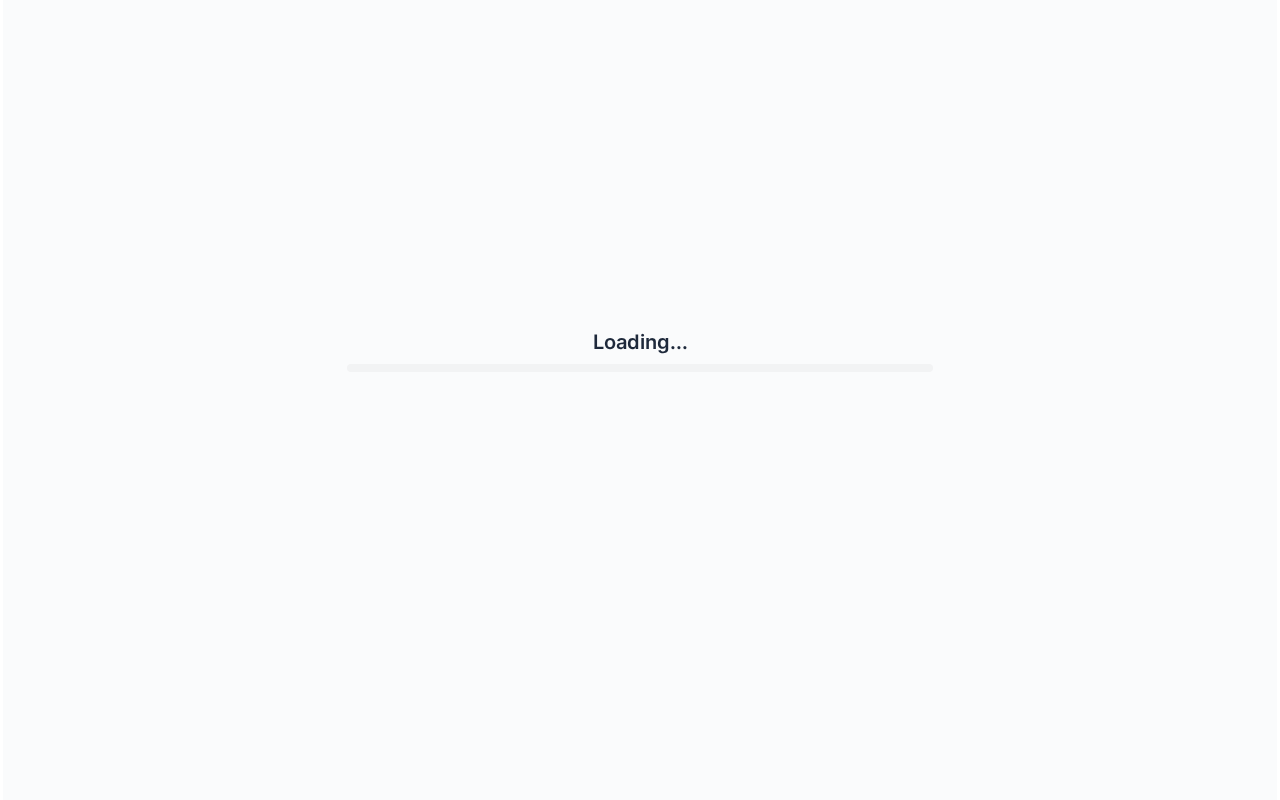 scroll, scrollTop: 0, scrollLeft: 0, axis: both 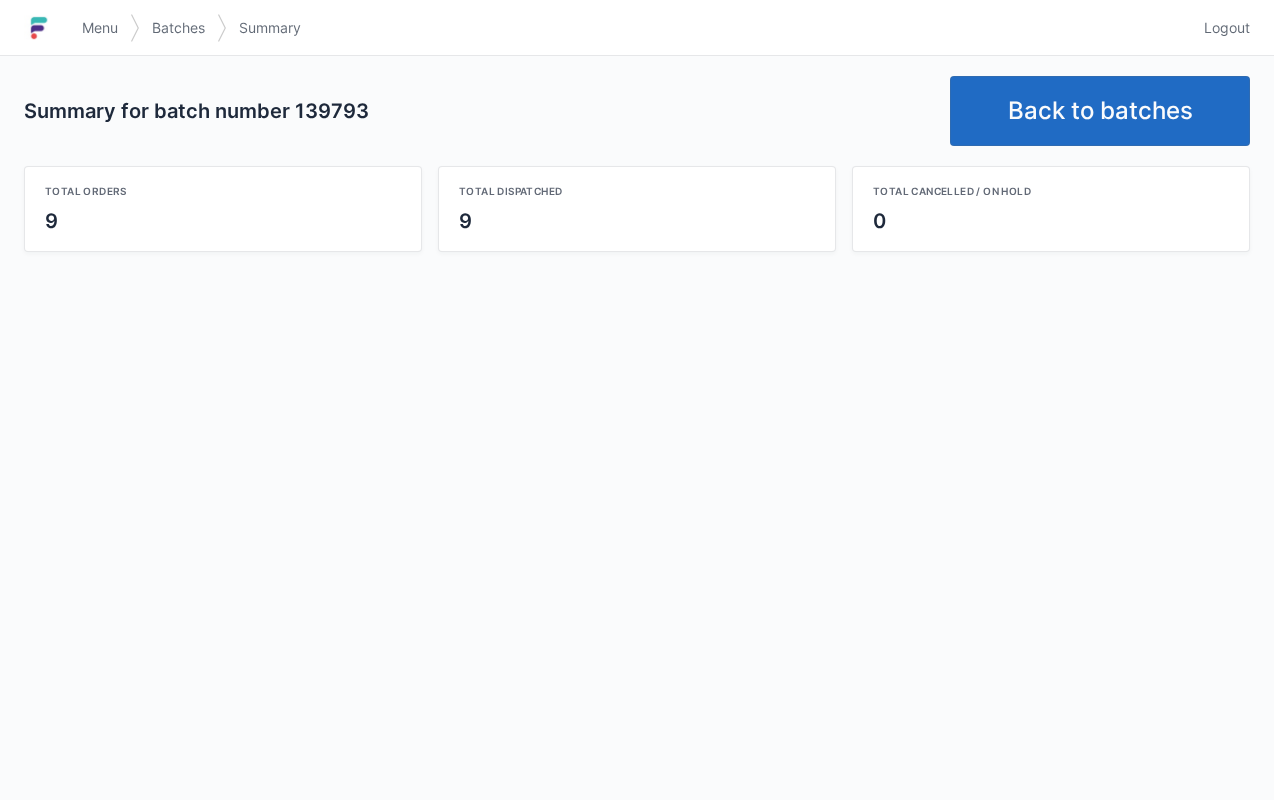 click on "Back to batches" at bounding box center (1100, 111) 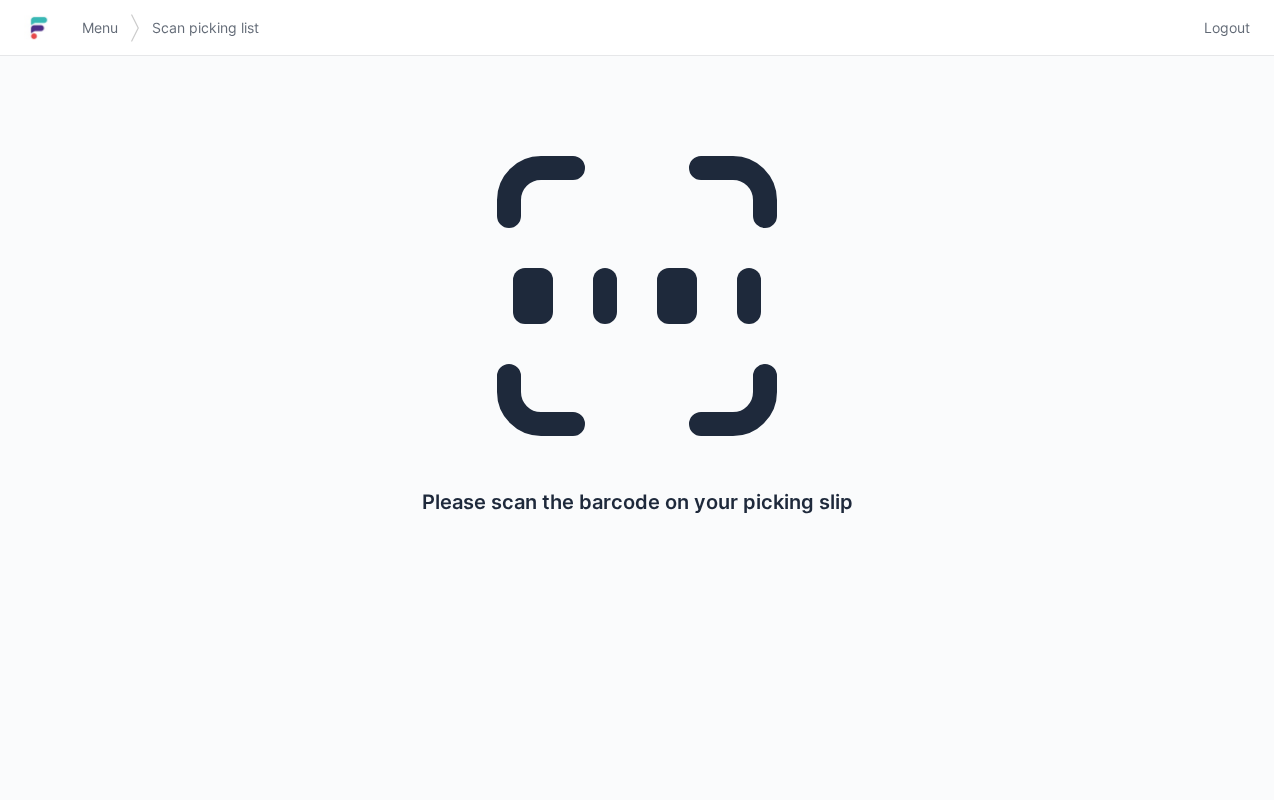 scroll, scrollTop: 0, scrollLeft: 0, axis: both 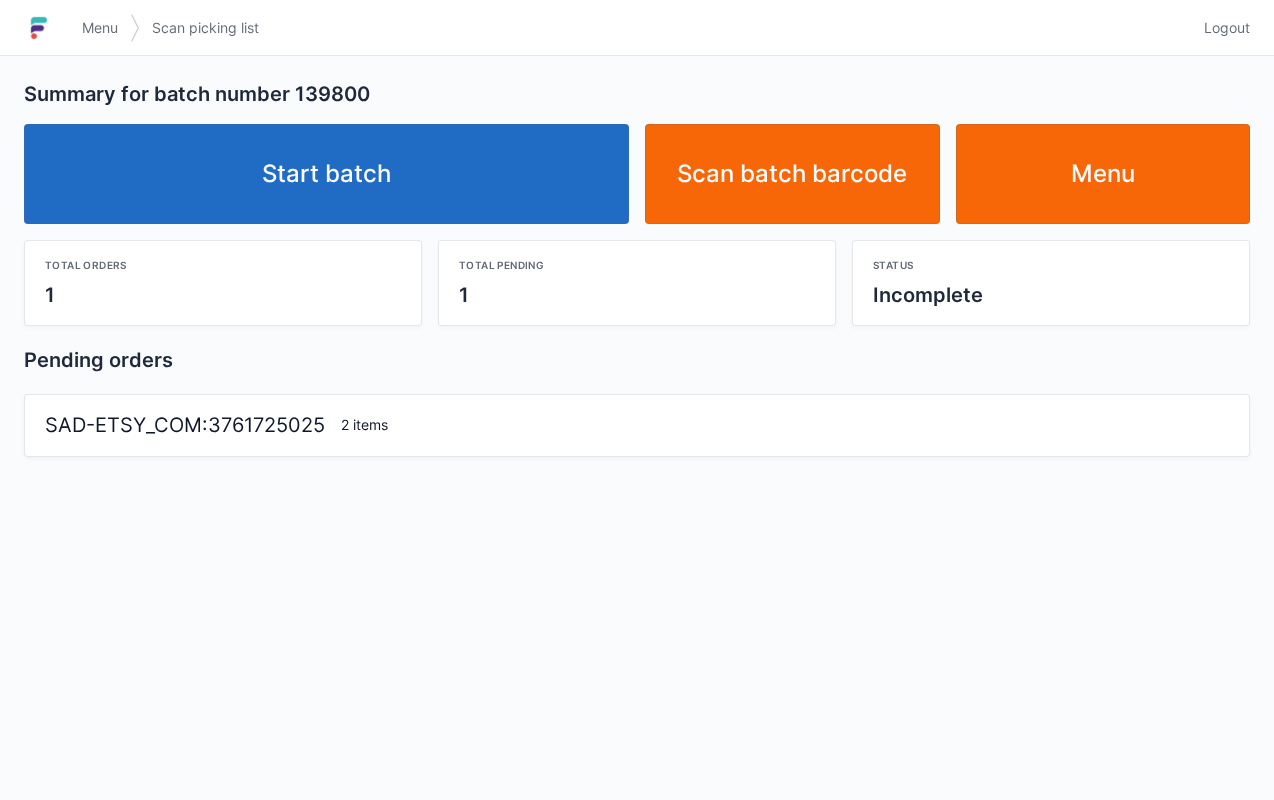 click on "Start batch" at bounding box center (326, 174) 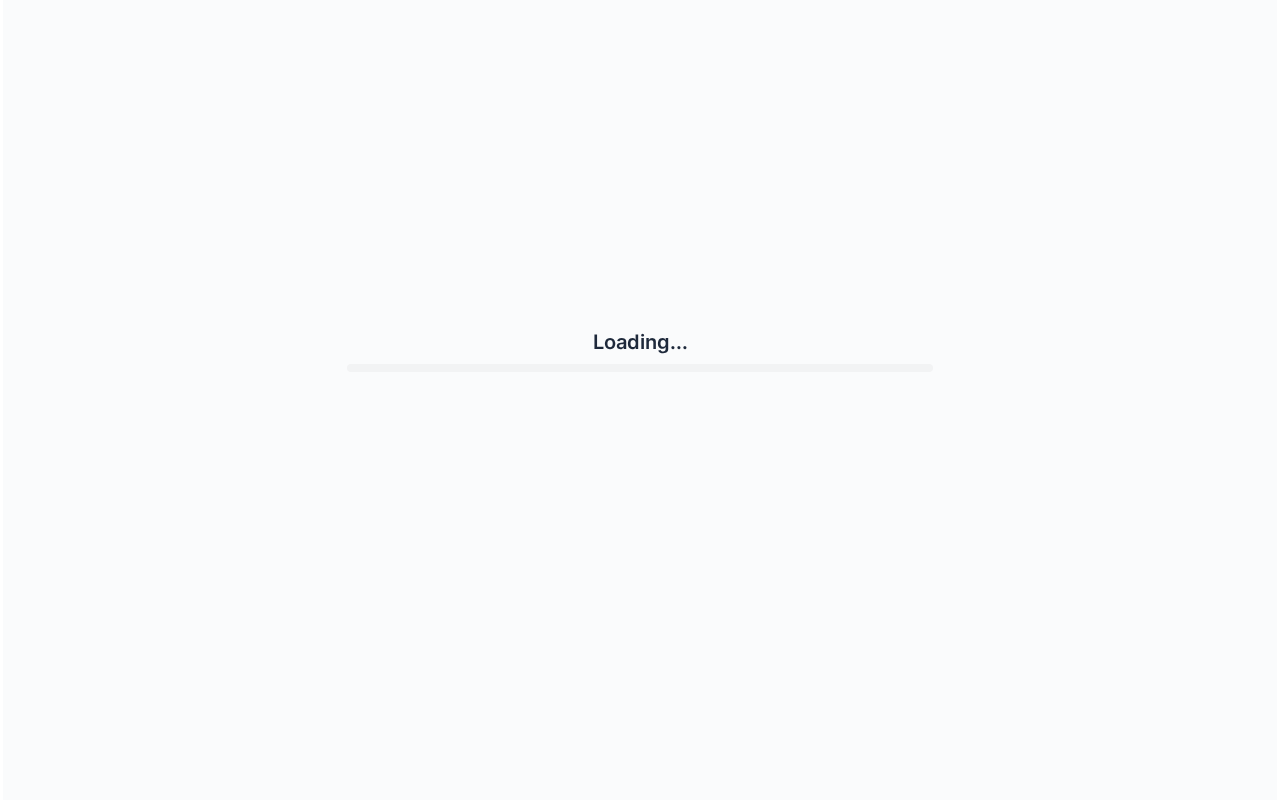 scroll, scrollTop: 0, scrollLeft: 0, axis: both 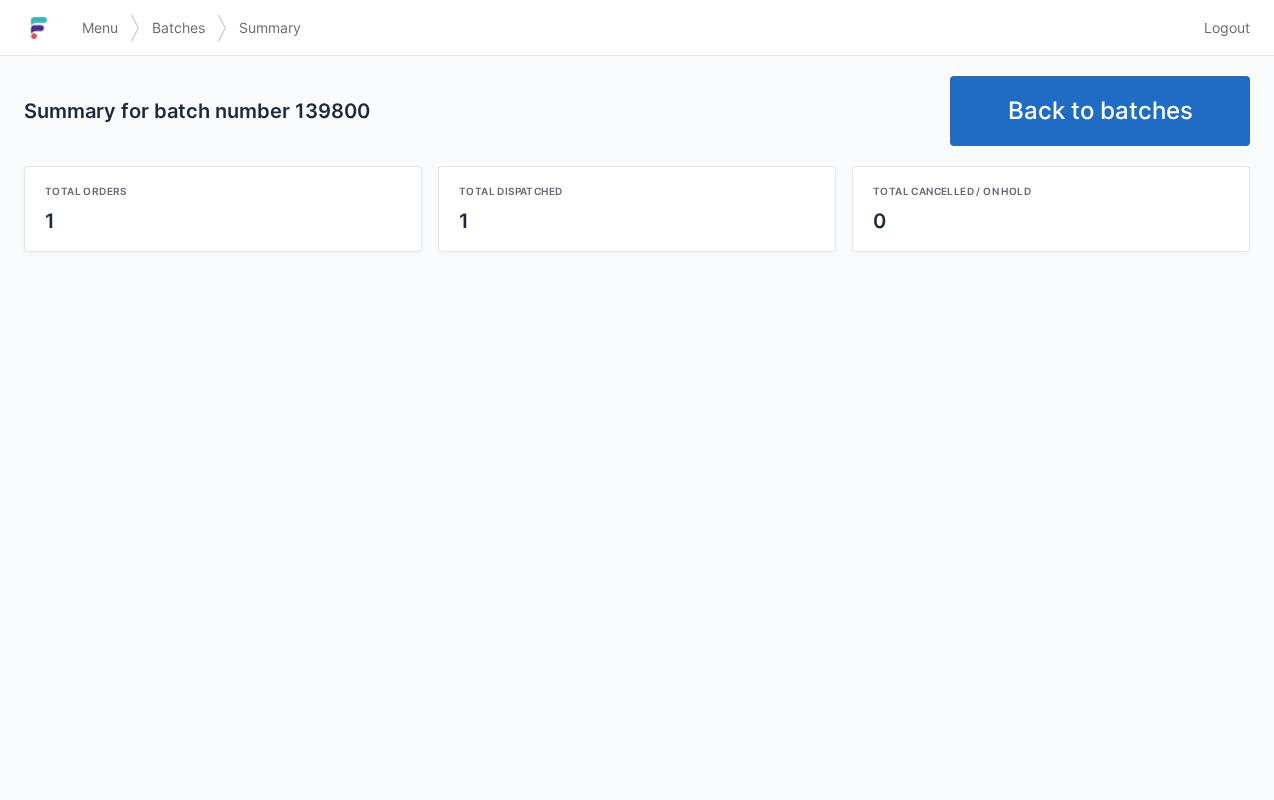 click on "Back to batches" at bounding box center [1100, 111] 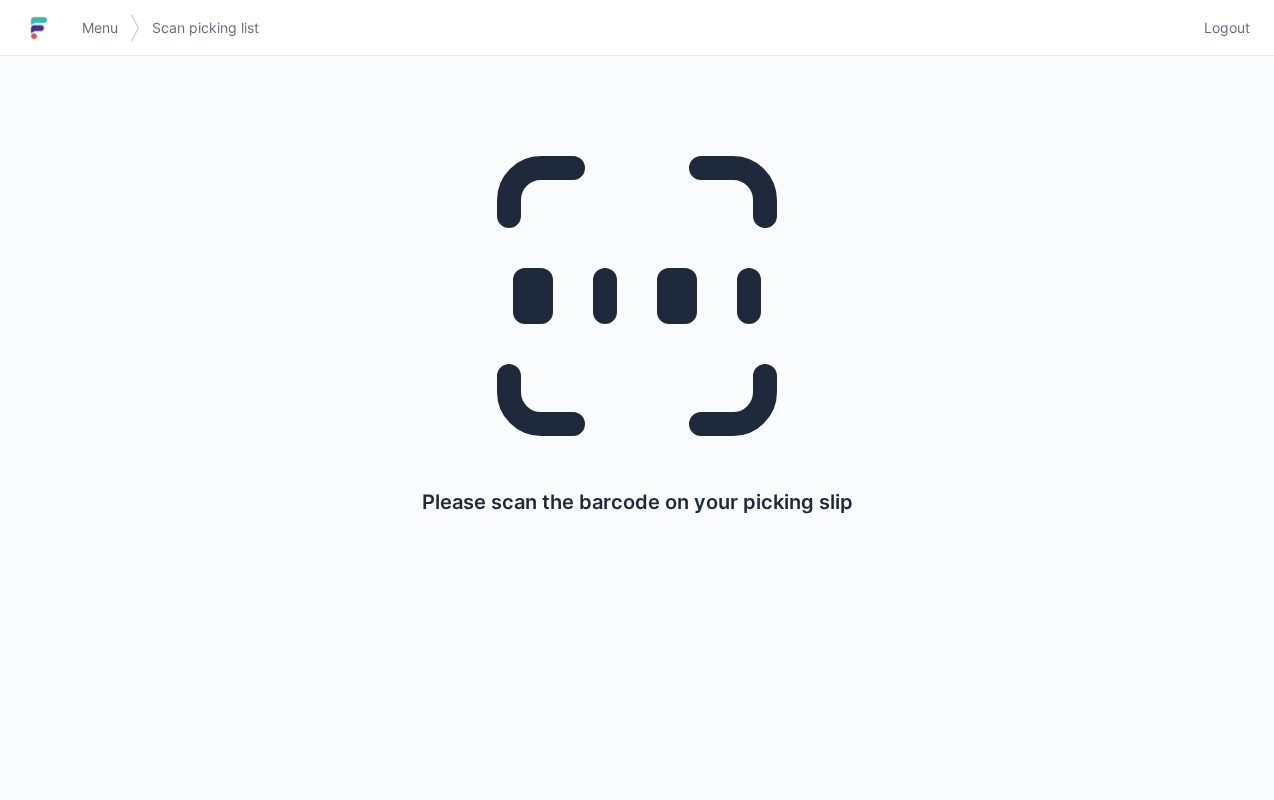 scroll, scrollTop: 0, scrollLeft: 0, axis: both 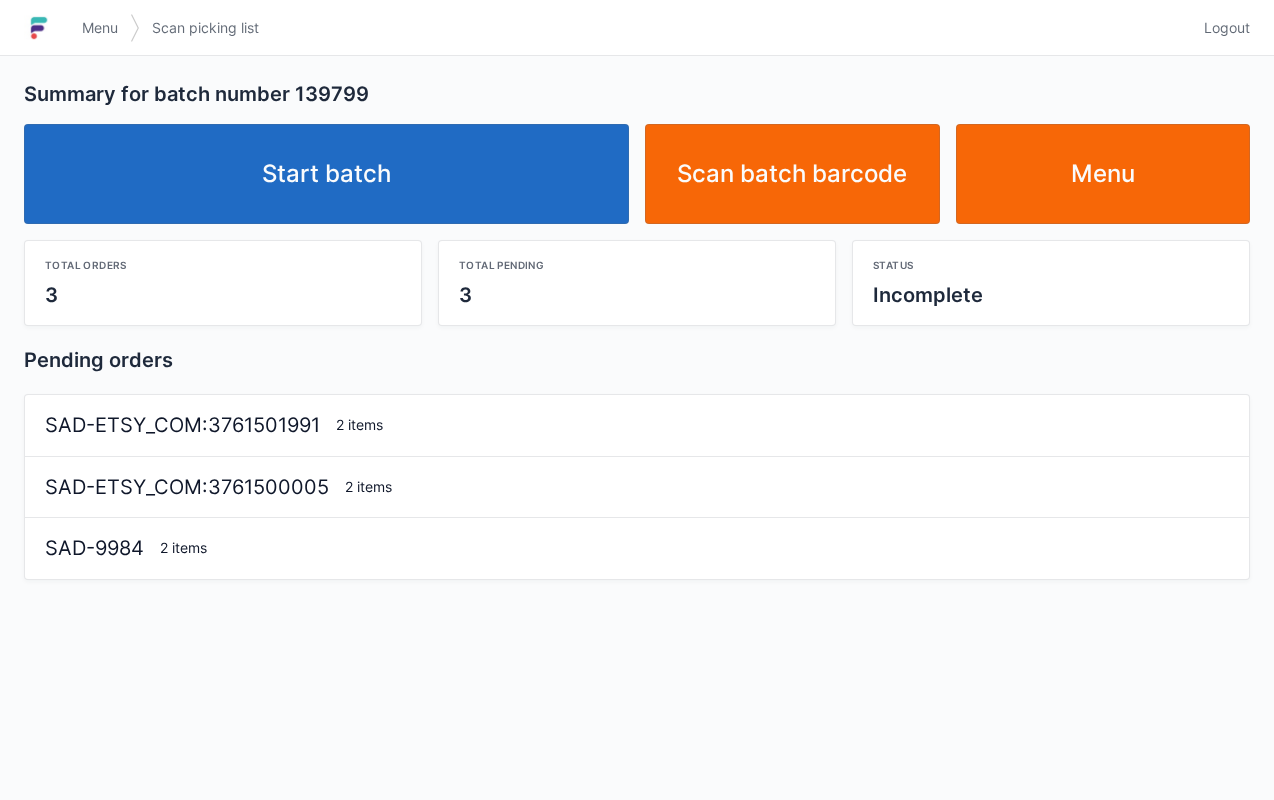 click on "Start batch" at bounding box center [326, 174] 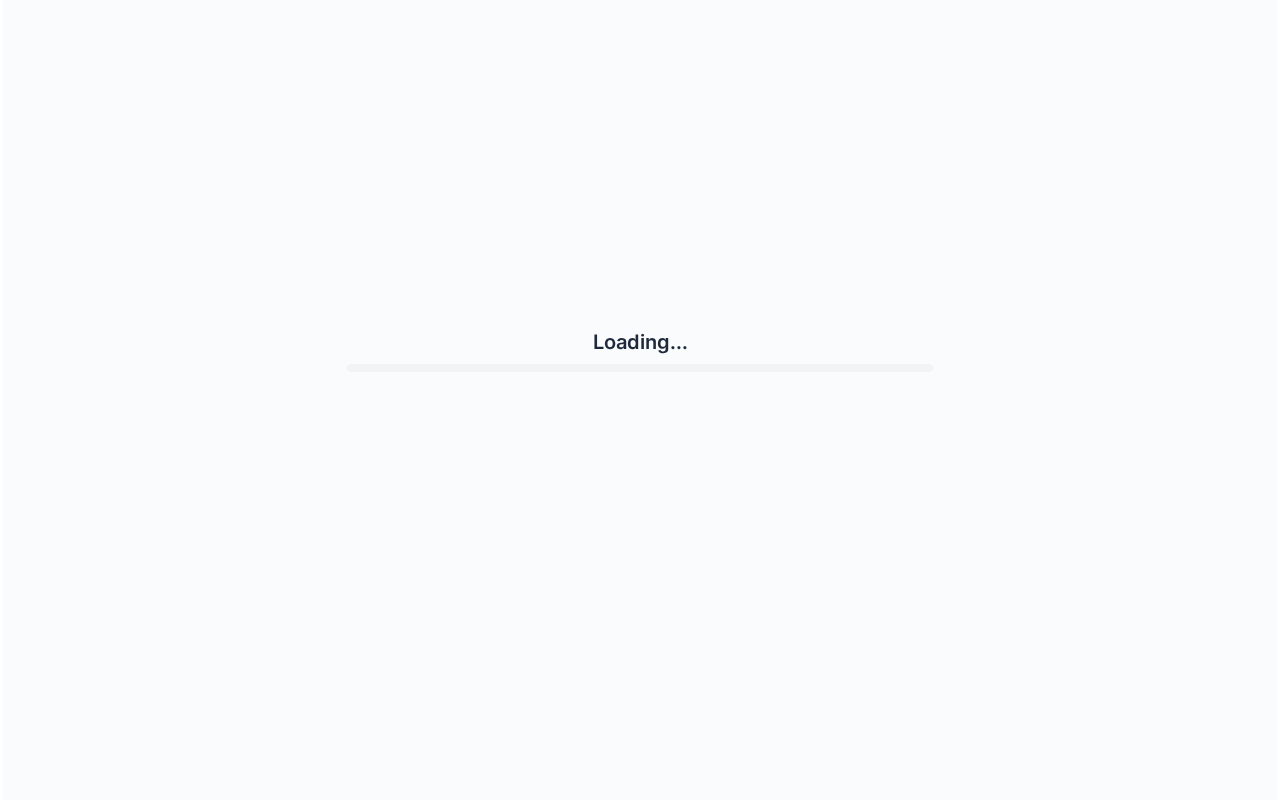 scroll, scrollTop: 0, scrollLeft: 0, axis: both 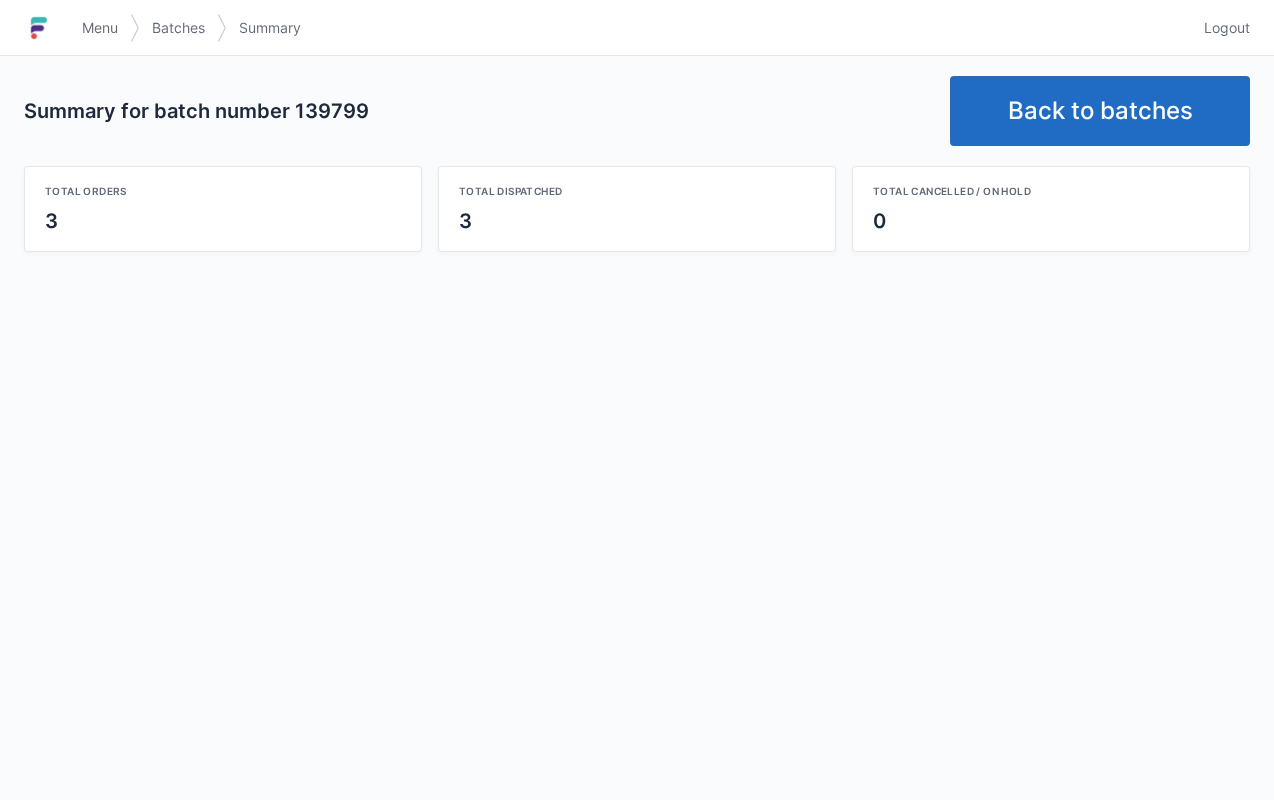 click on "Back to batches" at bounding box center (1100, 111) 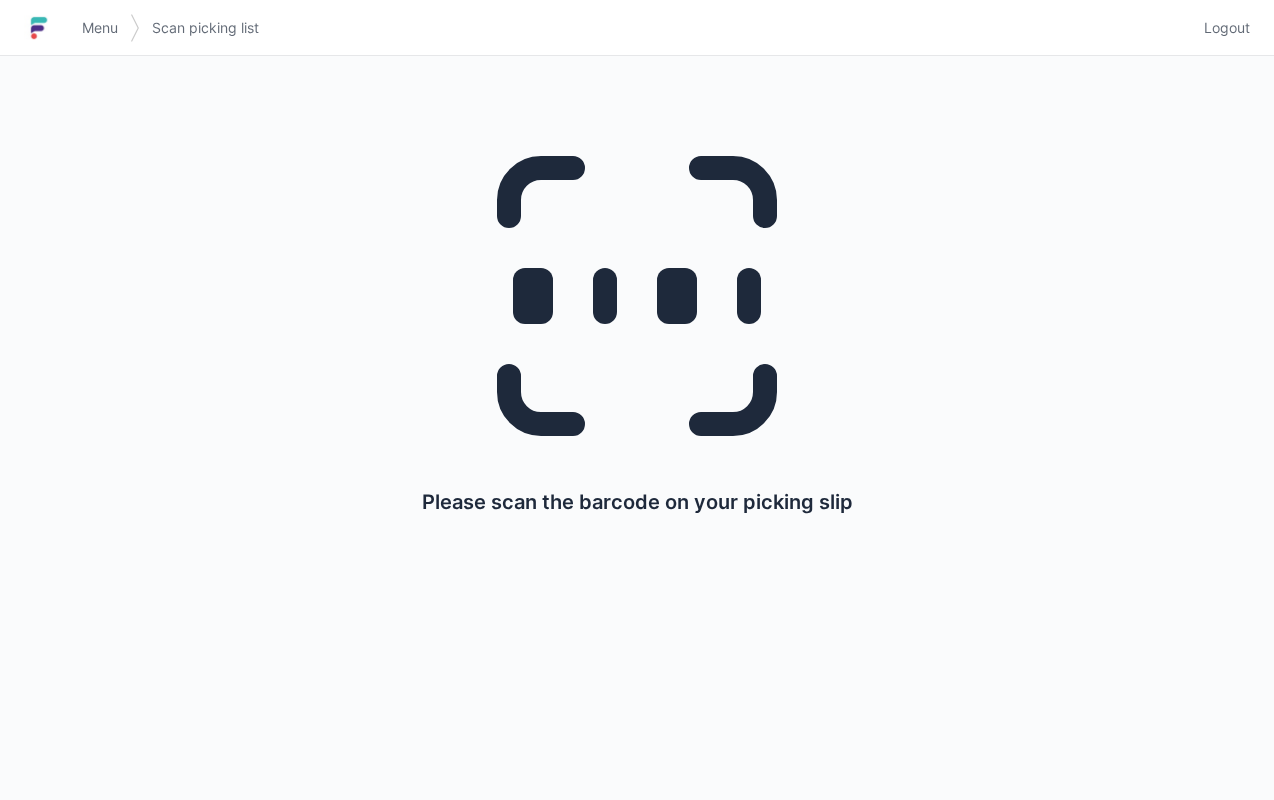 scroll, scrollTop: 0, scrollLeft: 0, axis: both 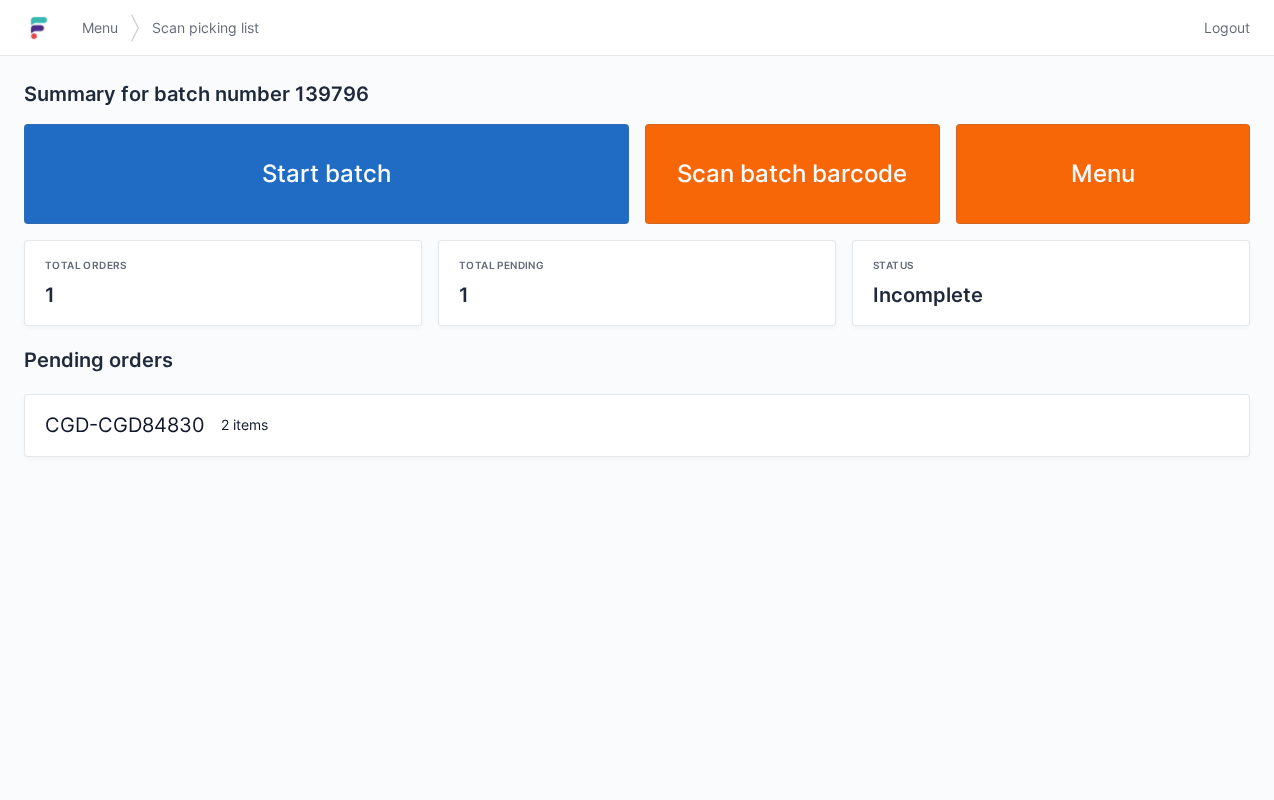 click on "Start batch" at bounding box center (326, 174) 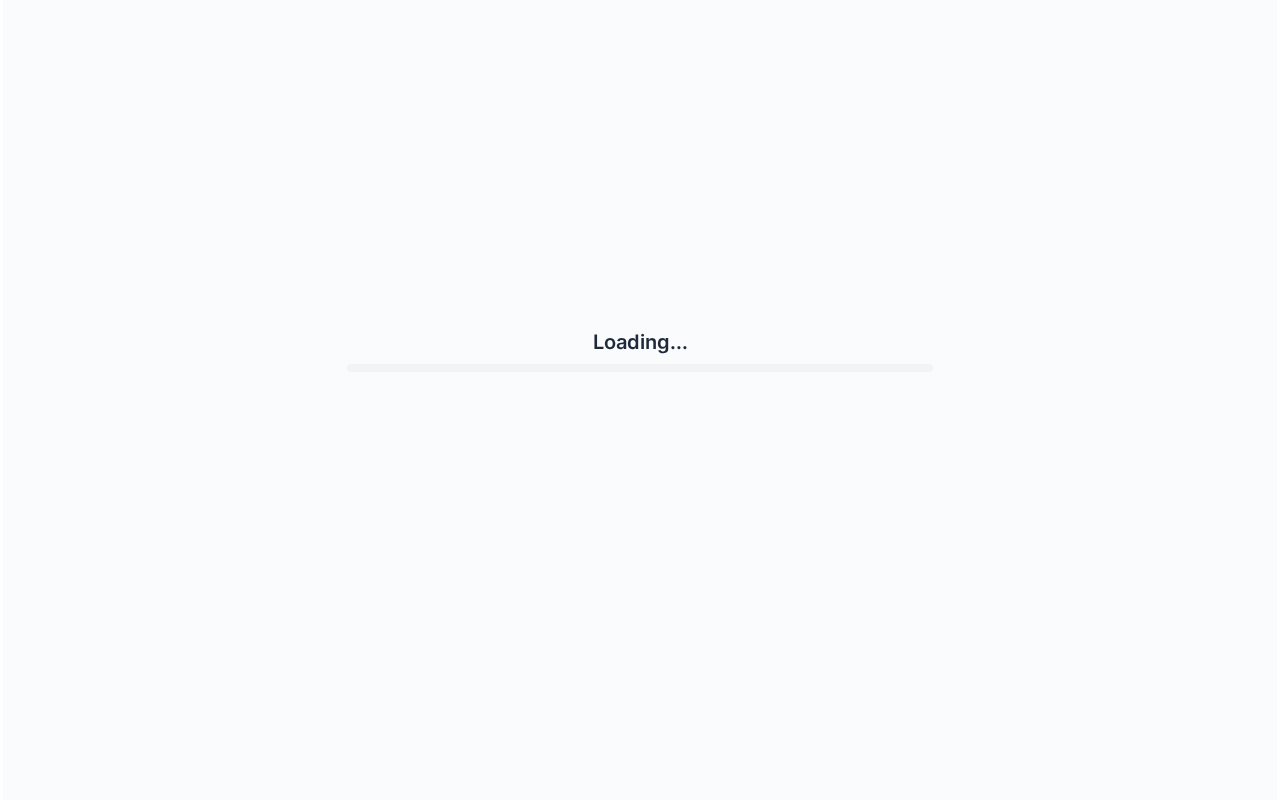 scroll, scrollTop: 0, scrollLeft: 0, axis: both 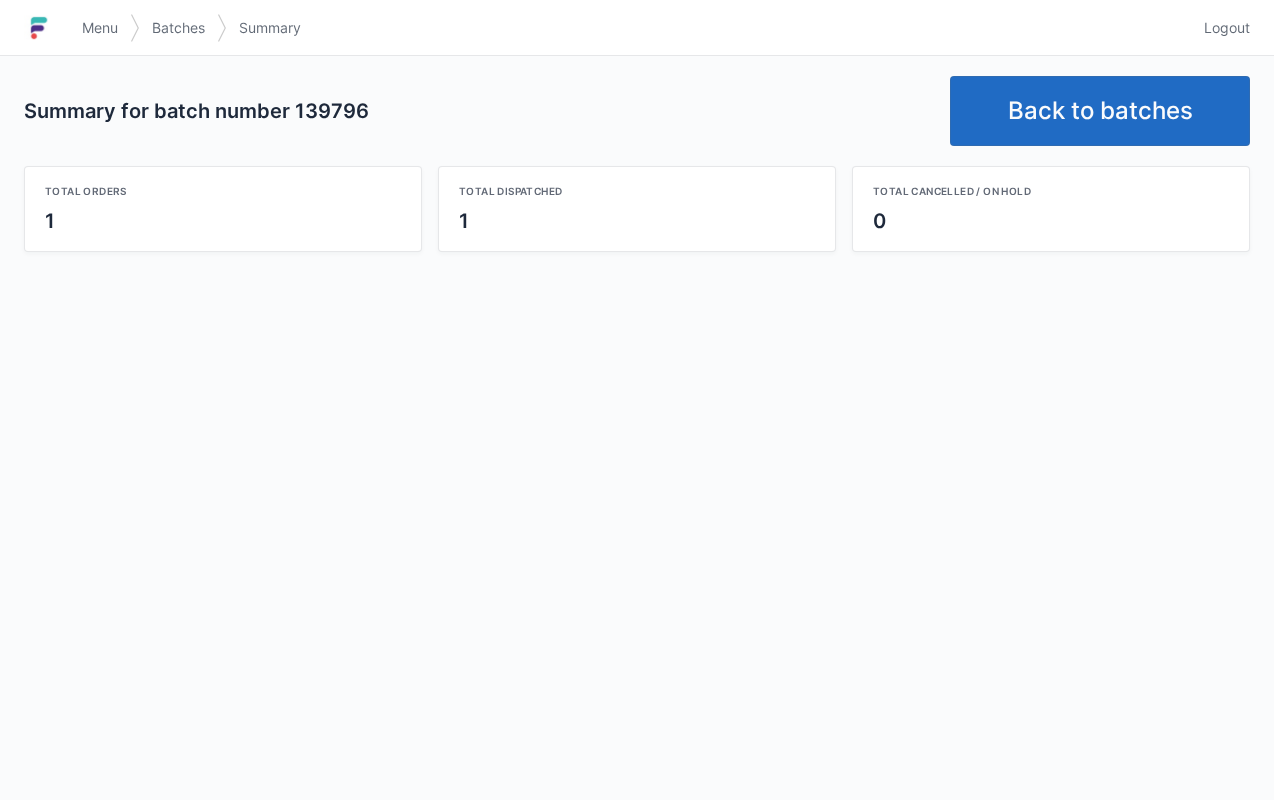 click on "Back to batches" at bounding box center [1100, 111] 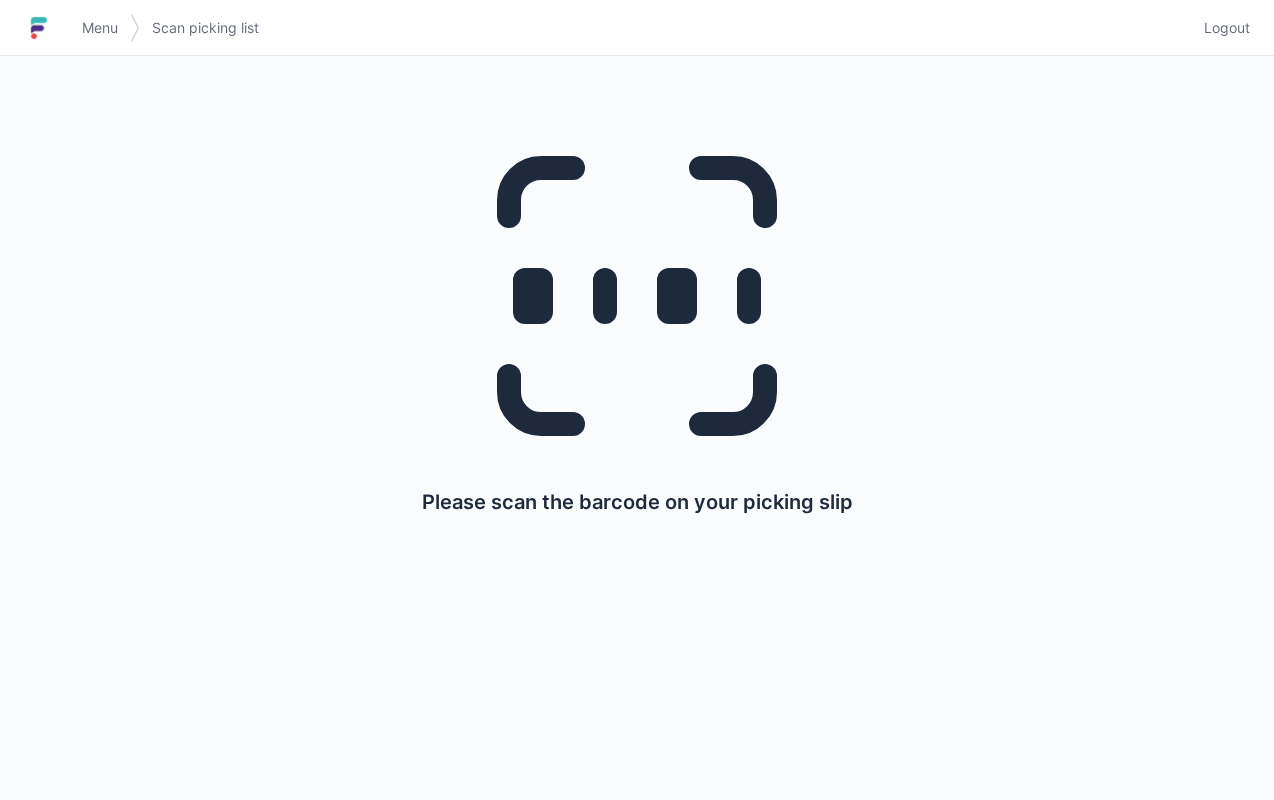 scroll, scrollTop: 0, scrollLeft: 0, axis: both 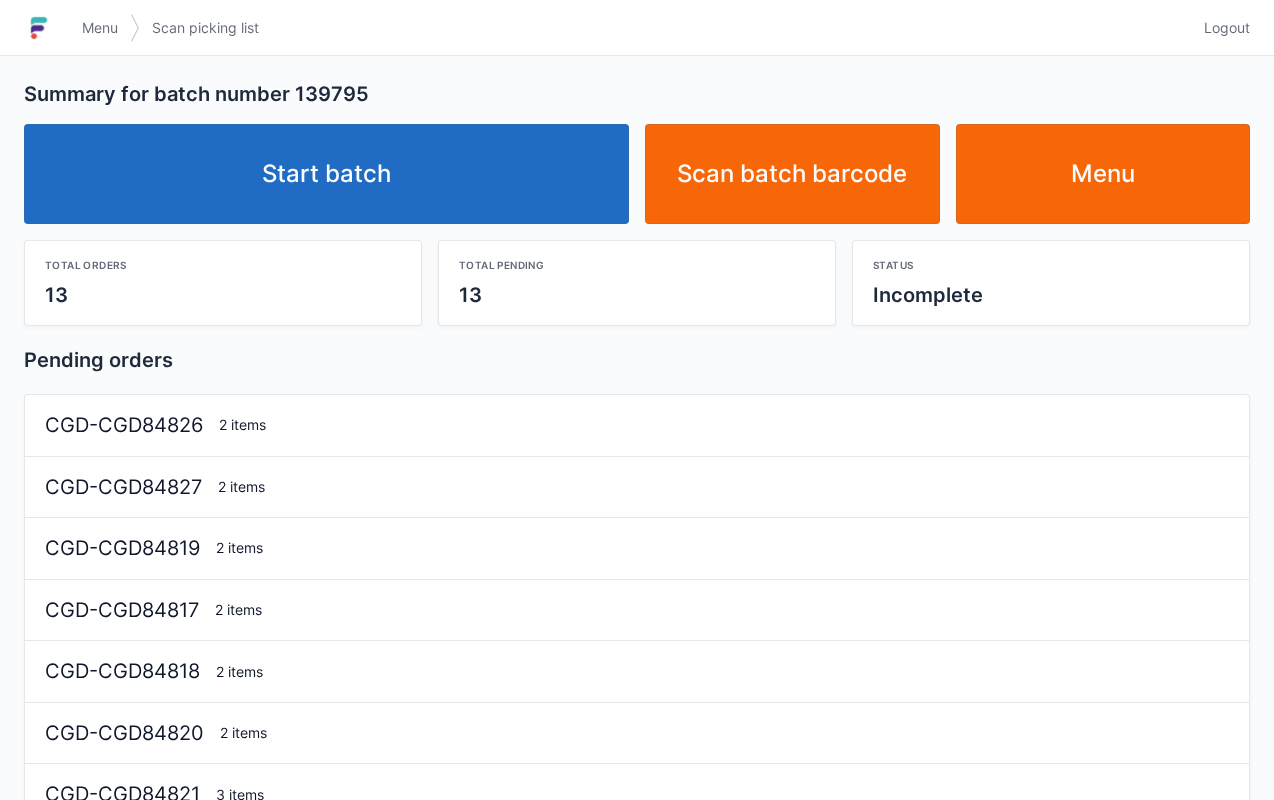 click on "Start batch" at bounding box center (326, 174) 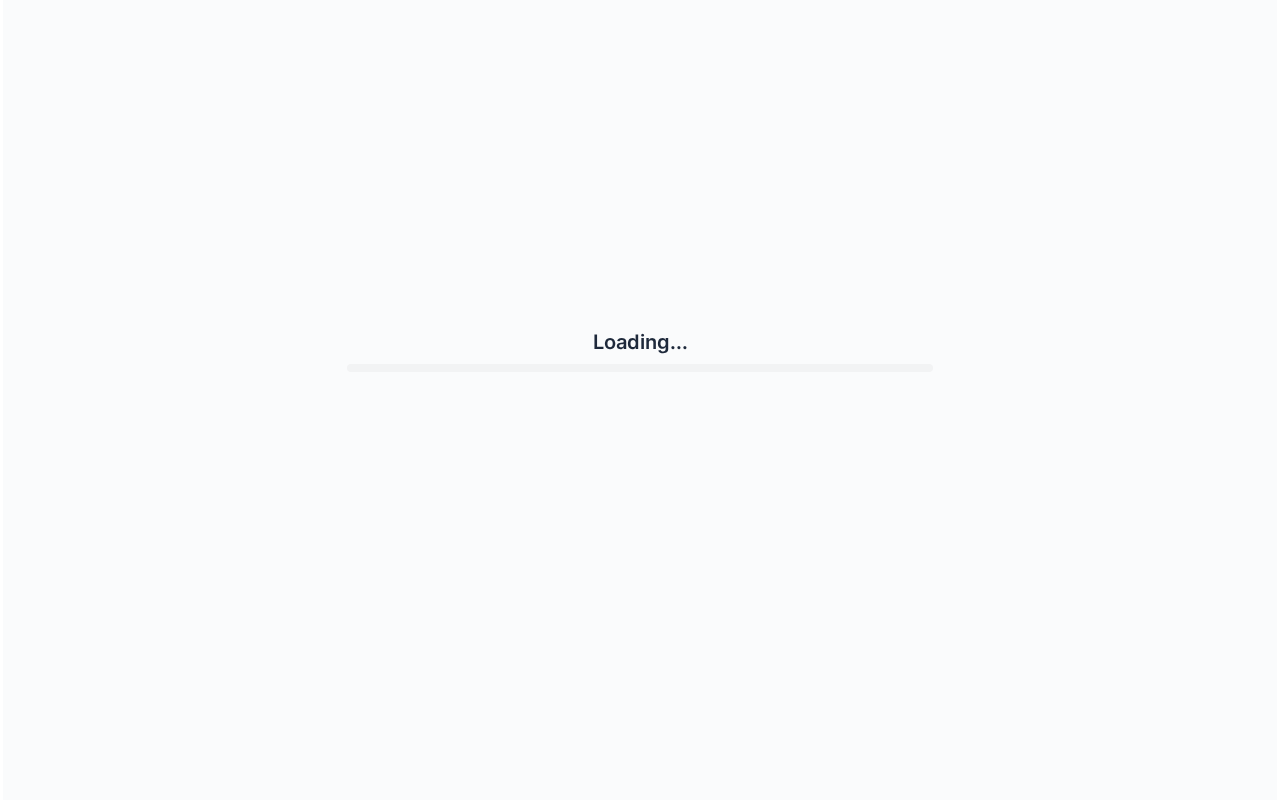 scroll, scrollTop: 0, scrollLeft: 0, axis: both 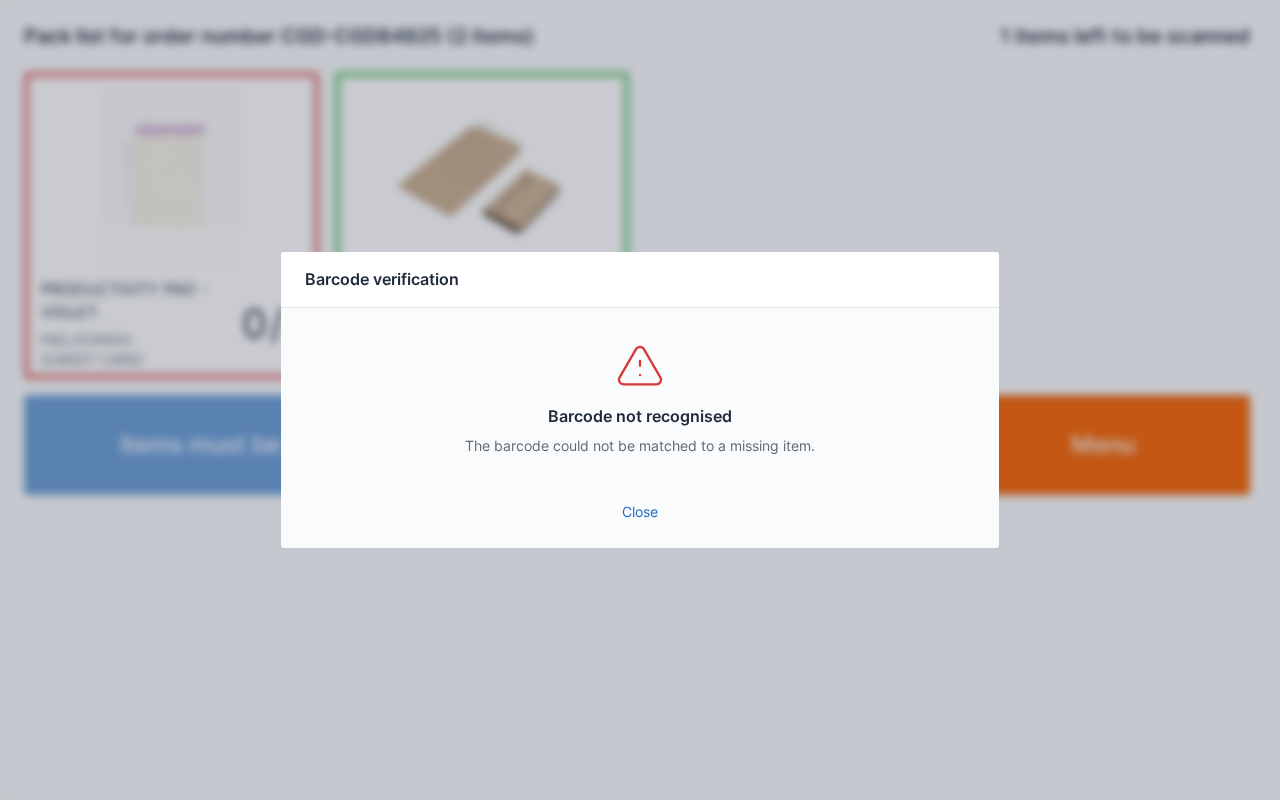 click on "Close" at bounding box center [640, 512] 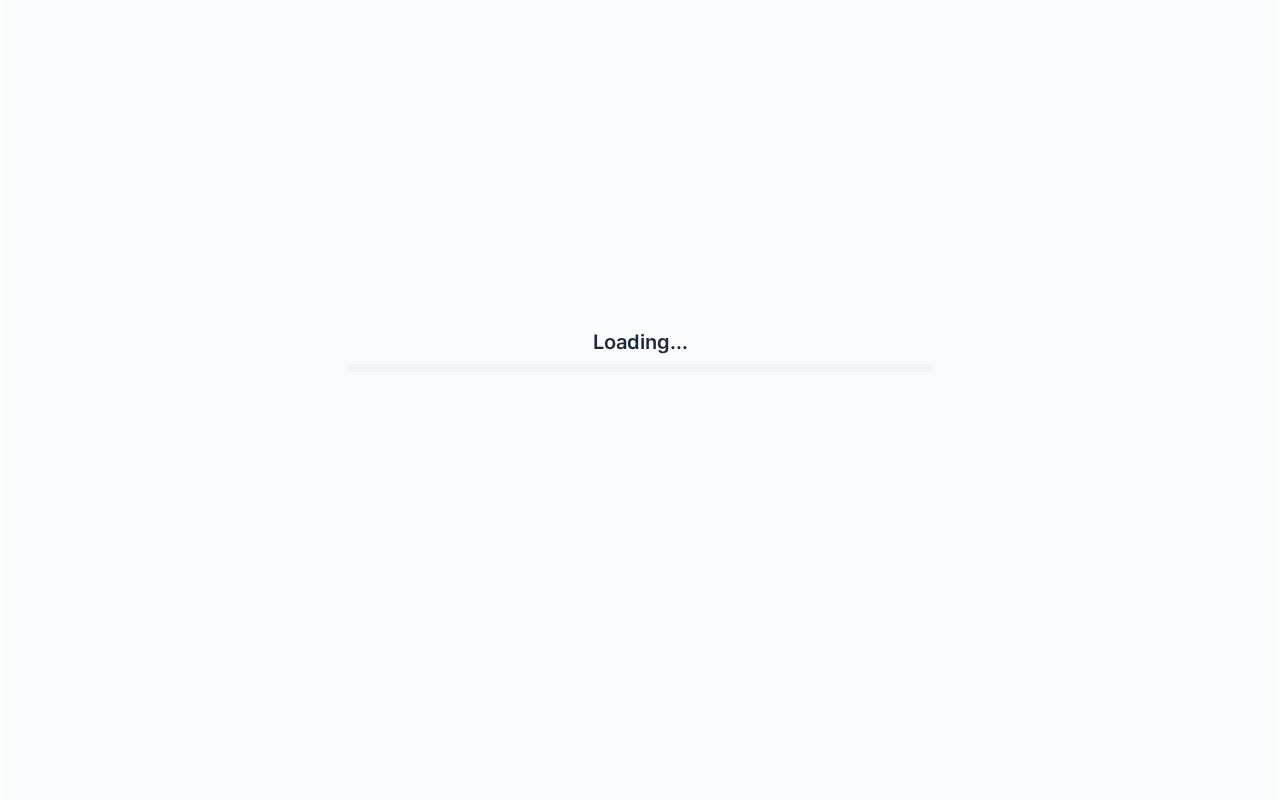 scroll, scrollTop: 0, scrollLeft: 0, axis: both 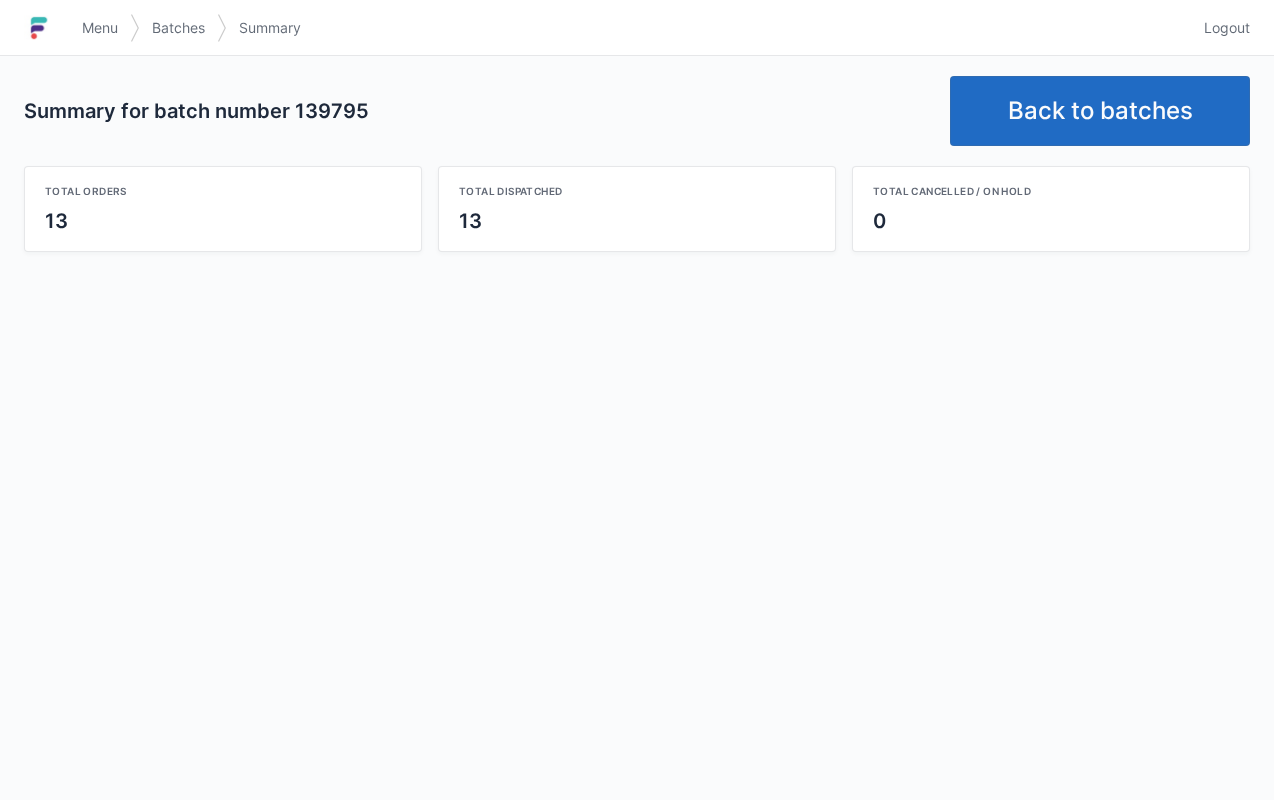 click on "Back to batches" at bounding box center [1100, 111] 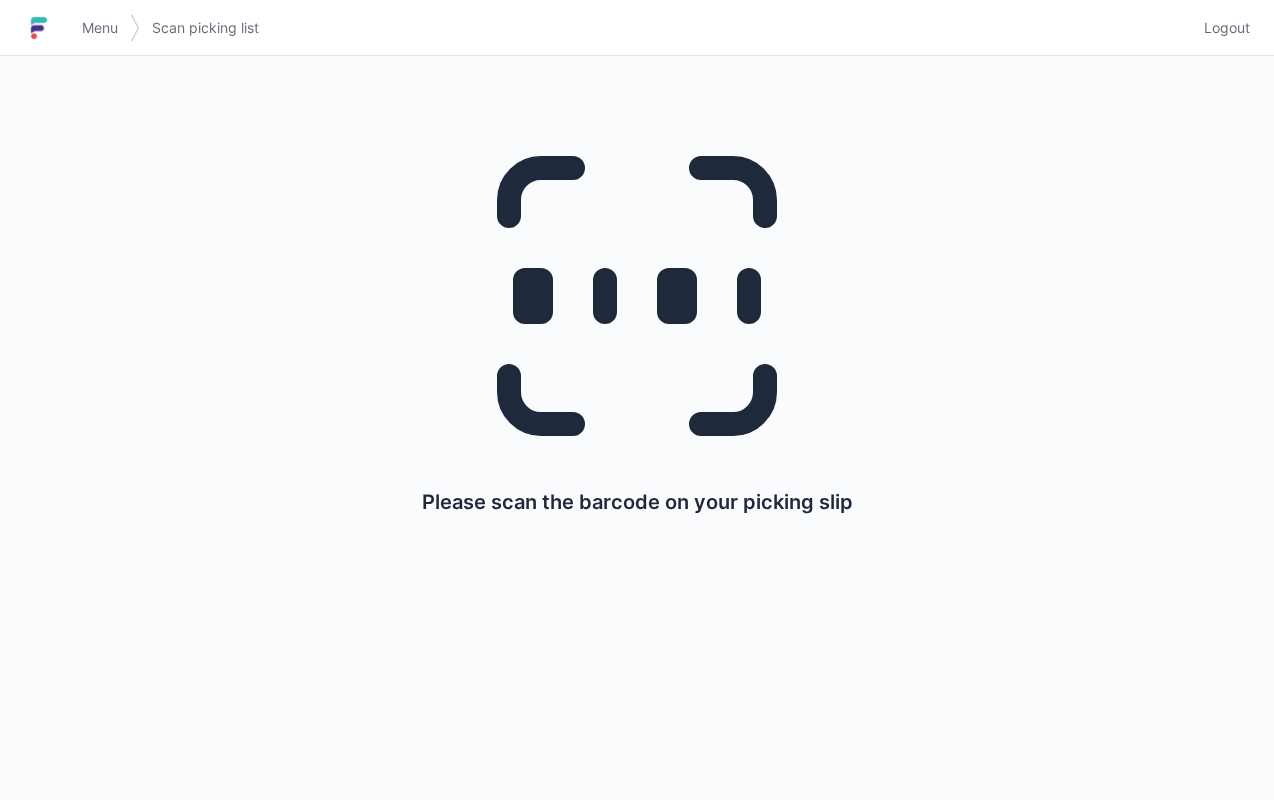 scroll, scrollTop: 0, scrollLeft: 0, axis: both 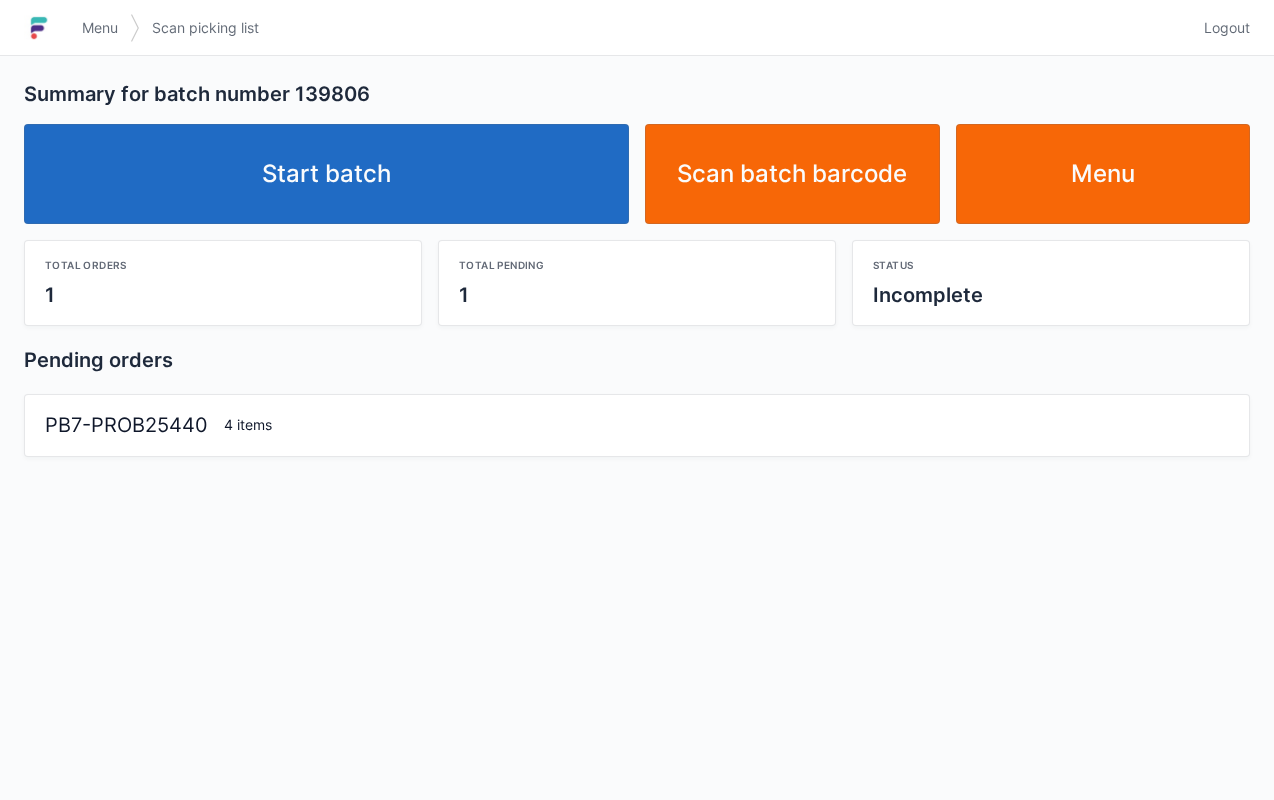 click on "Start batch" at bounding box center (326, 174) 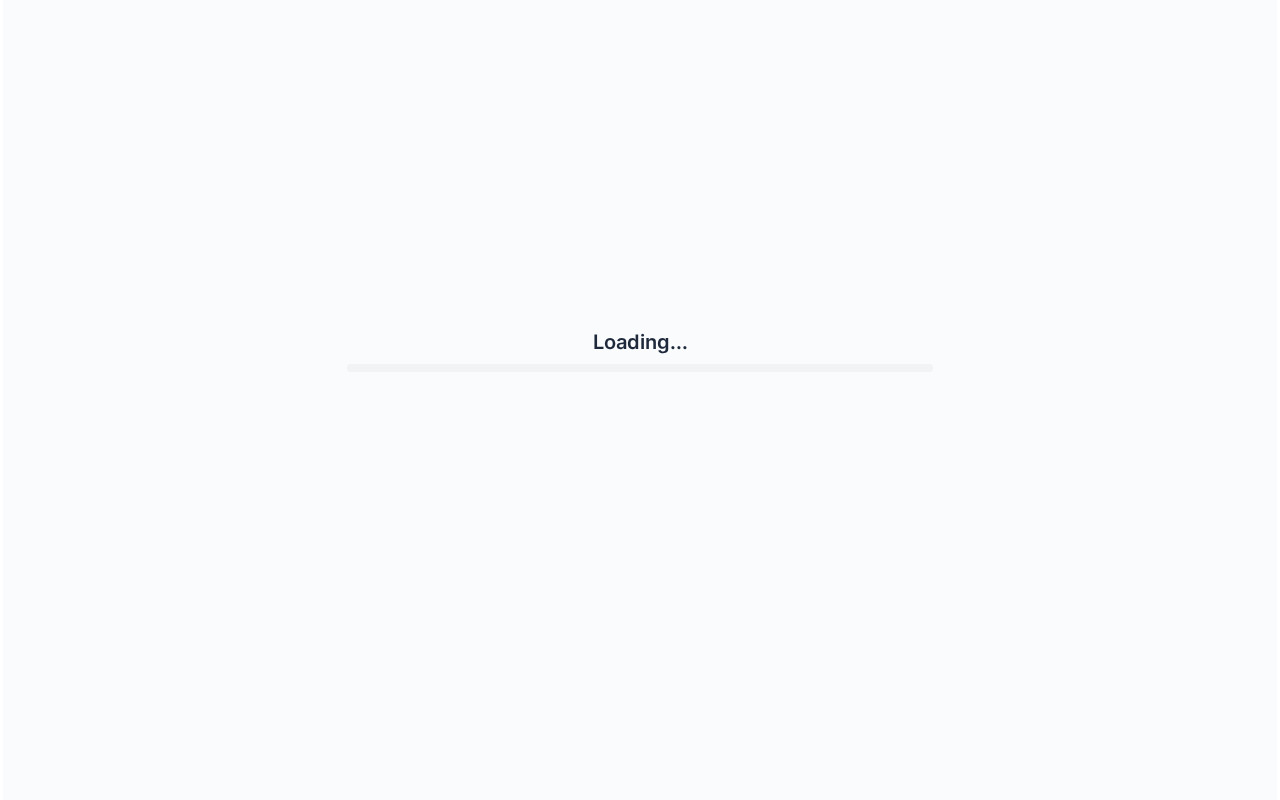 scroll, scrollTop: 0, scrollLeft: 0, axis: both 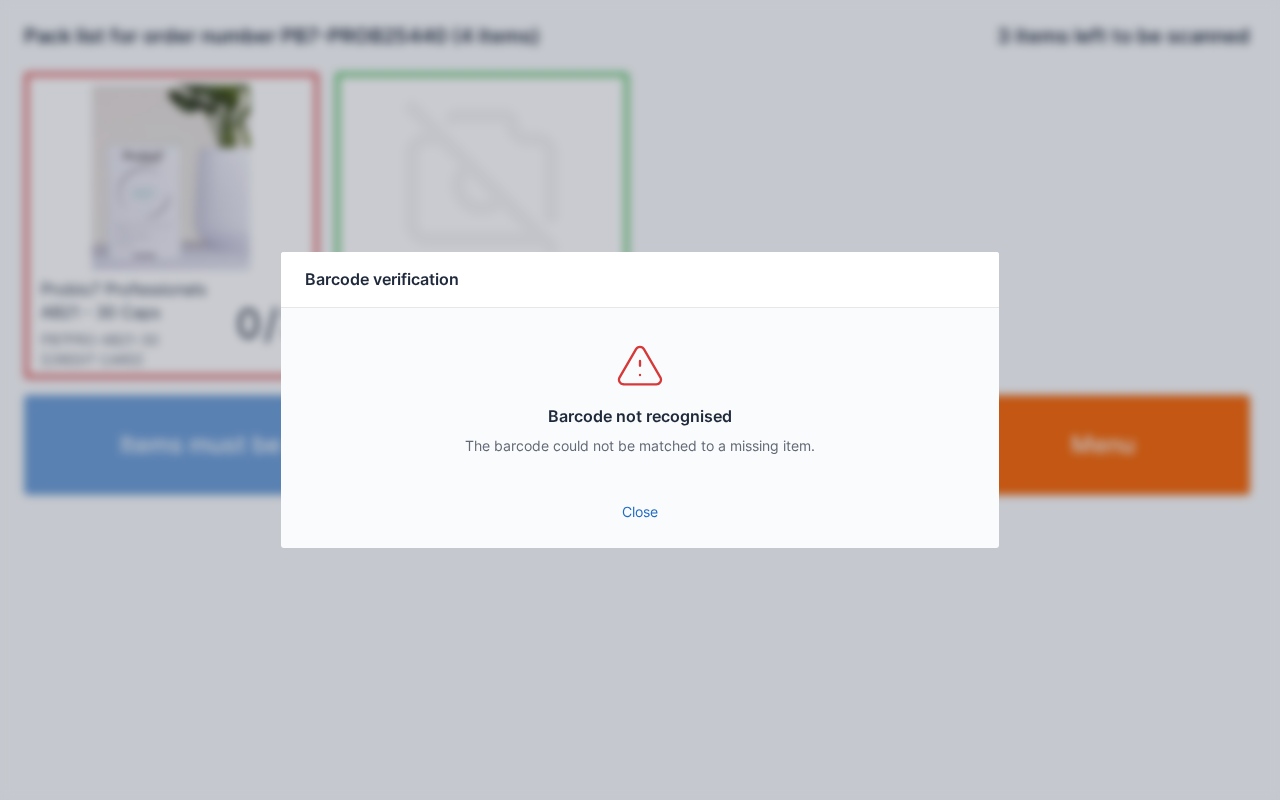 click on "Barcode not recognised The barcode could not be matched to a missing item." at bounding box center [640, 398] 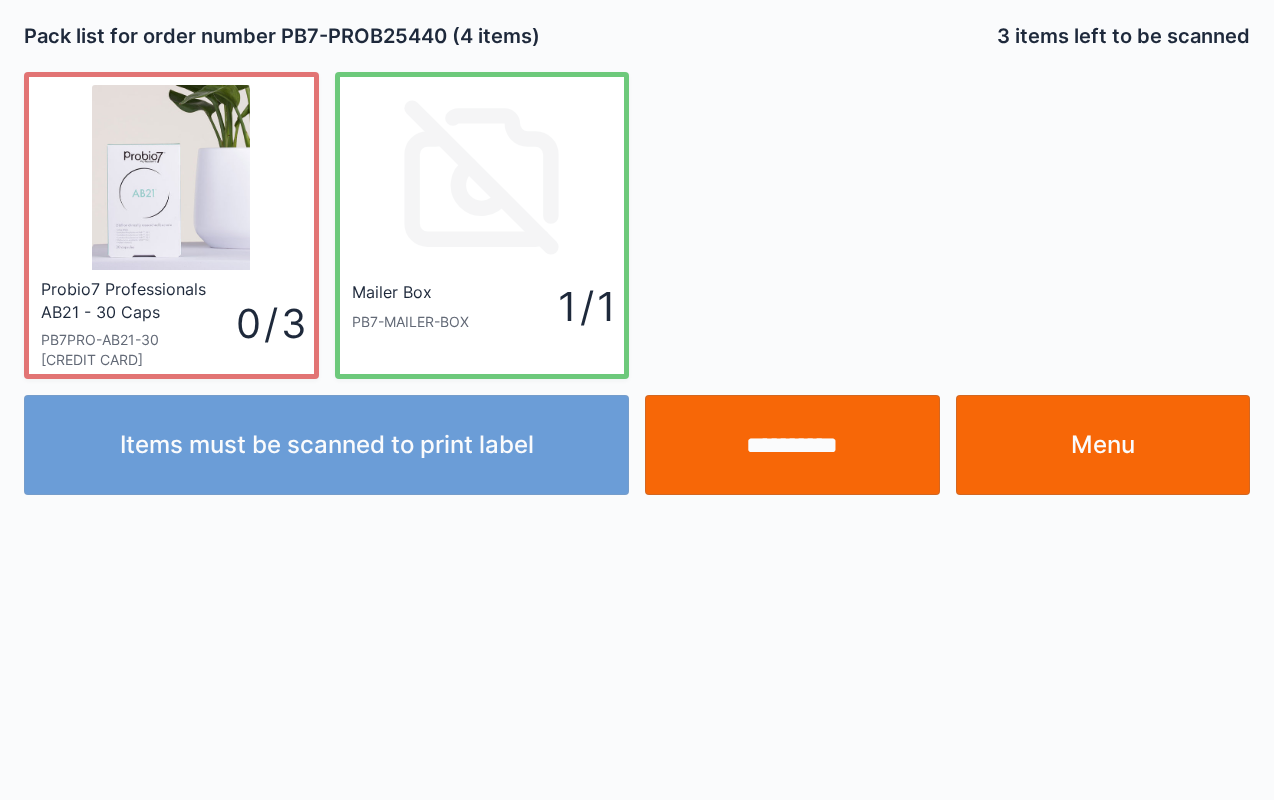click on "**********" at bounding box center (792, 445) 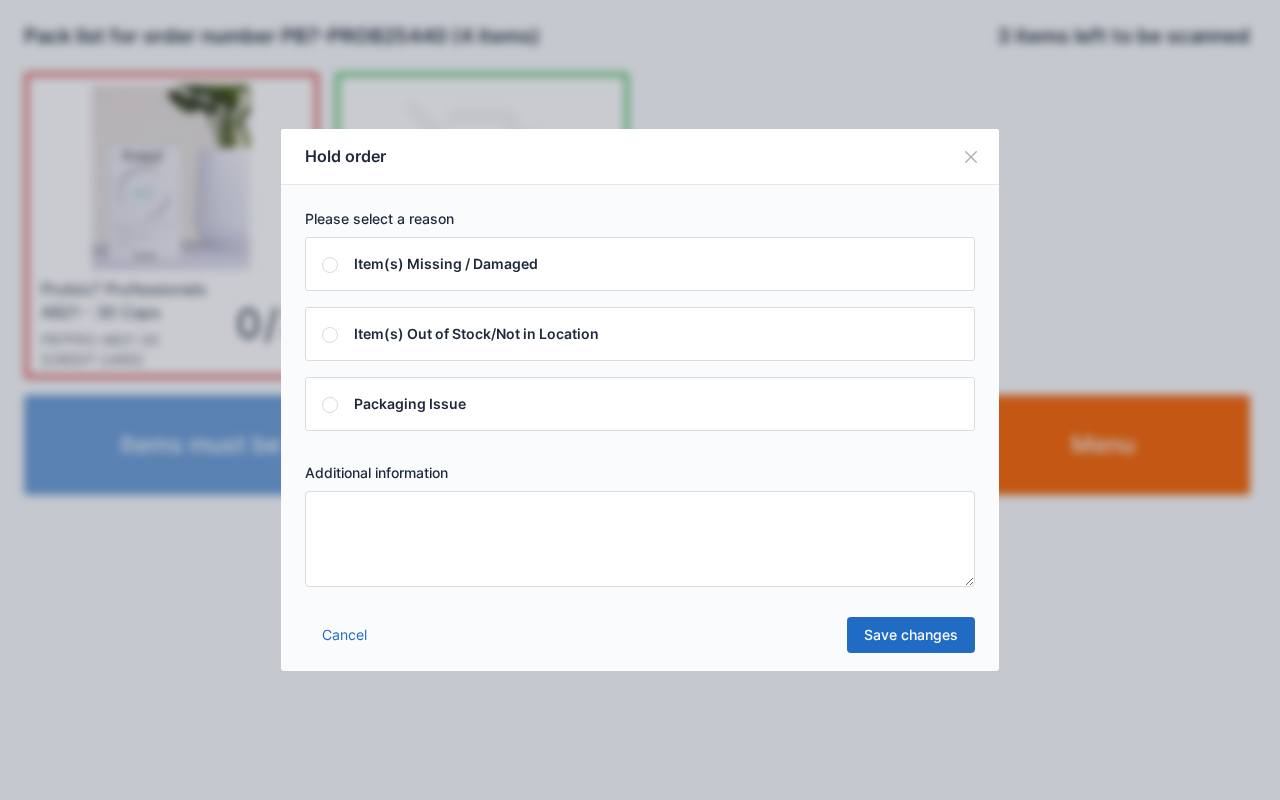 click at bounding box center [640, 539] 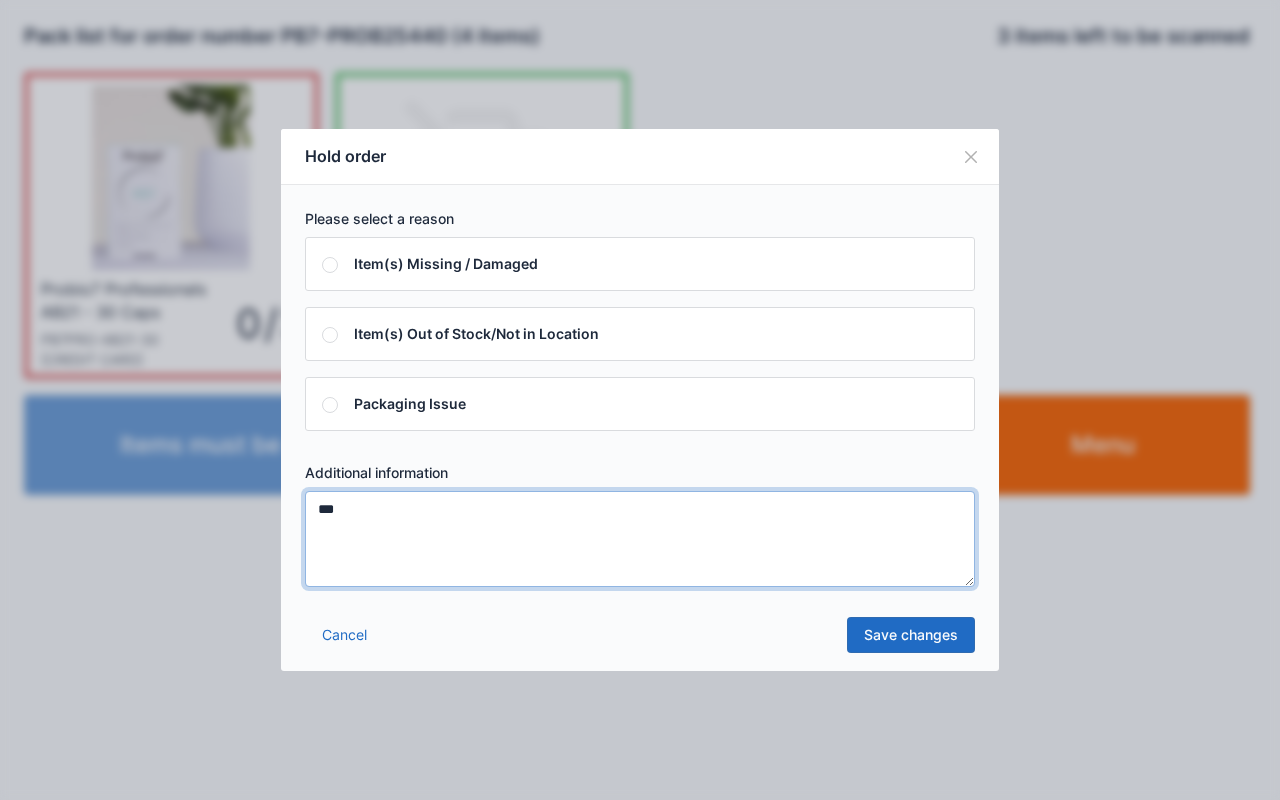 click on "***" at bounding box center [640, 539] 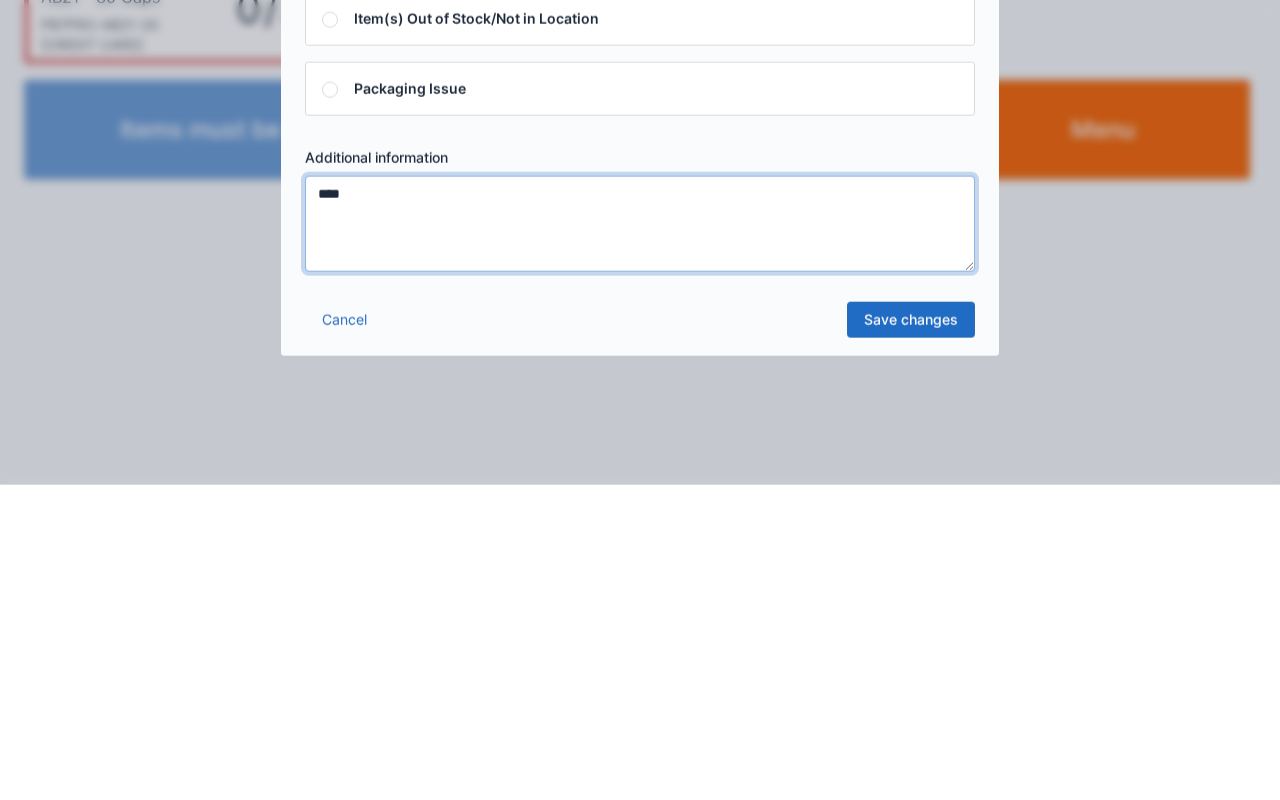 type on "****" 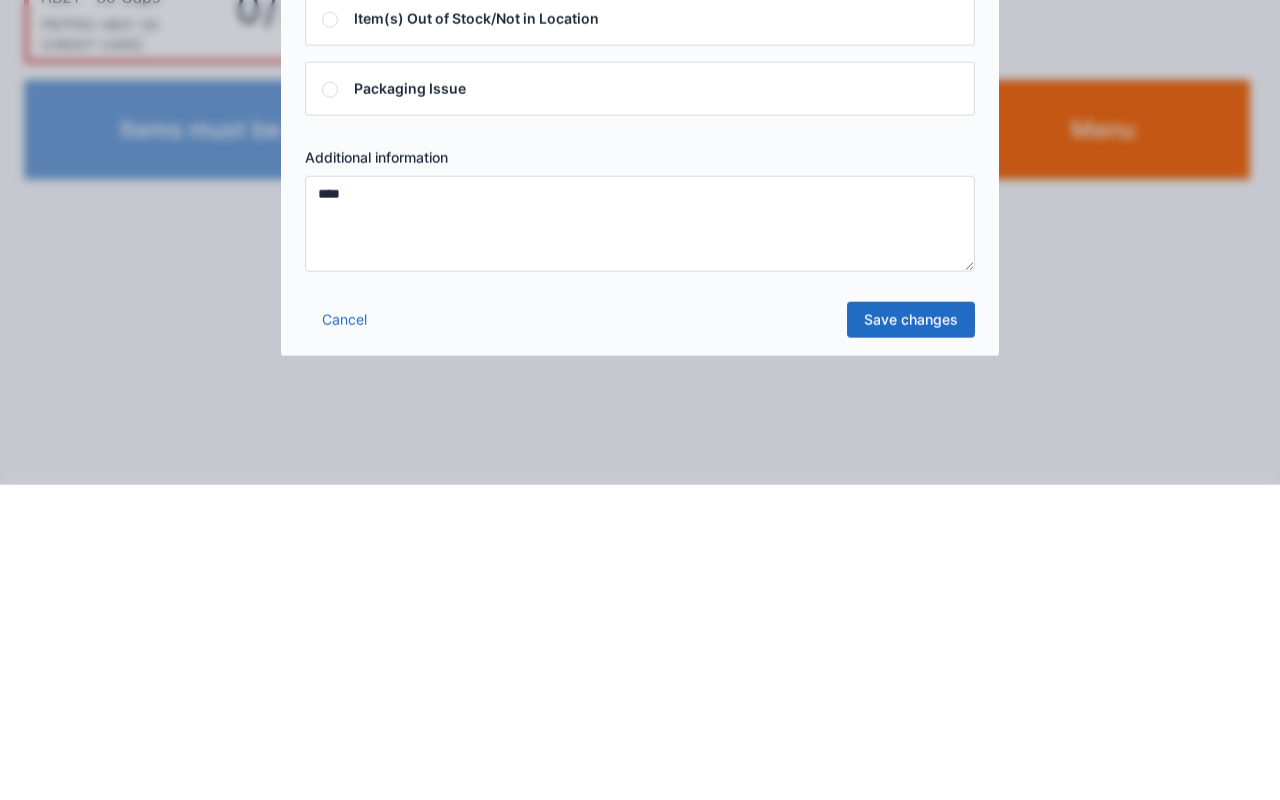 click on "Save changes" at bounding box center [911, 635] 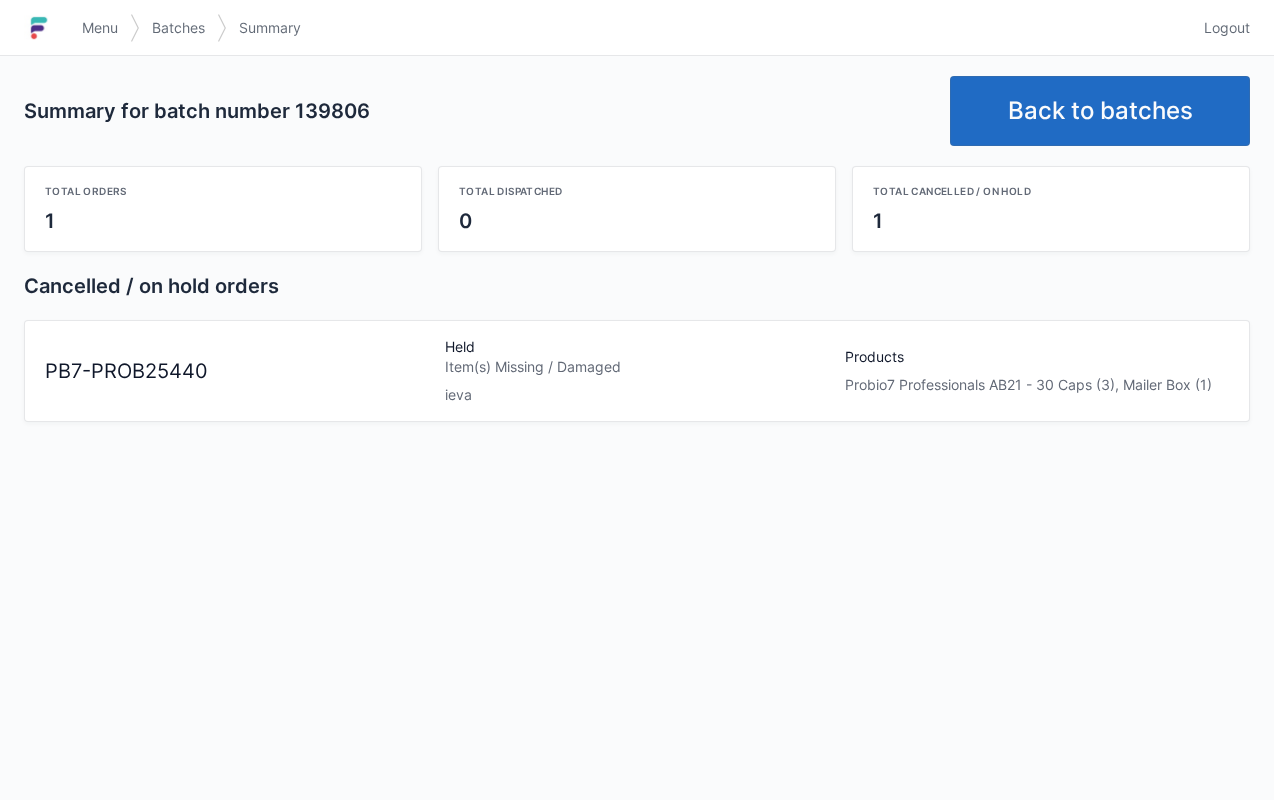 scroll, scrollTop: 0, scrollLeft: 0, axis: both 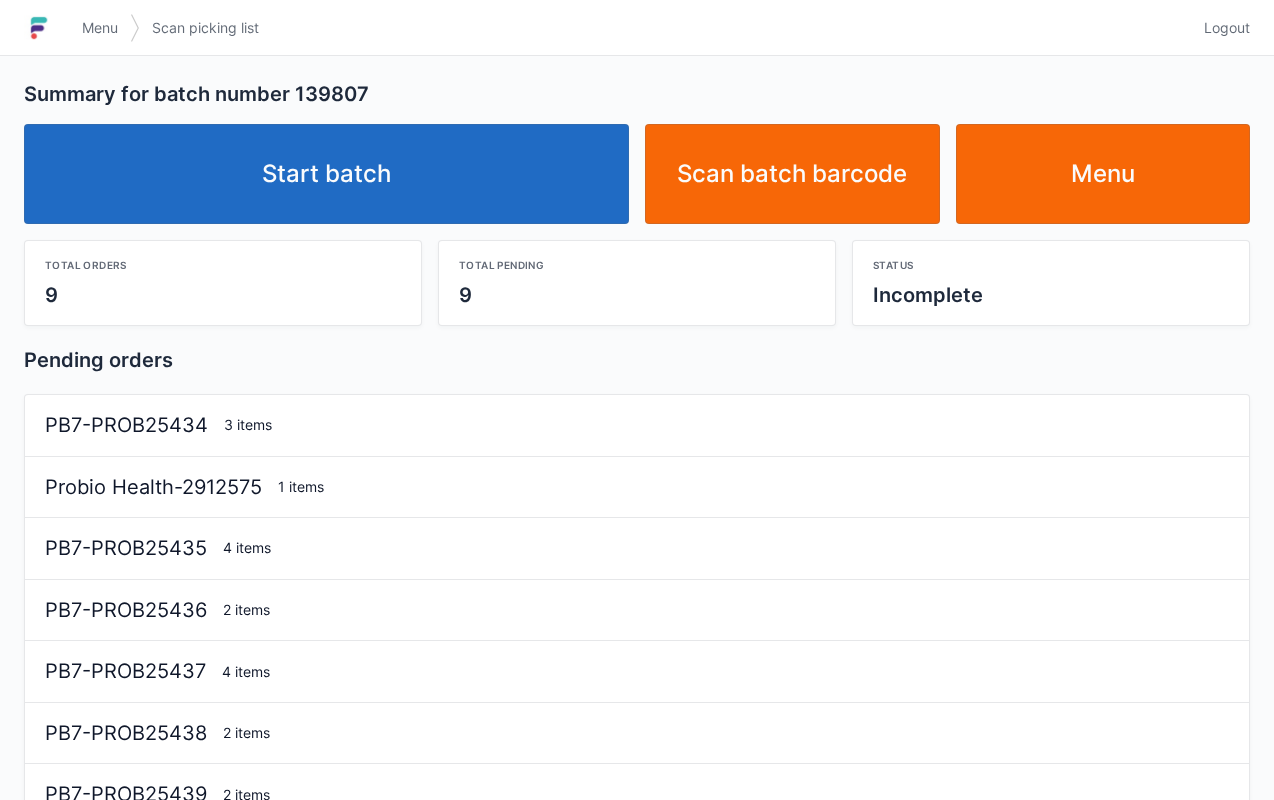 click on "Start batch" at bounding box center [326, 174] 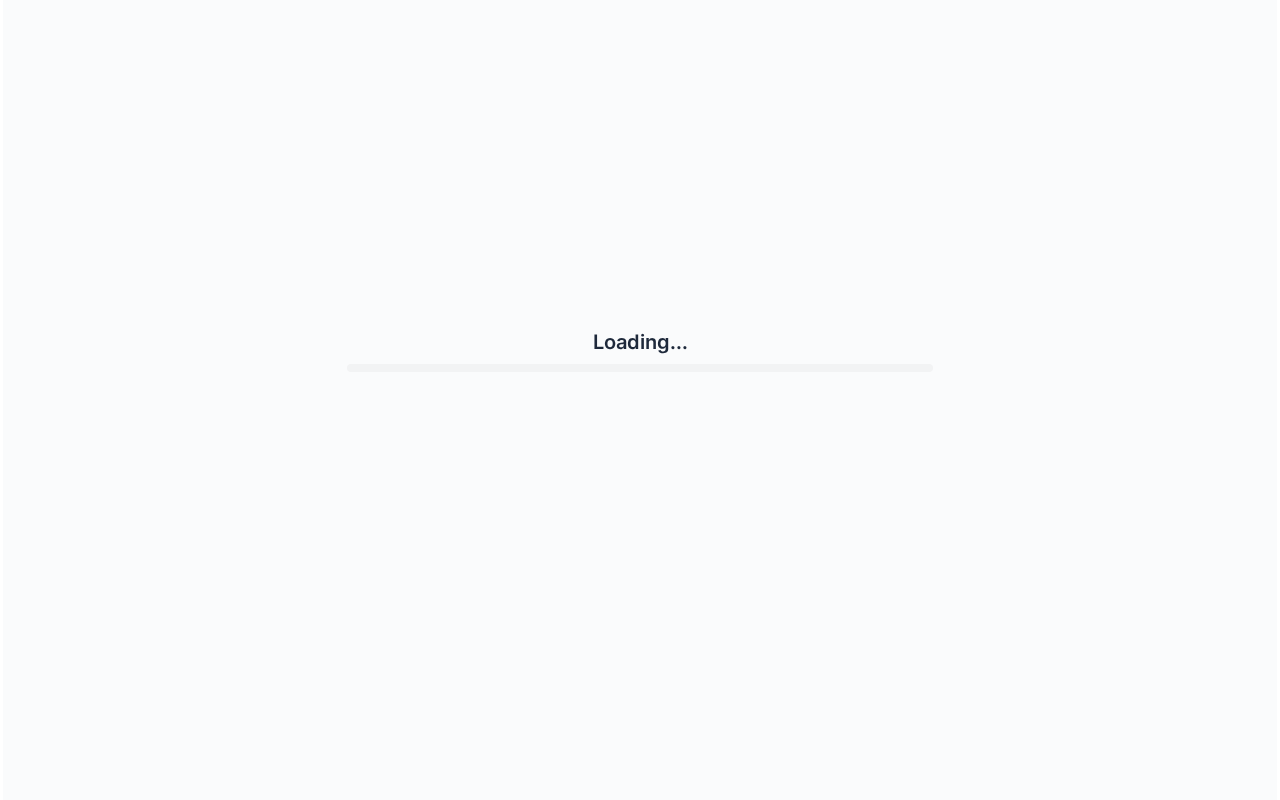 scroll, scrollTop: 0, scrollLeft: 0, axis: both 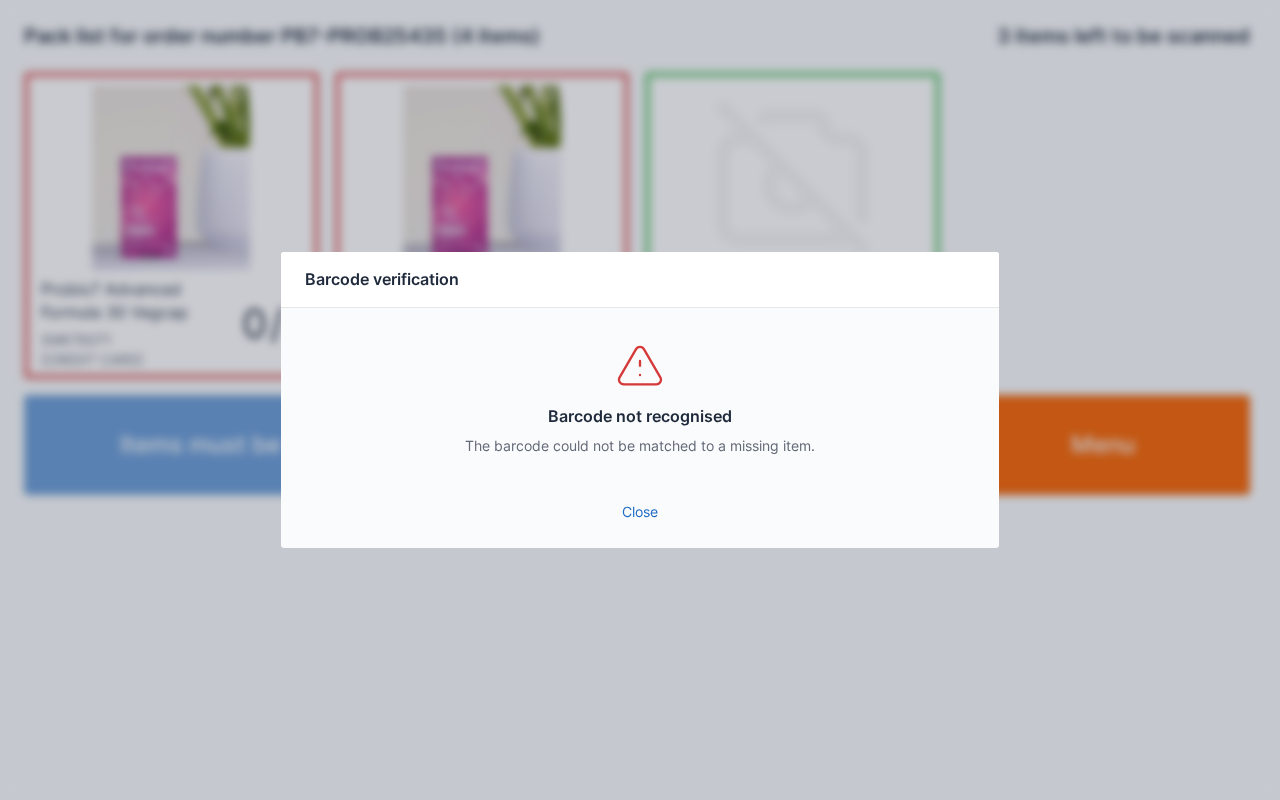 click on "Close" at bounding box center [640, 512] 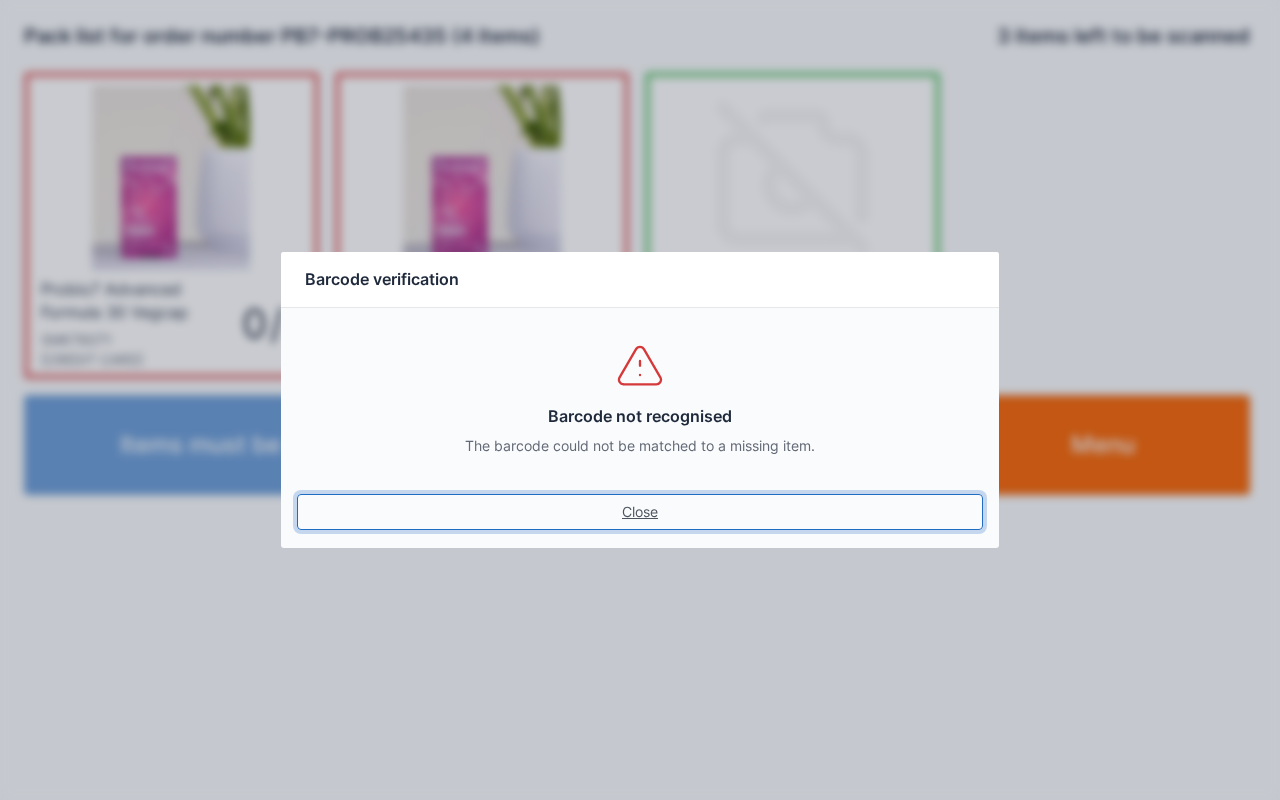 click on "Close" at bounding box center [640, 512] 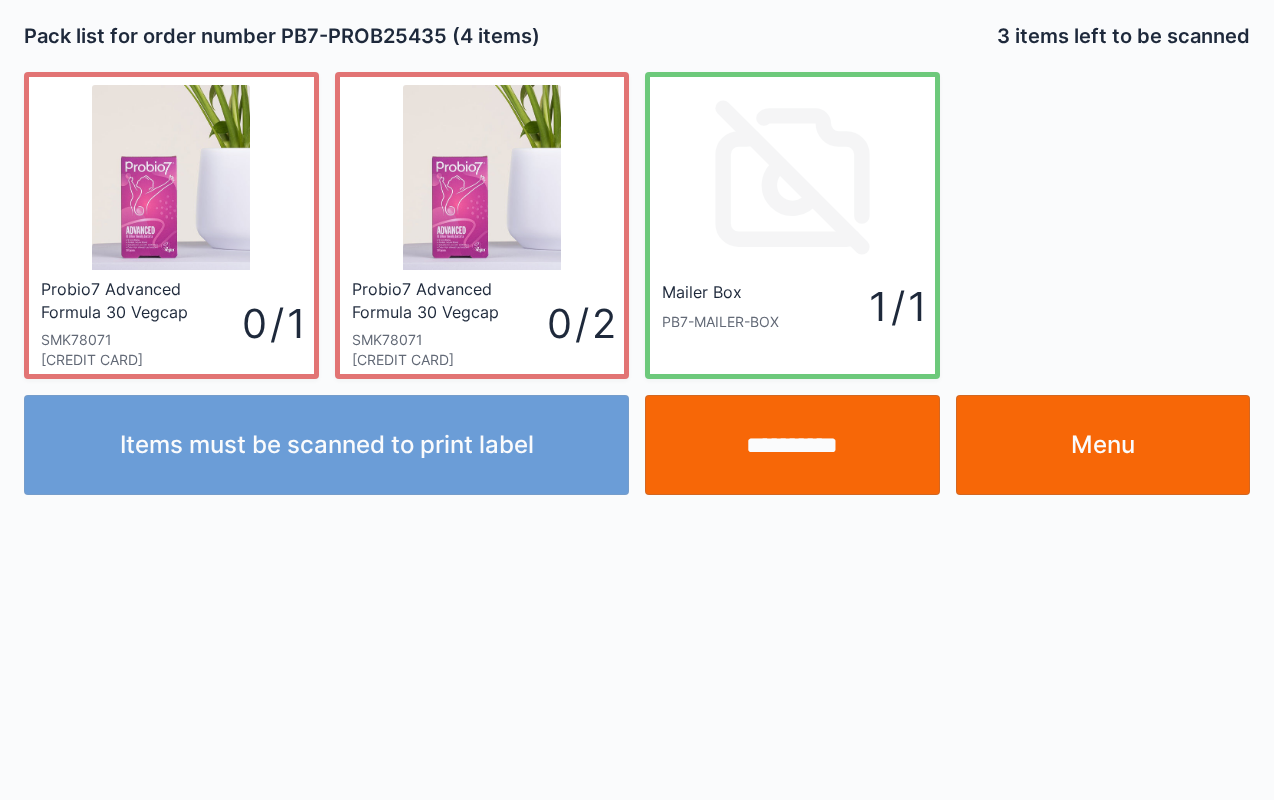 click on "**********" at bounding box center (792, 445) 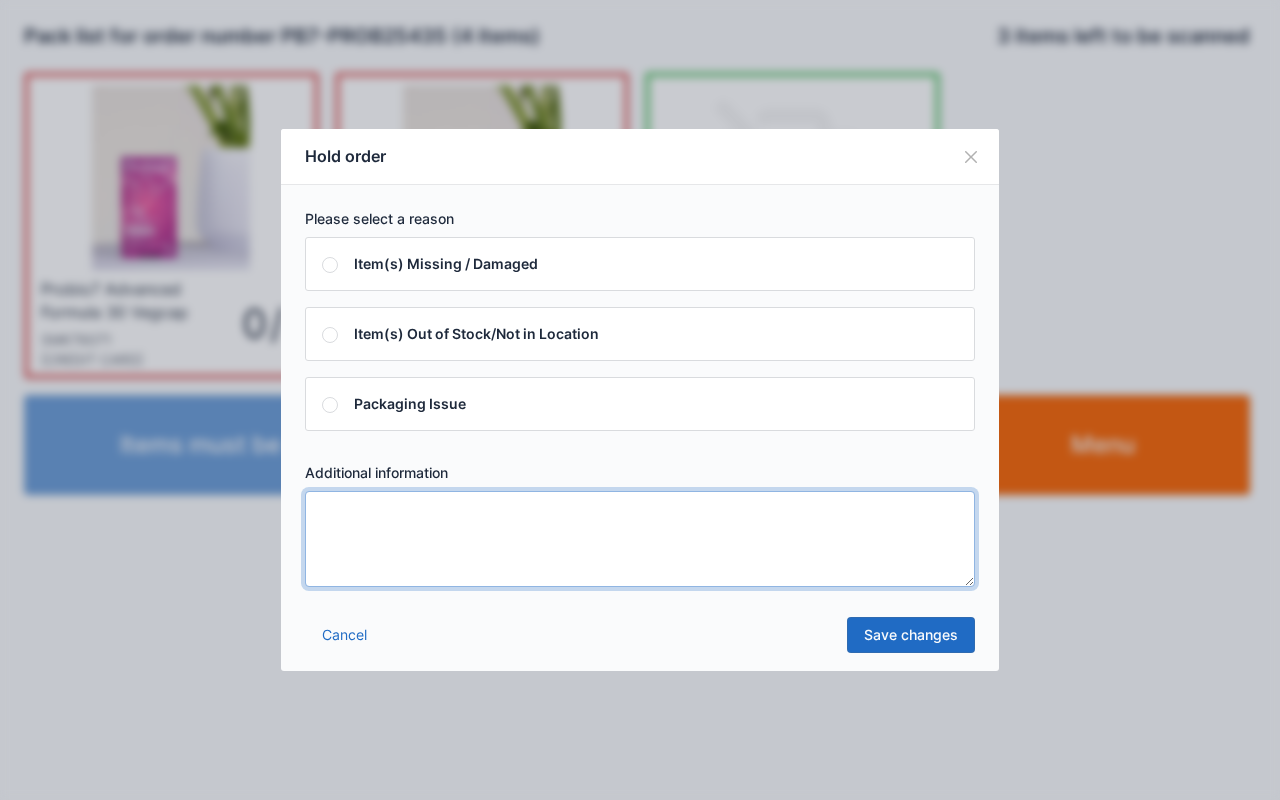 click at bounding box center [640, 539] 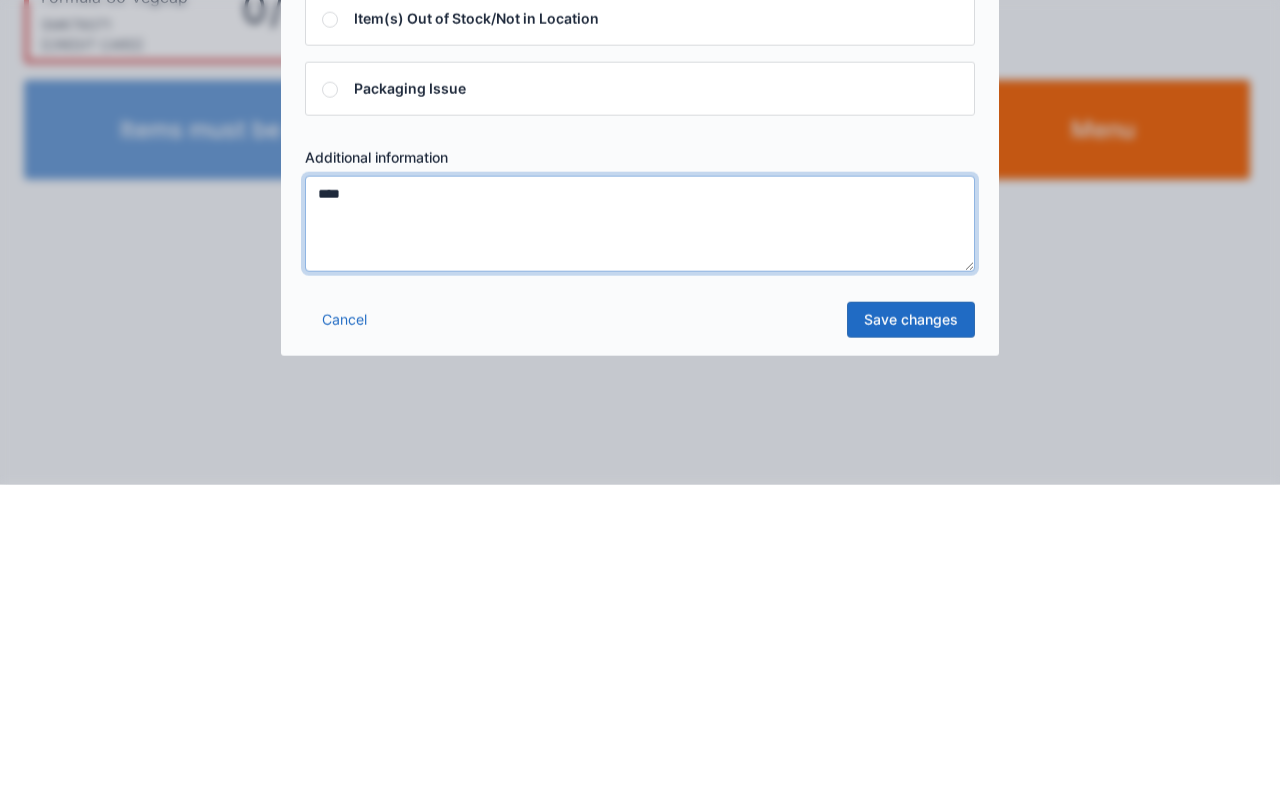 type on "****" 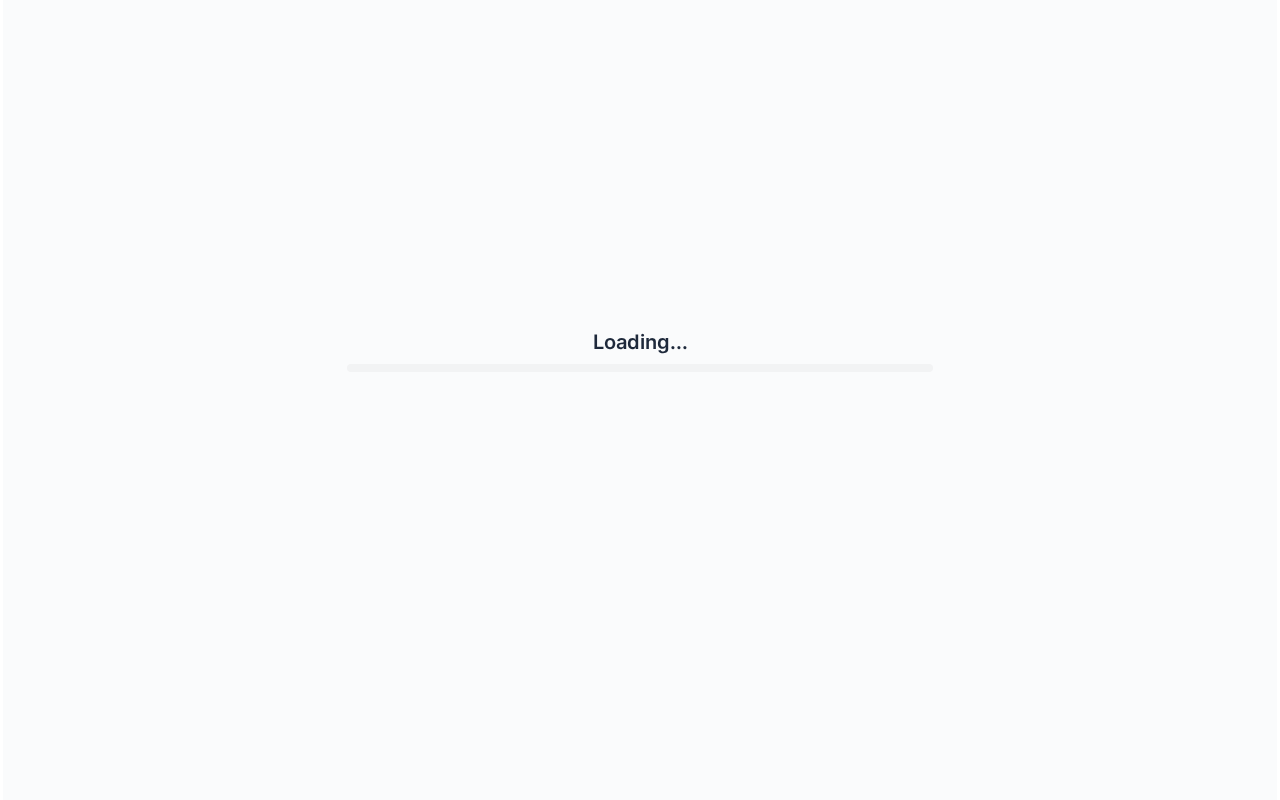 scroll, scrollTop: 0, scrollLeft: 0, axis: both 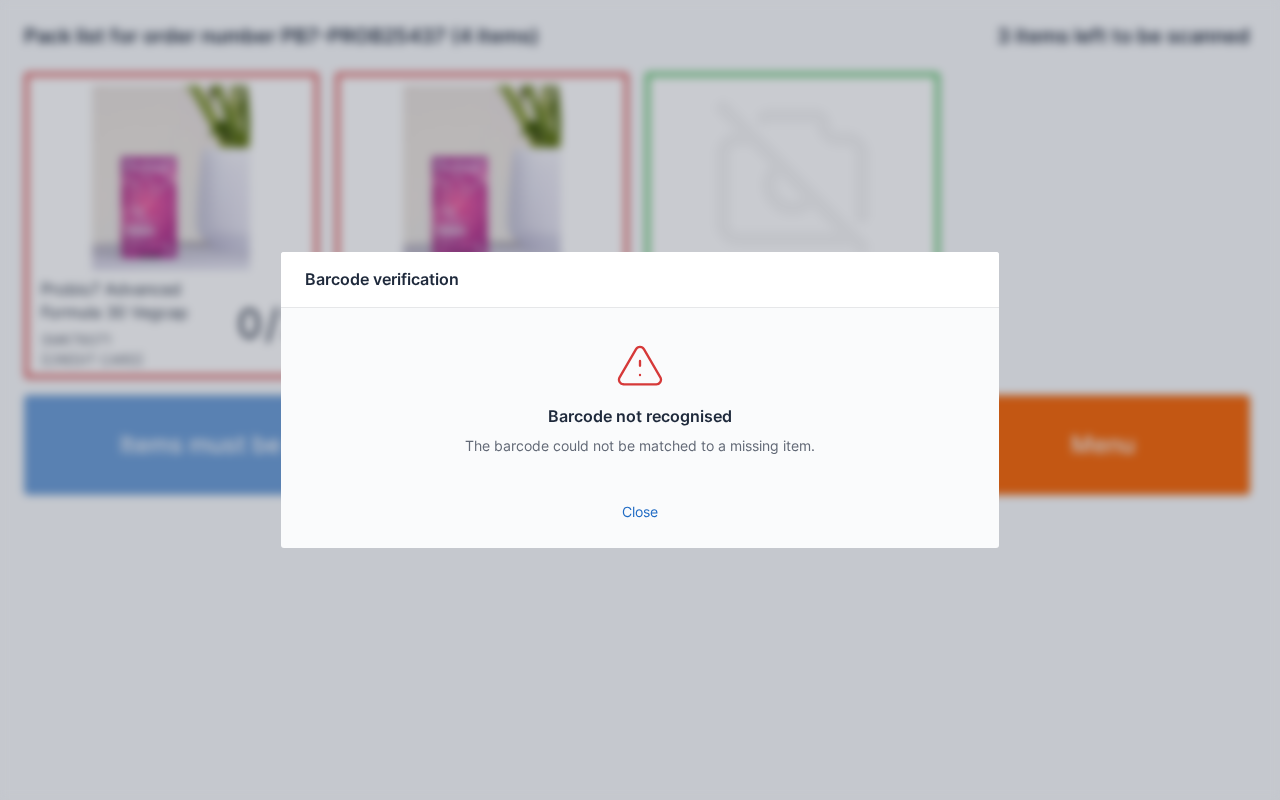 click on "Close" at bounding box center [640, 512] 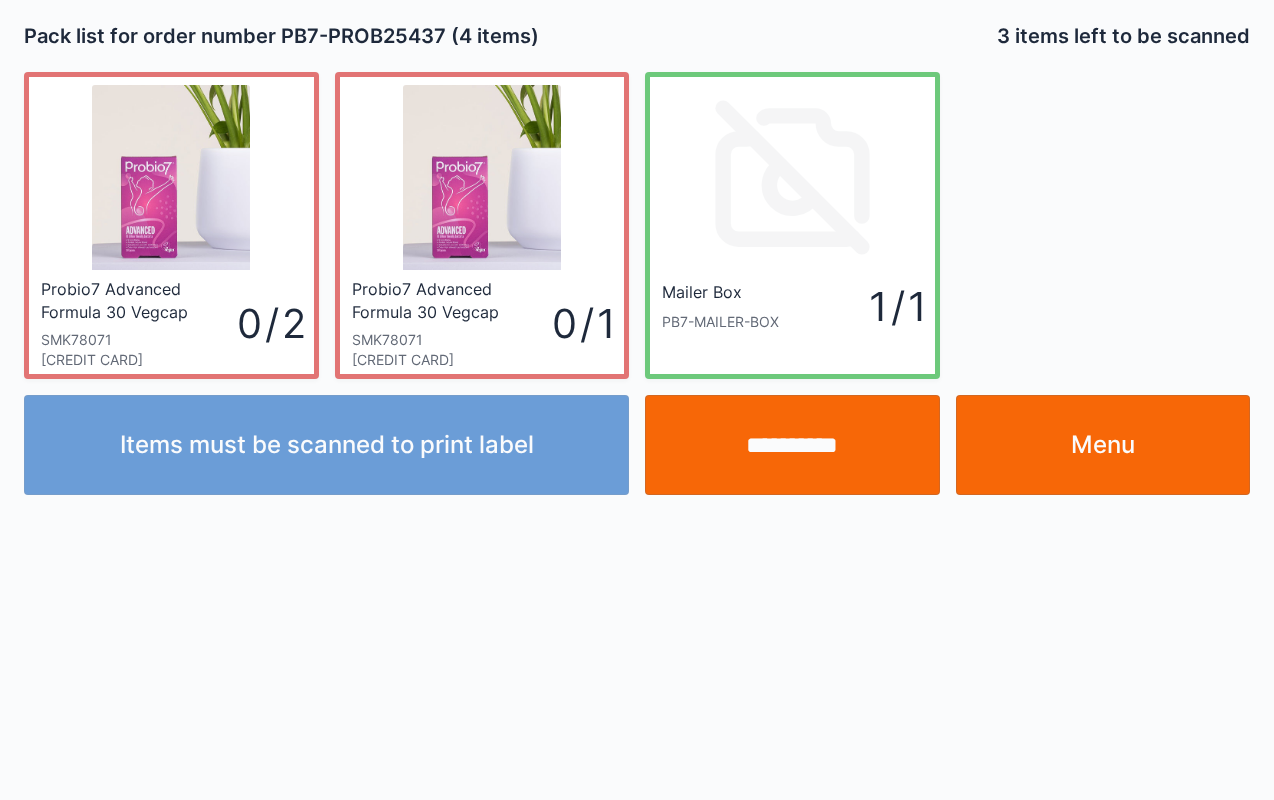 click on "Items must be scanned to print label" at bounding box center (326, 445) 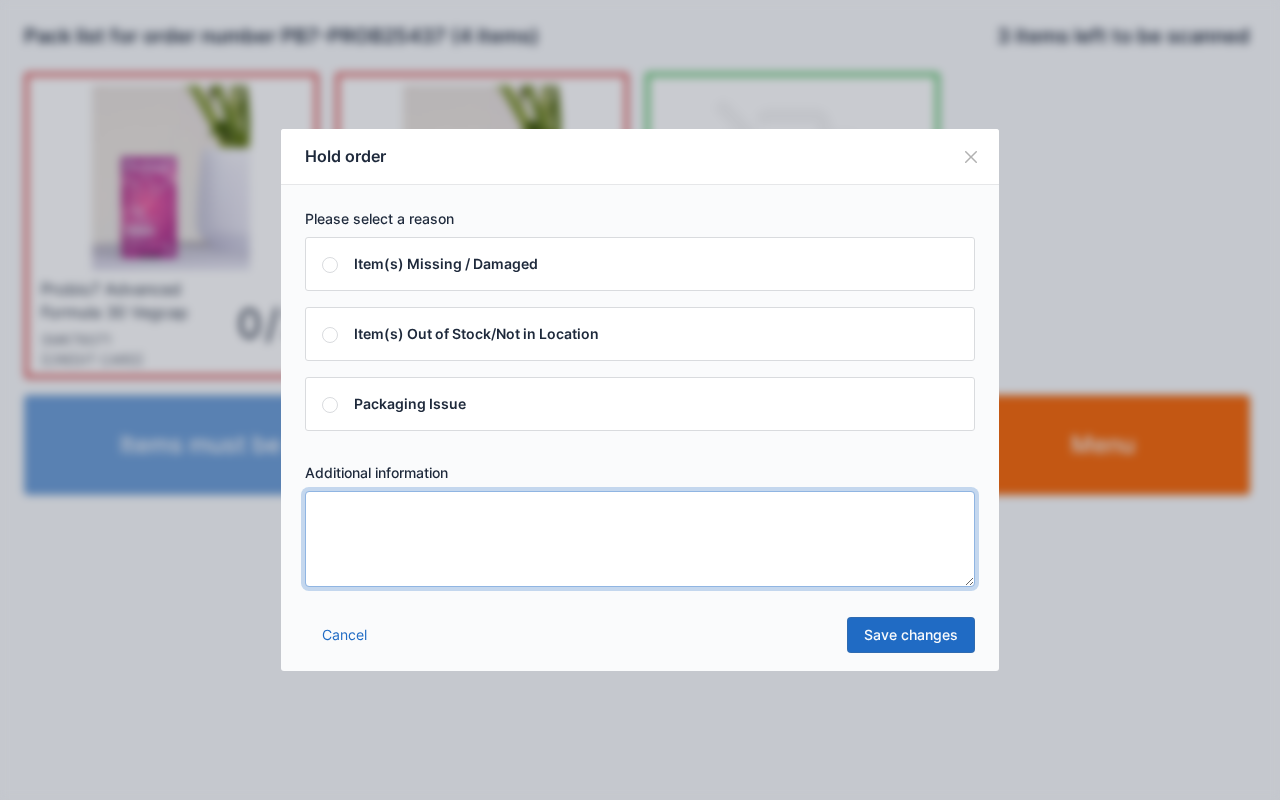 click at bounding box center (640, 539) 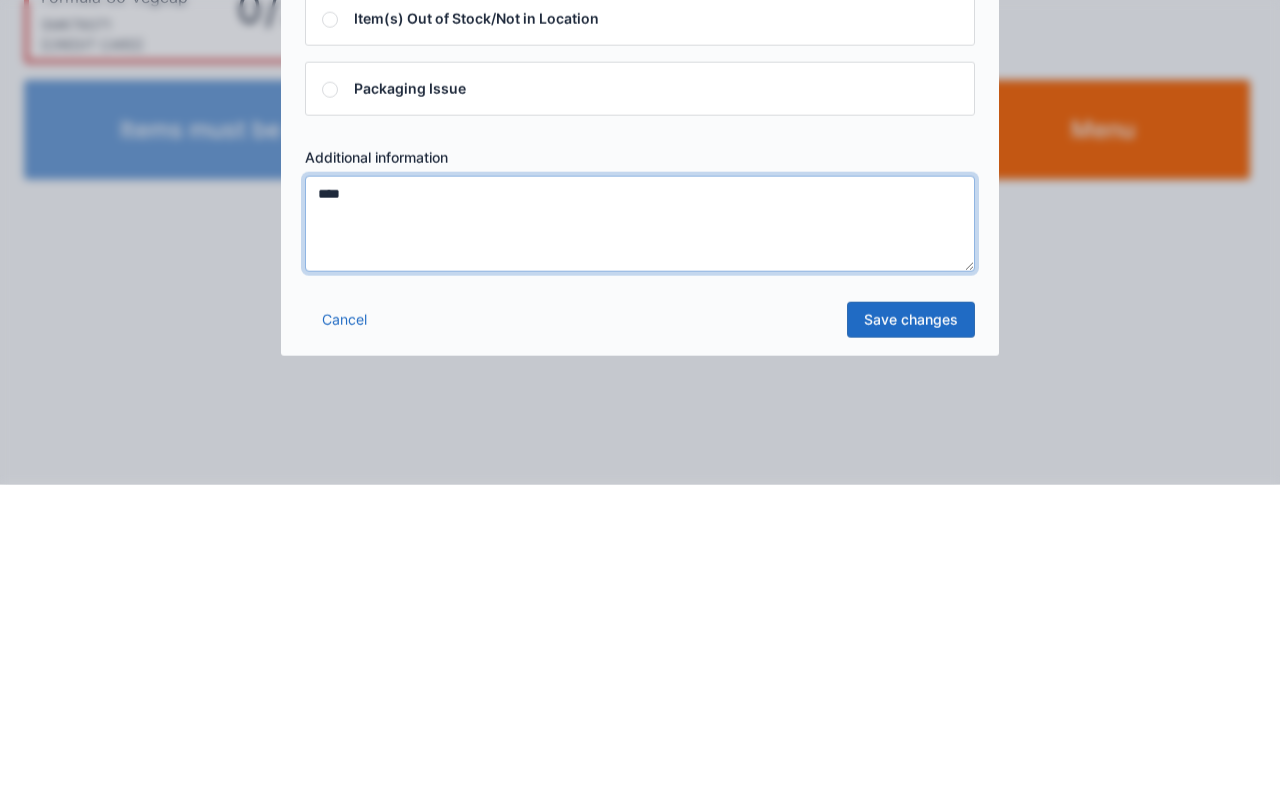 type on "****" 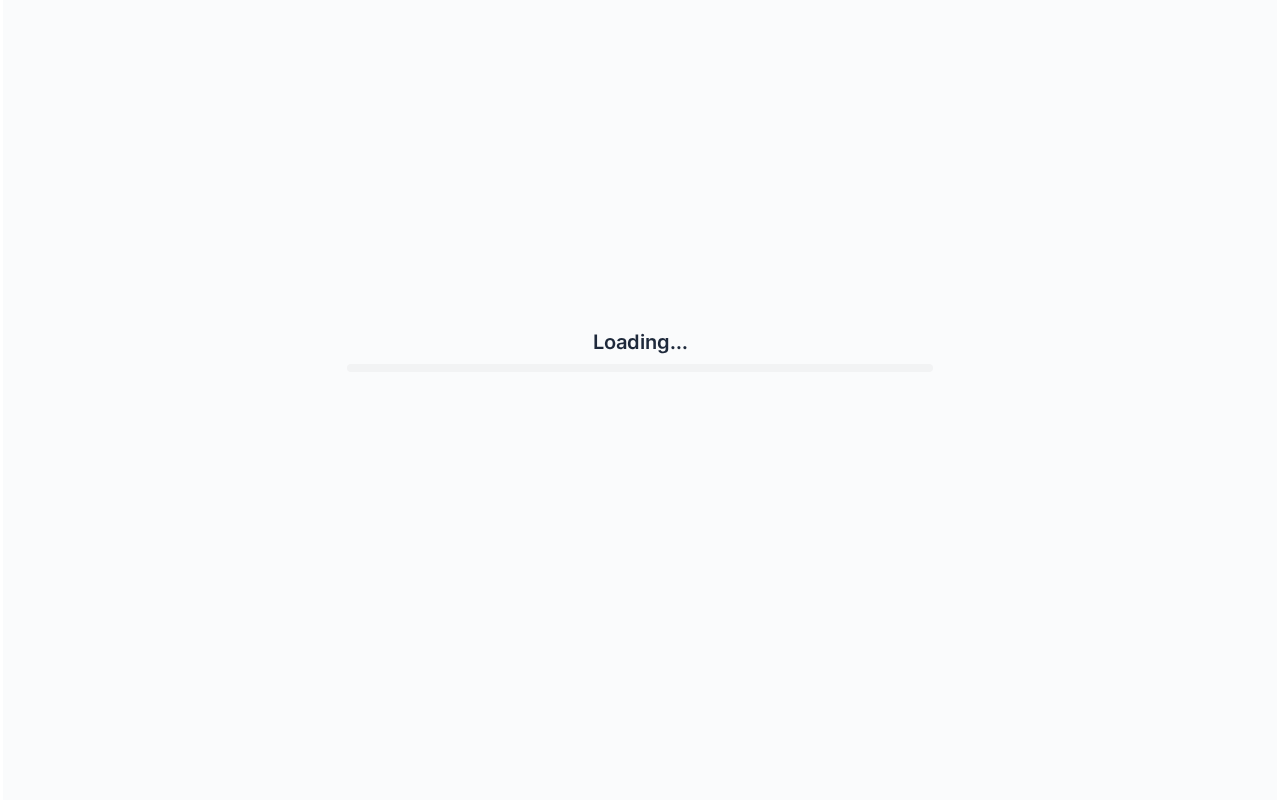 scroll, scrollTop: 0, scrollLeft: 0, axis: both 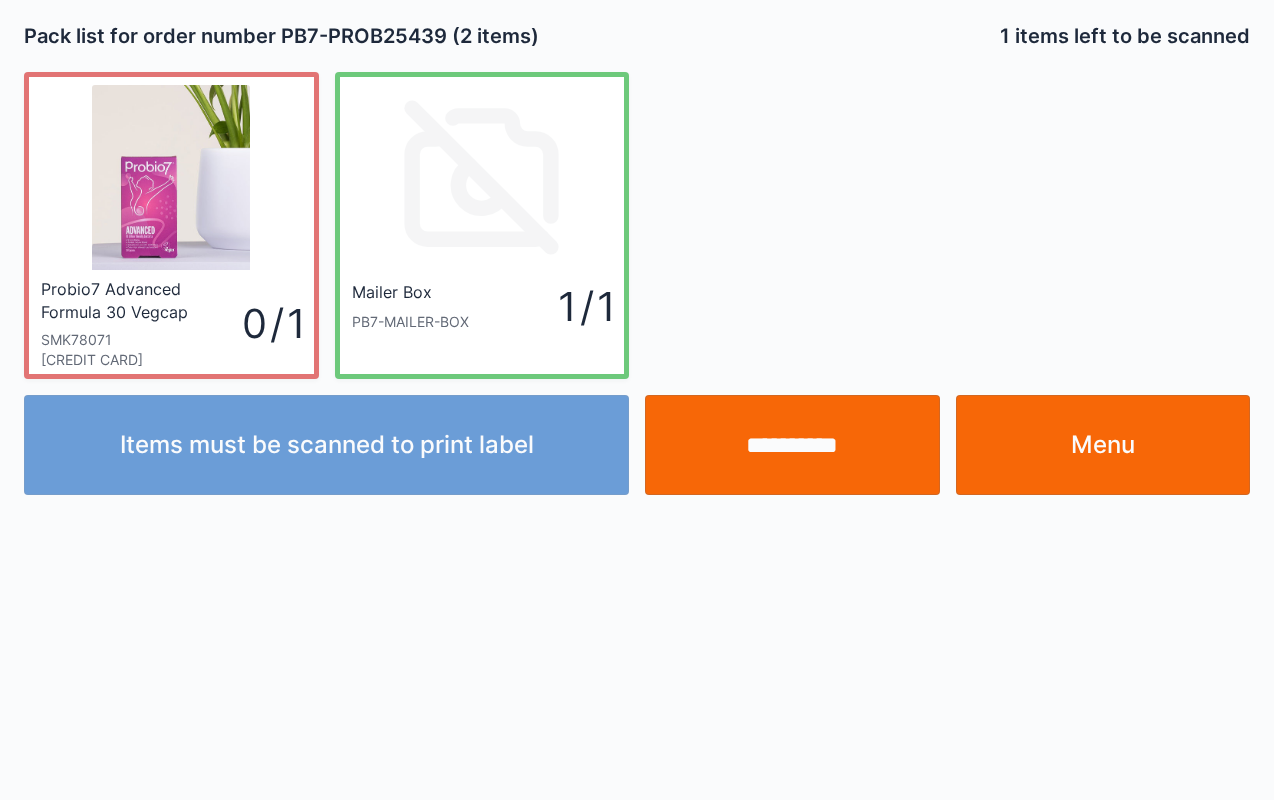 click on "Menu" at bounding box center [1103, 445] 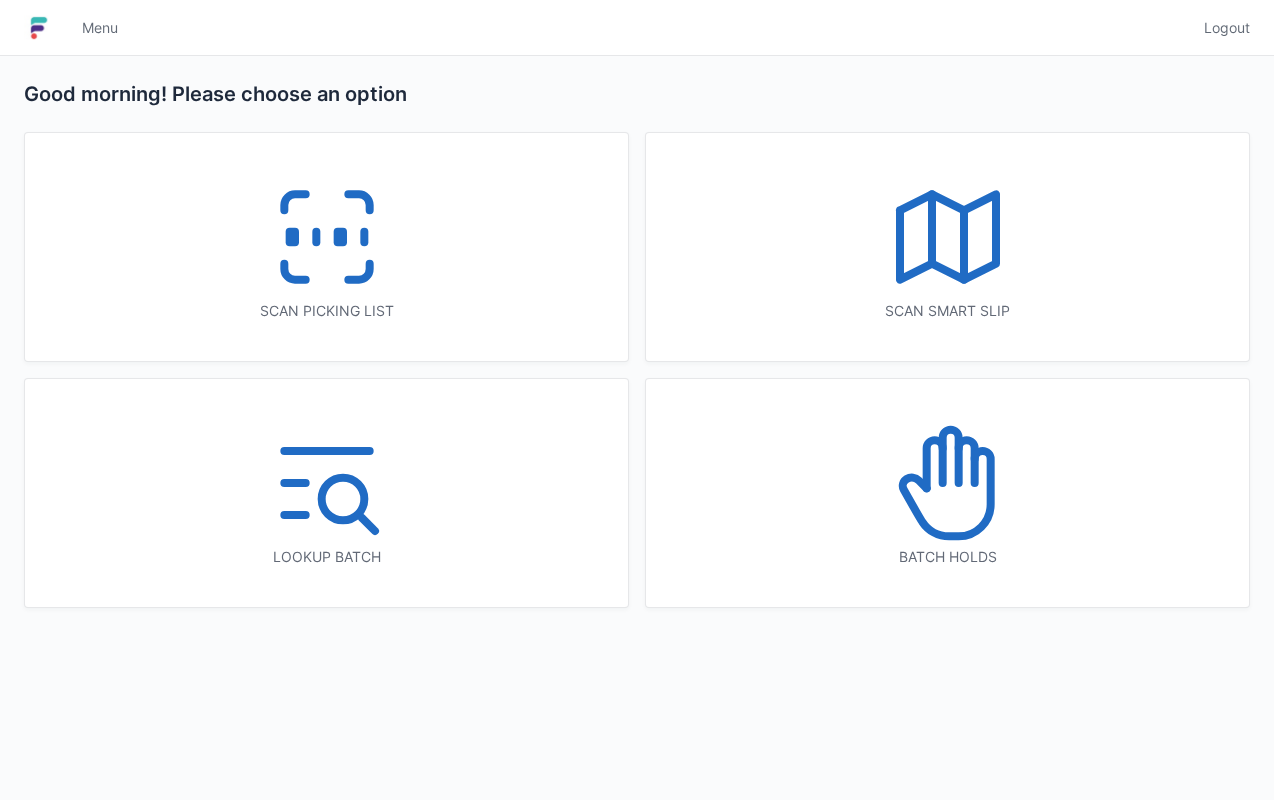 scroll, scrollTop: 0, scrollLeft: 0, axis: both 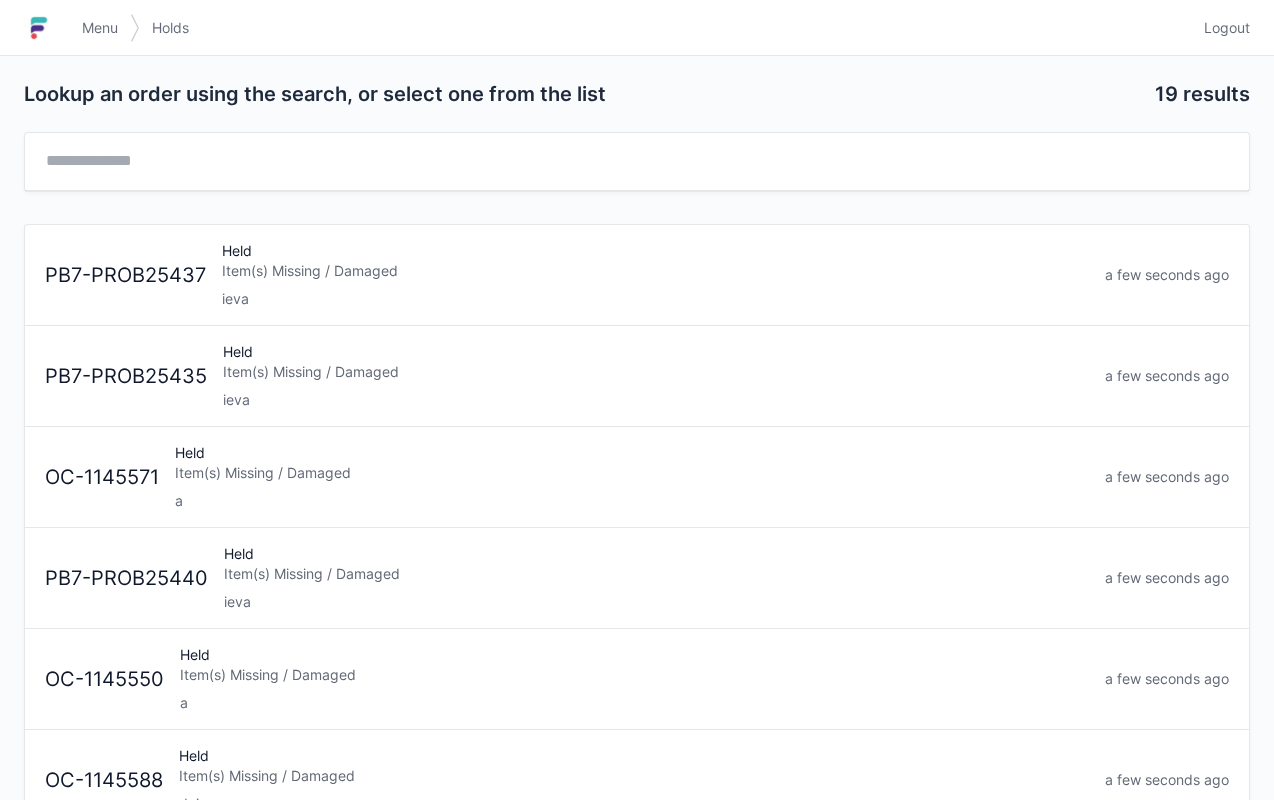 click on "Item(s) Missing / Damaged" at bounding box center (656, 372) 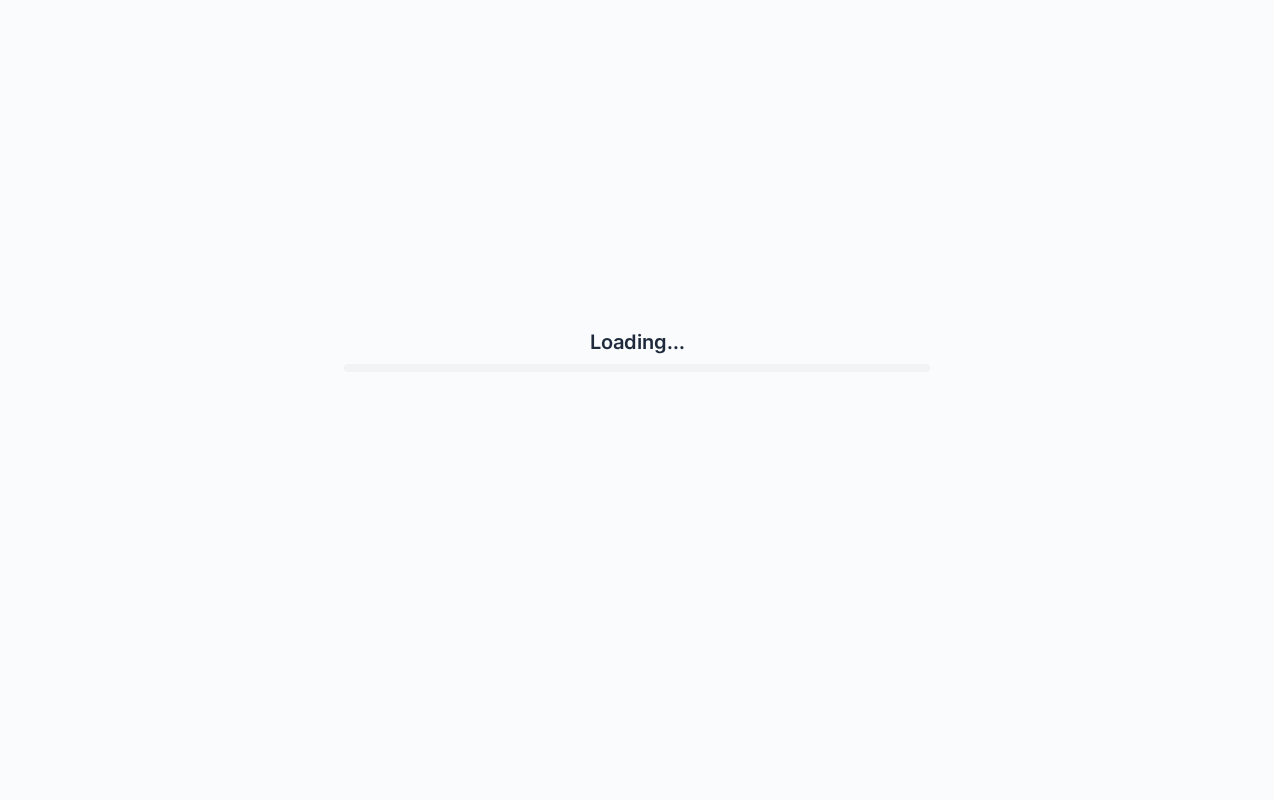 scroll, scrollTop: 0, scrollLeft: 0, axis: both 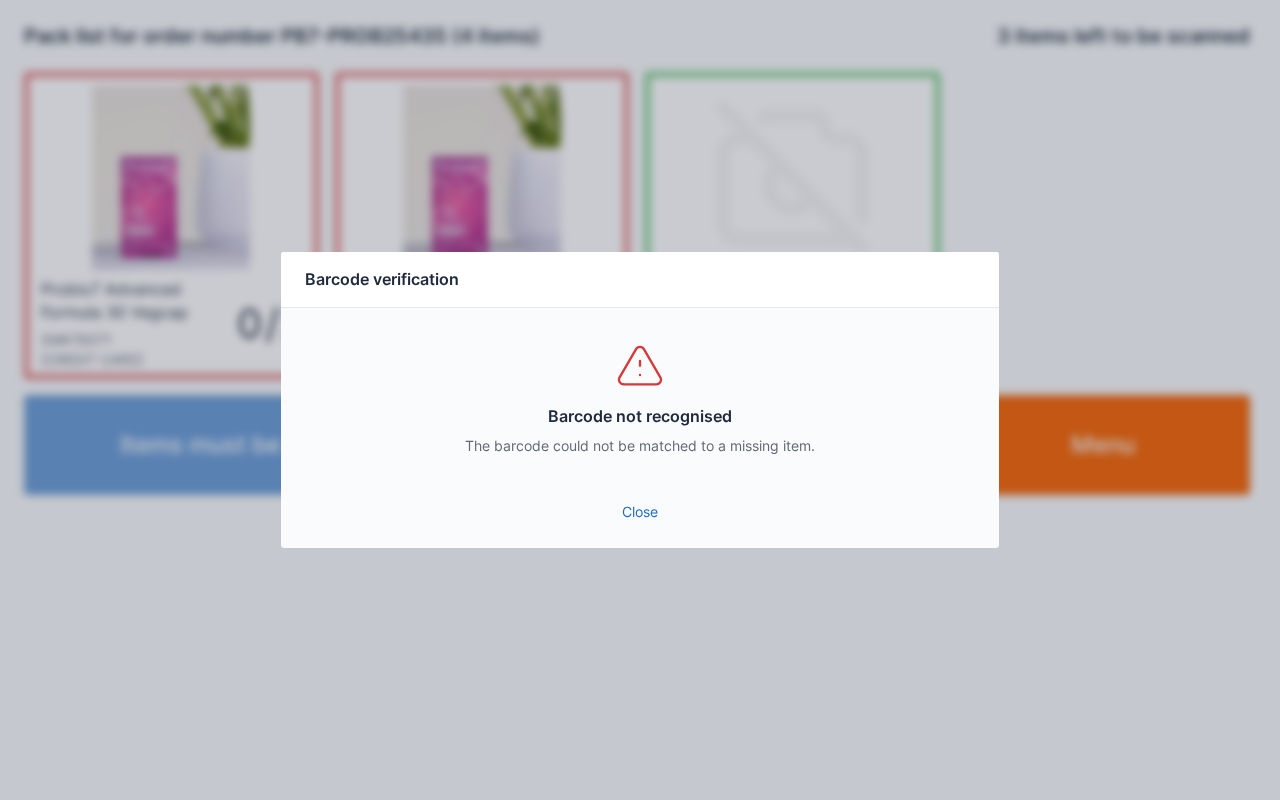 click on "Close" at bounding box center [640, 512] 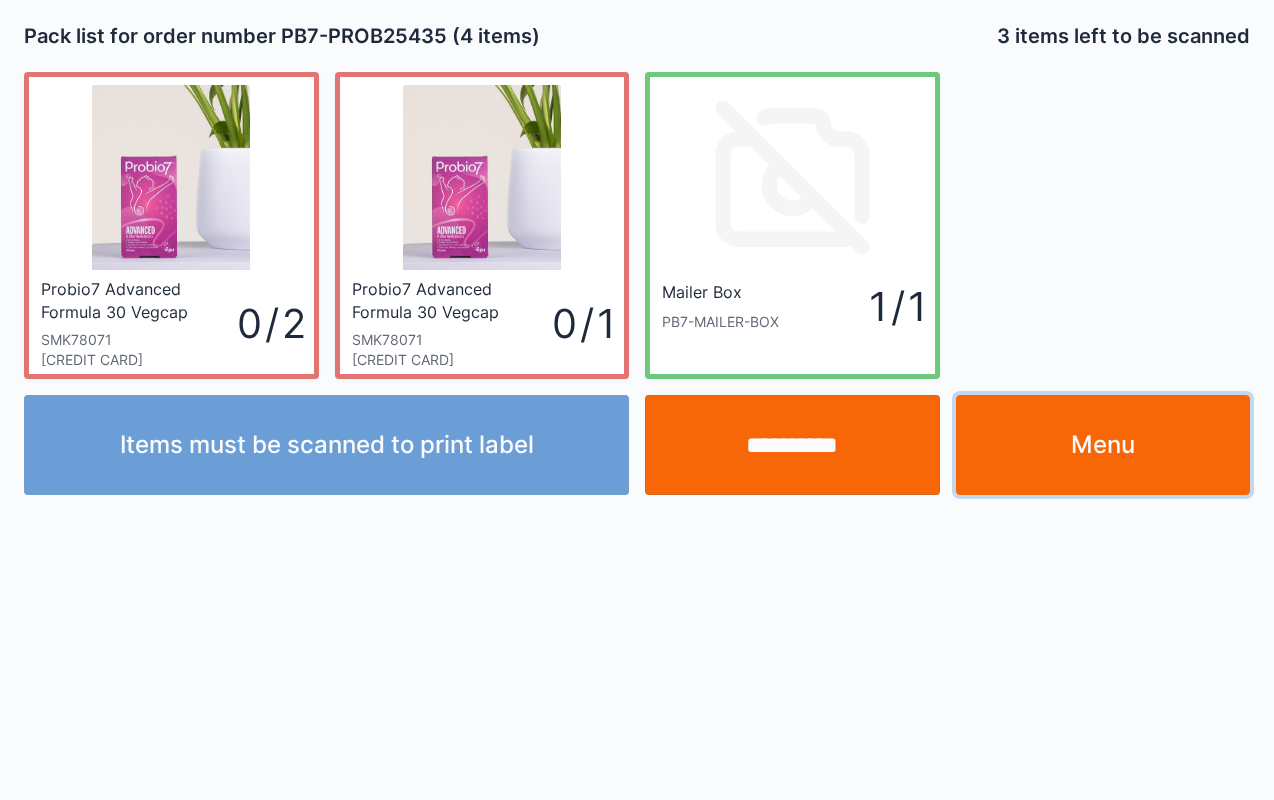 click on "Menu" at bounding box center [1103, 445] 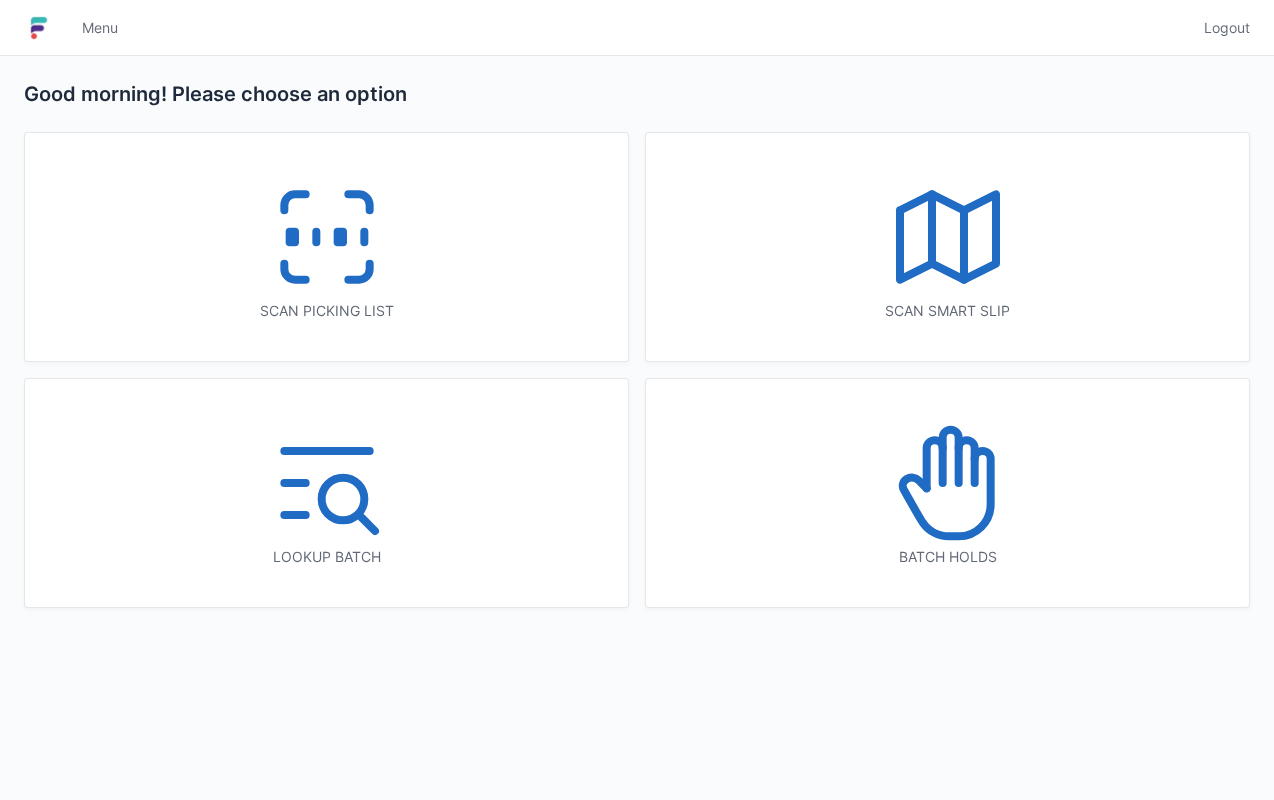 scroll, scrollTop: 0, scrollLeft: 0, axis: both 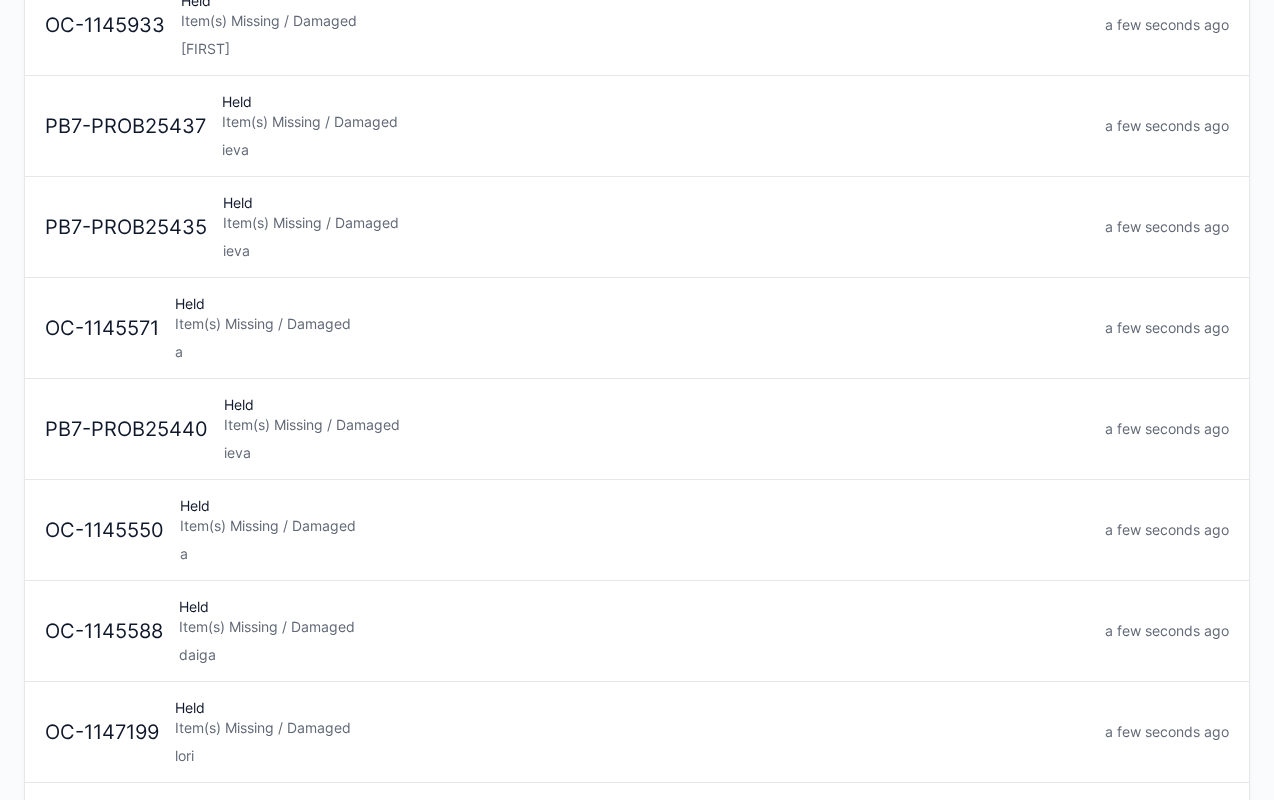 click on "Item(s) Missing / Damaged" at bounding box center [656, 425] 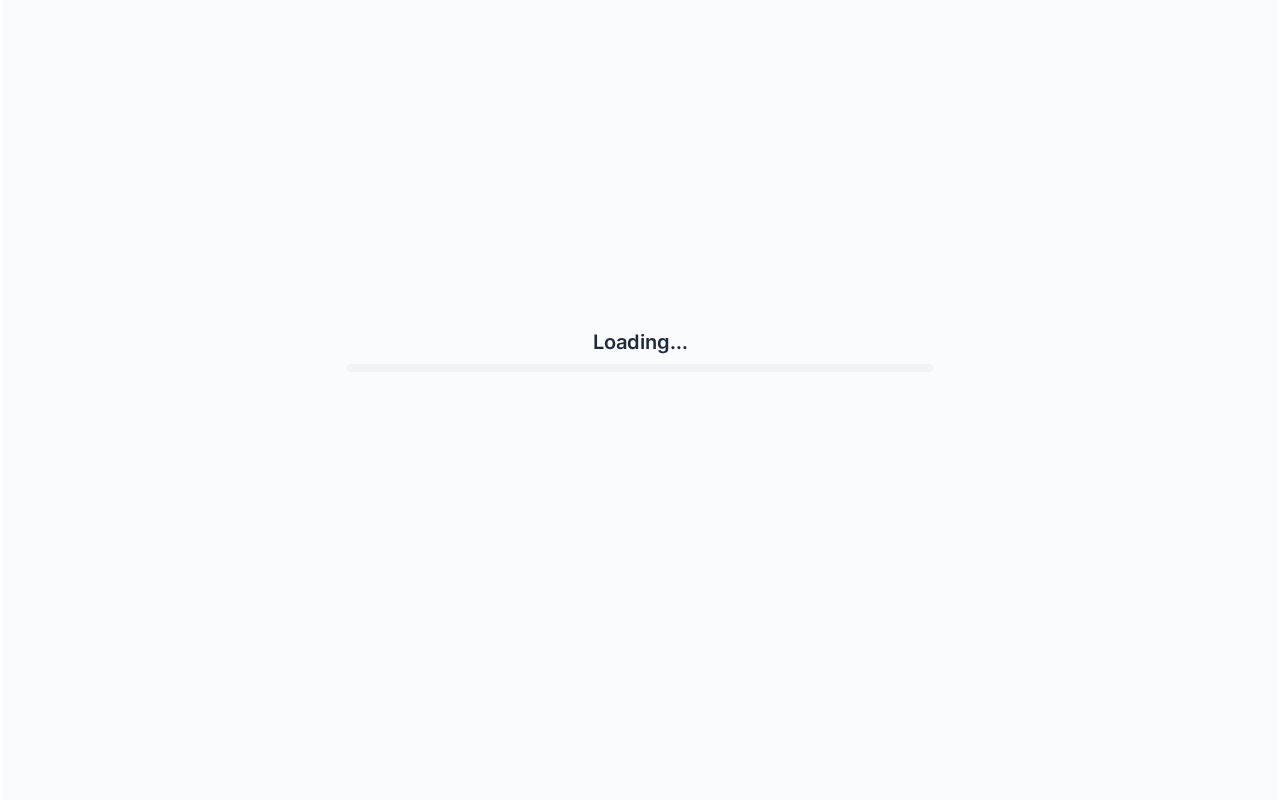 scroll, scrollTop: 0, scrollLeft: 0, axis: both 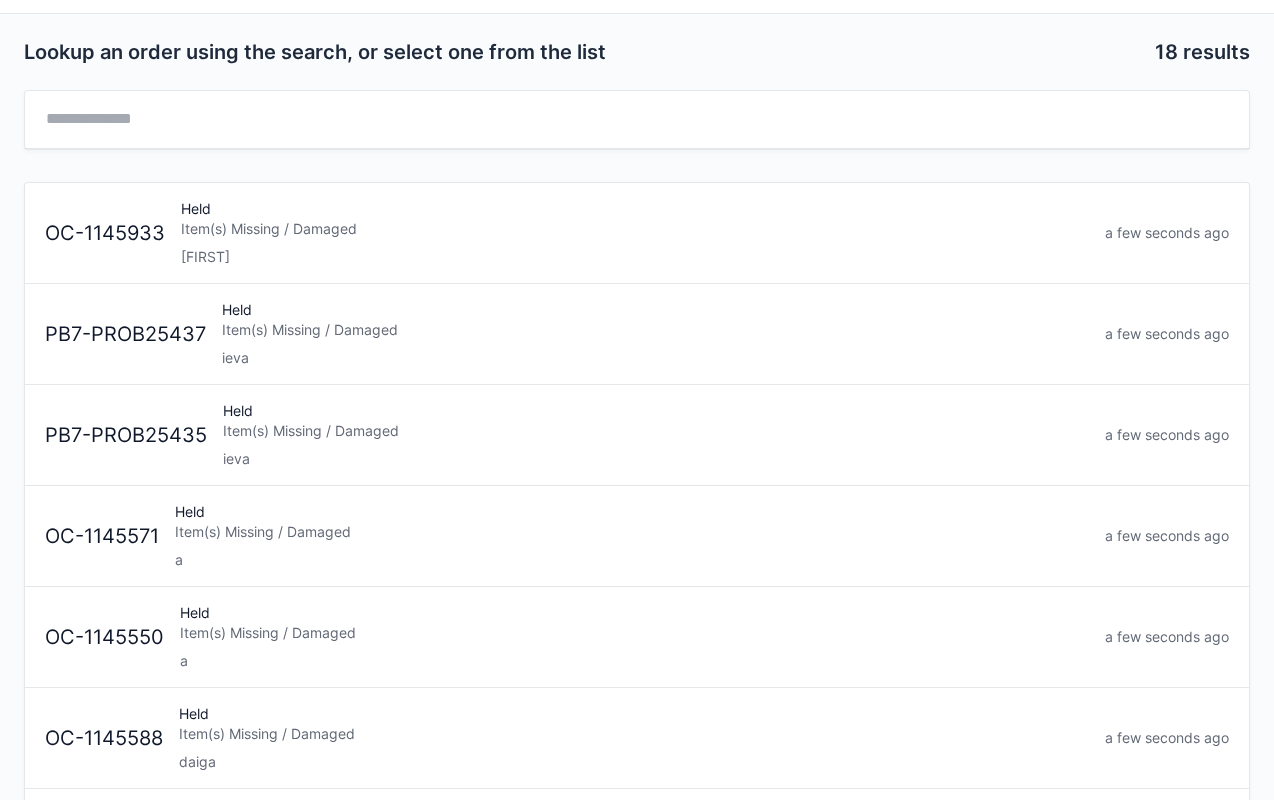 click on "Held  Item(s) Missing / Damaged [NAME]" at bounding box center [656, 435] 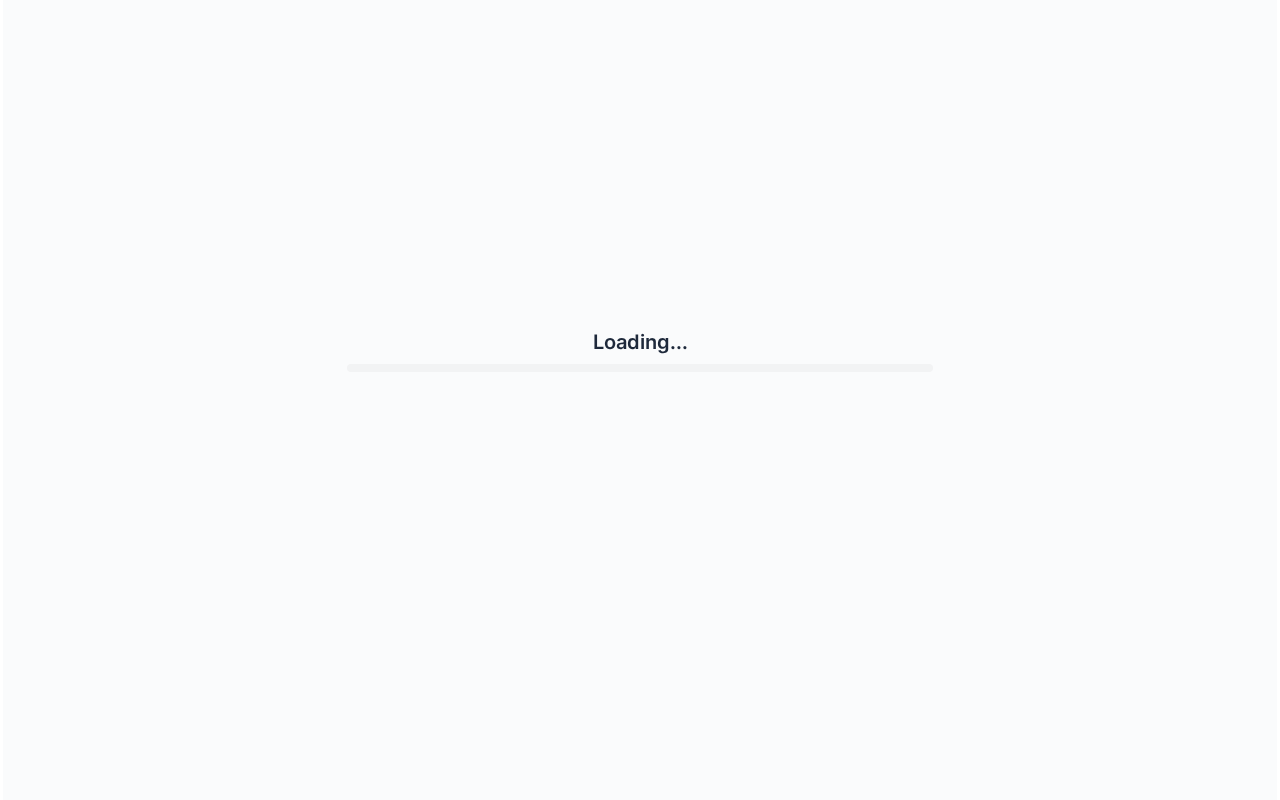 scroll, scrollTop: 0, scrollLeft: 0, axis: both 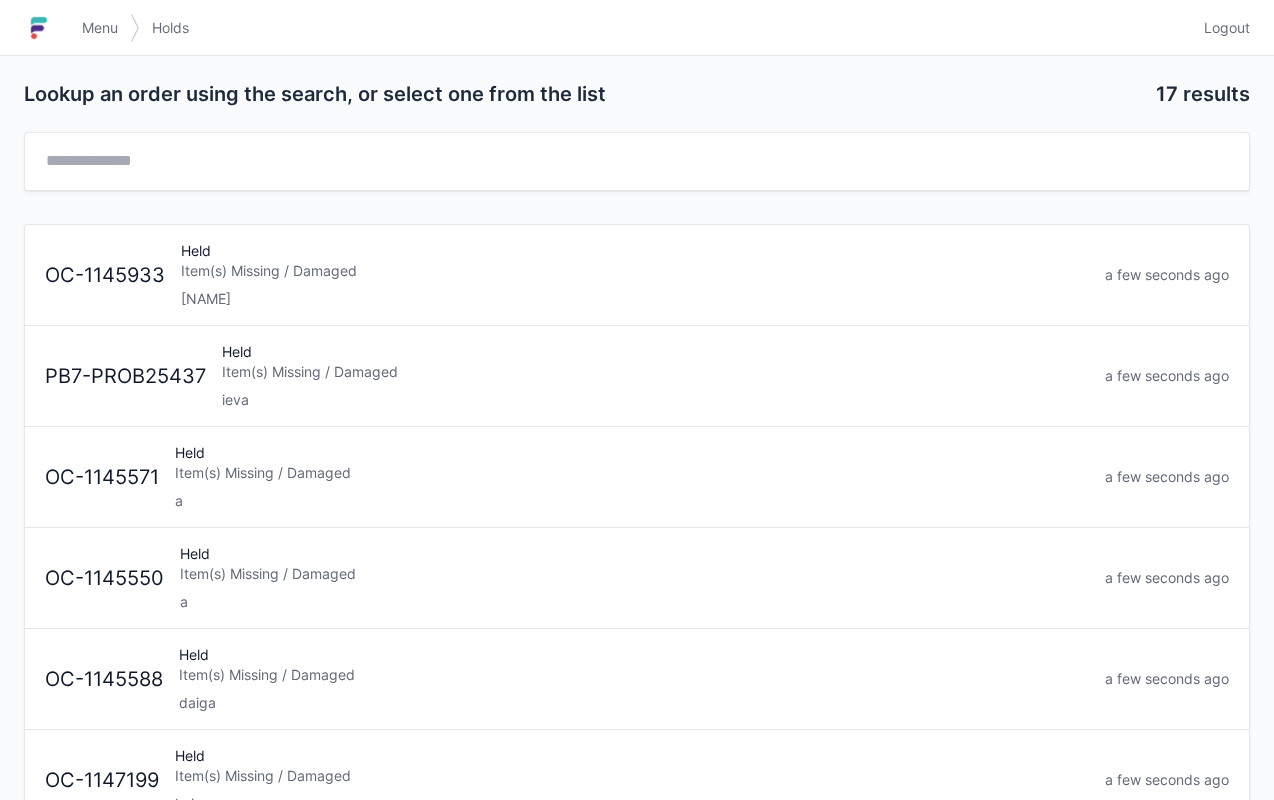 click on "Held Item(s) Missing / Damaged [NAME]" at bounding box center [655, 376] 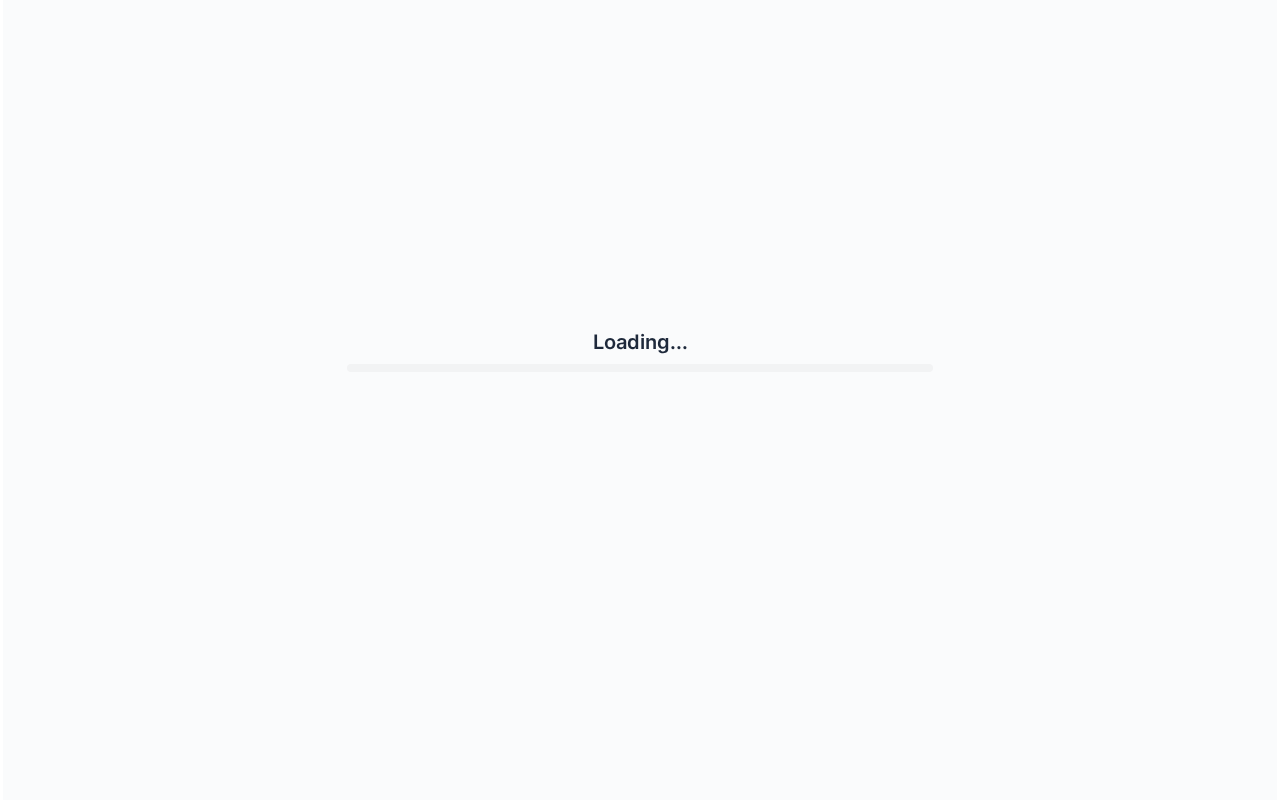 scroll, scrollTop: 0, scrollLeft: 0, axis: both 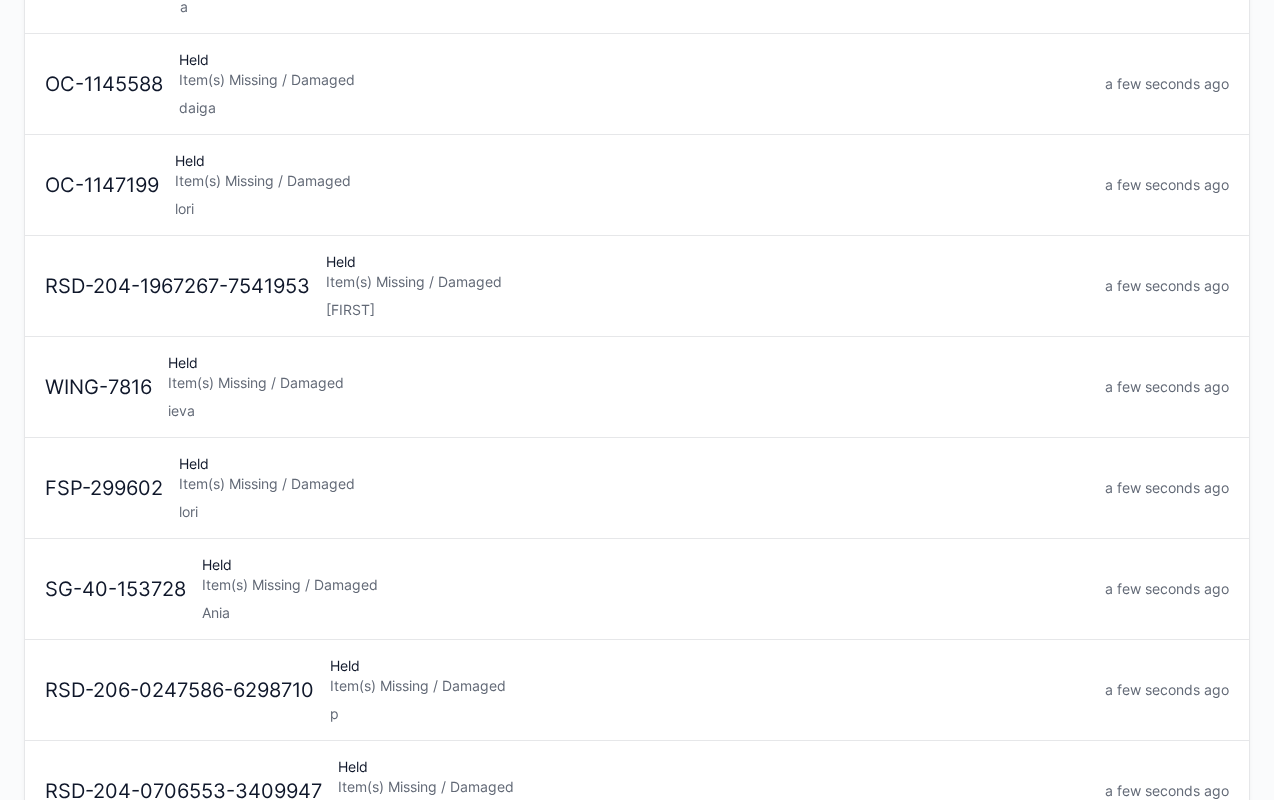 click on "Item(s) Missing / Damaged" at bounding box center (628, 383) 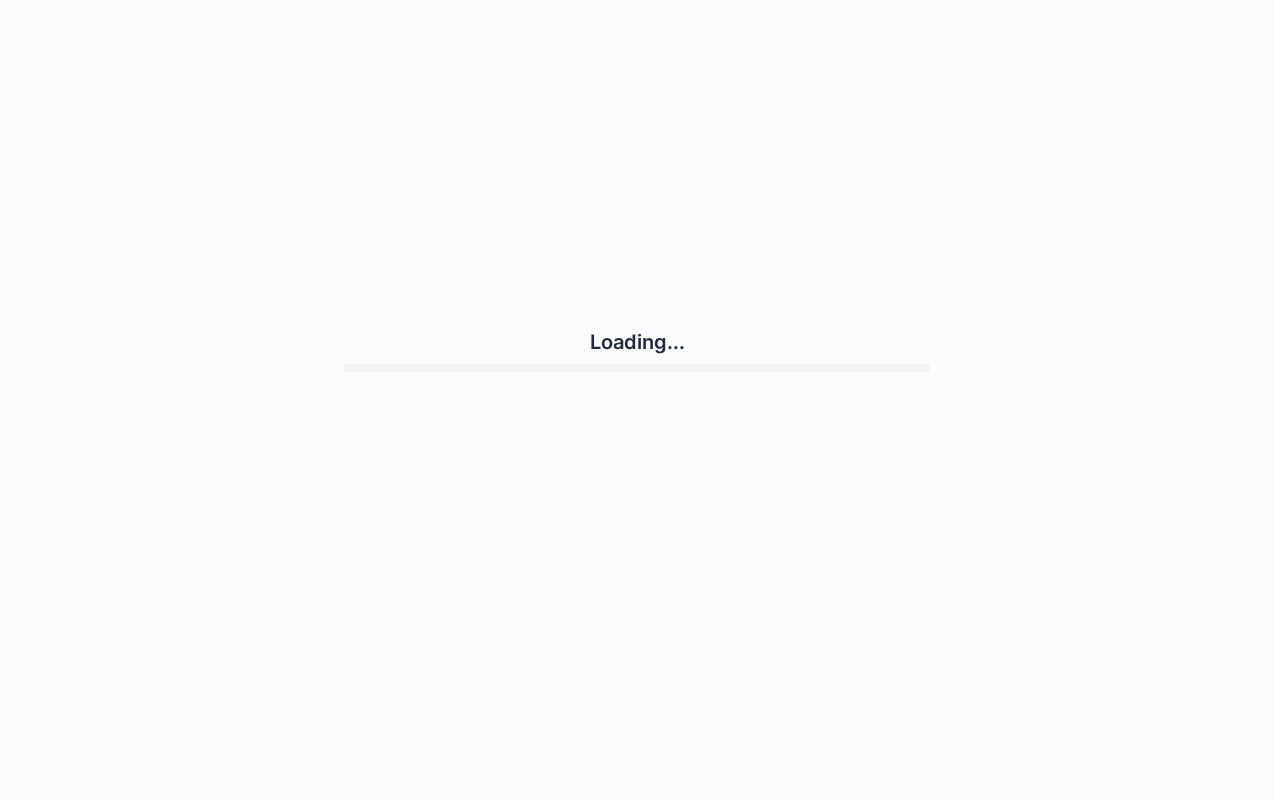 scroll, scrollTop: 0, scrollLeft: 0, axis: both 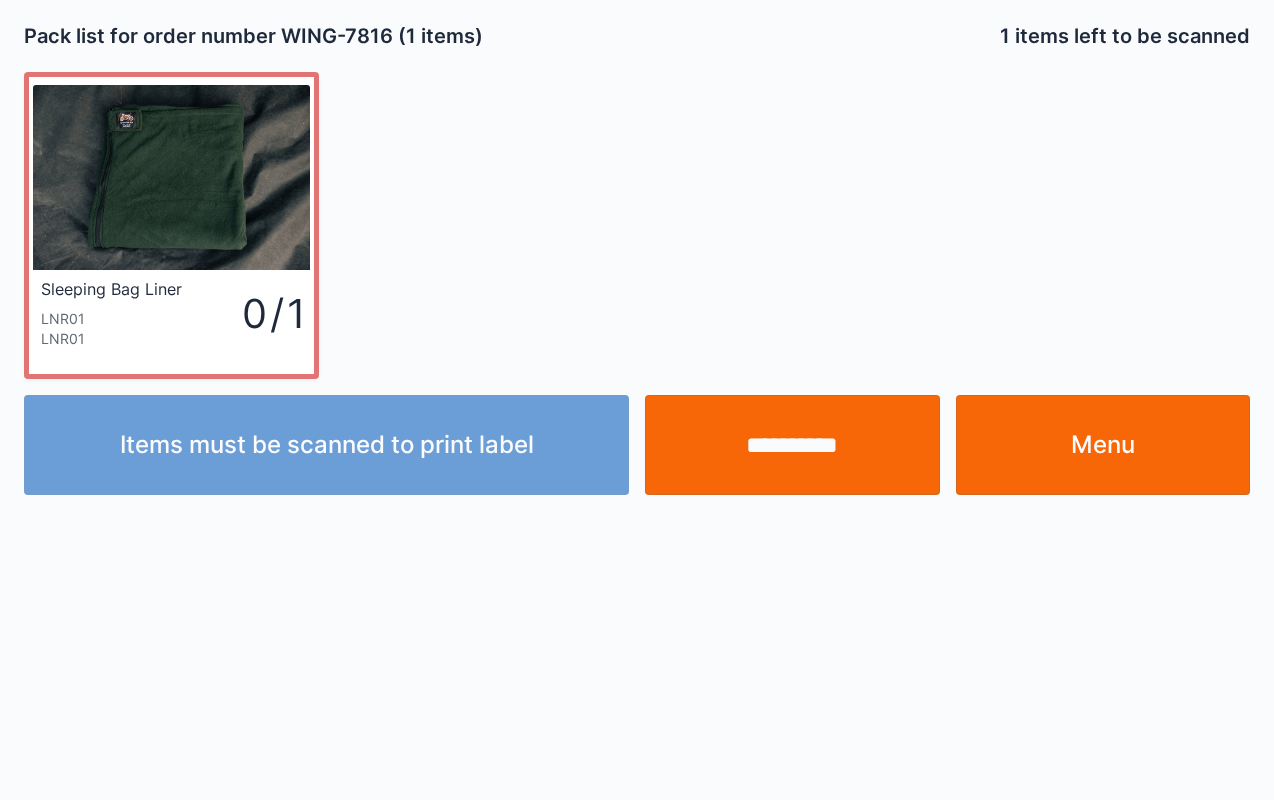 click on "Menu" at bounding box center (1103, 445) 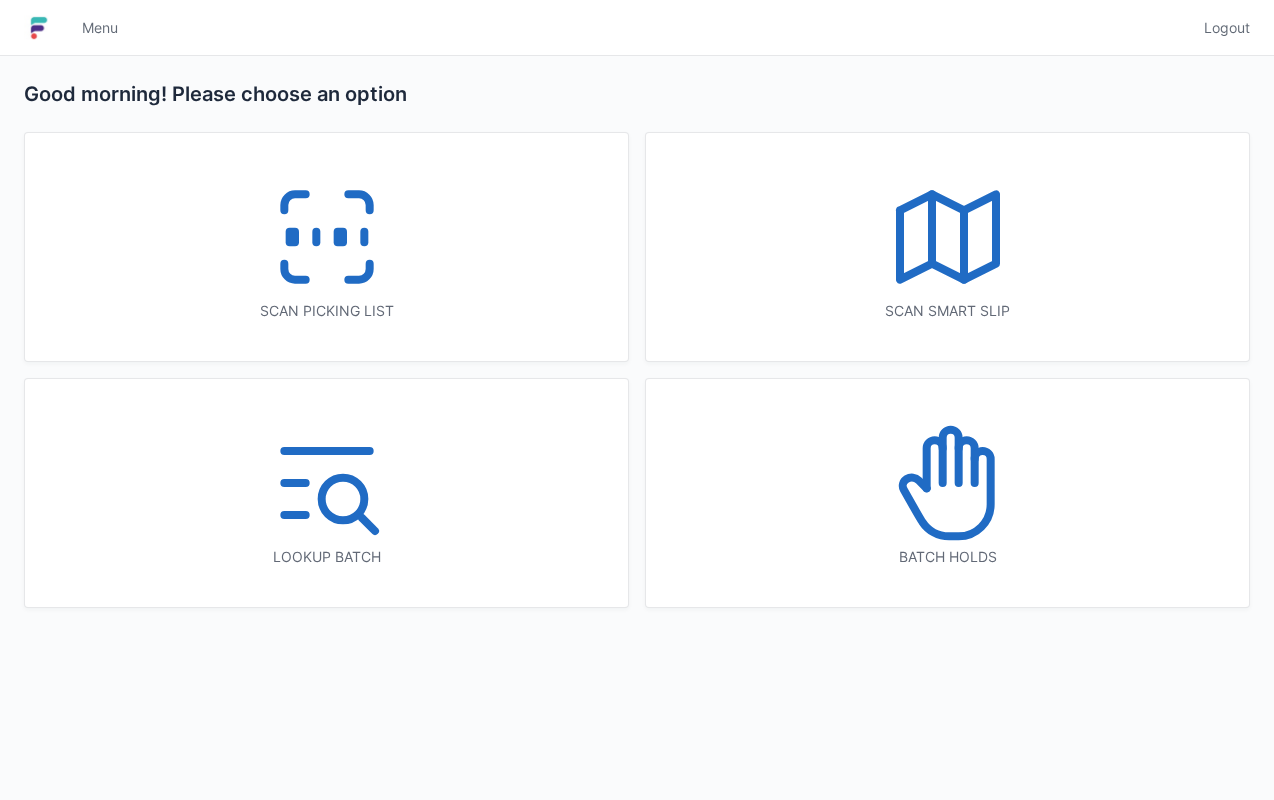 click on "Batch holds" at bounding box center [947, 493] 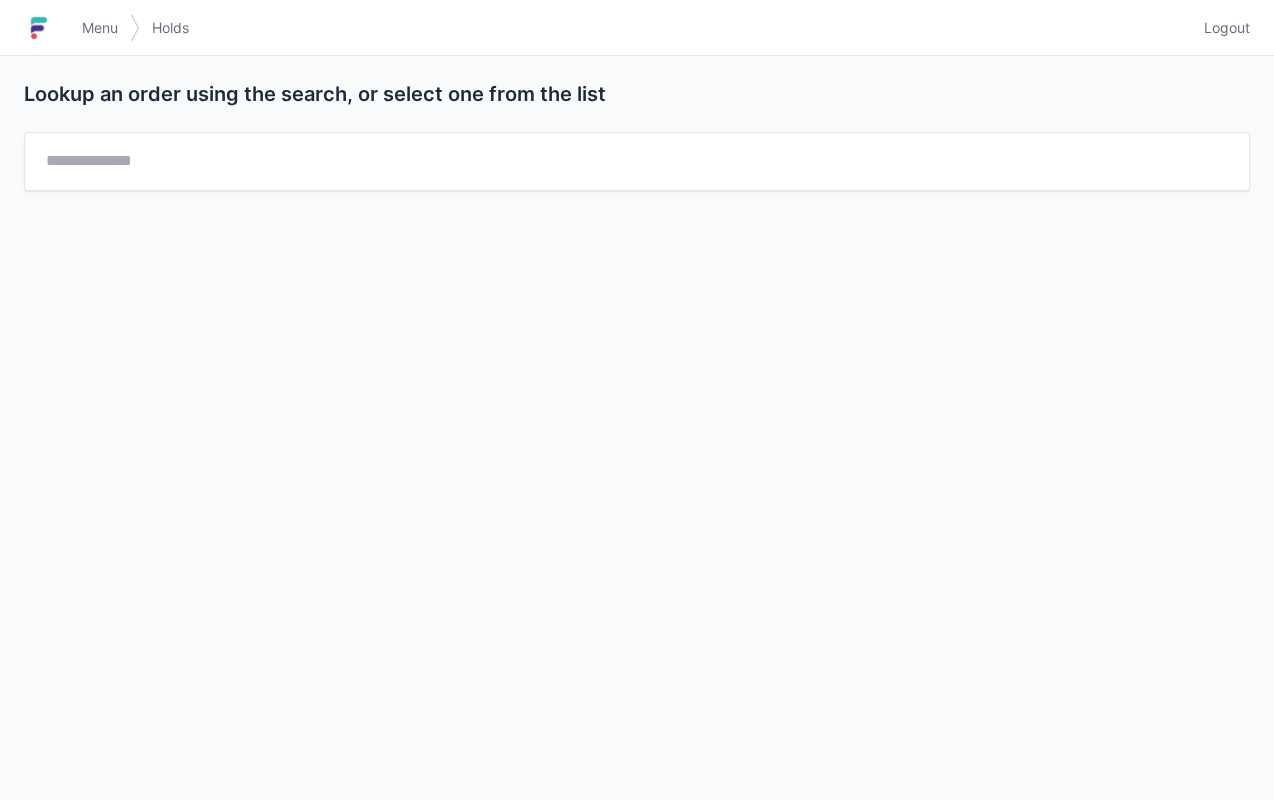scroll, scrollTop: 0, scrollLeft: 0, axis: both 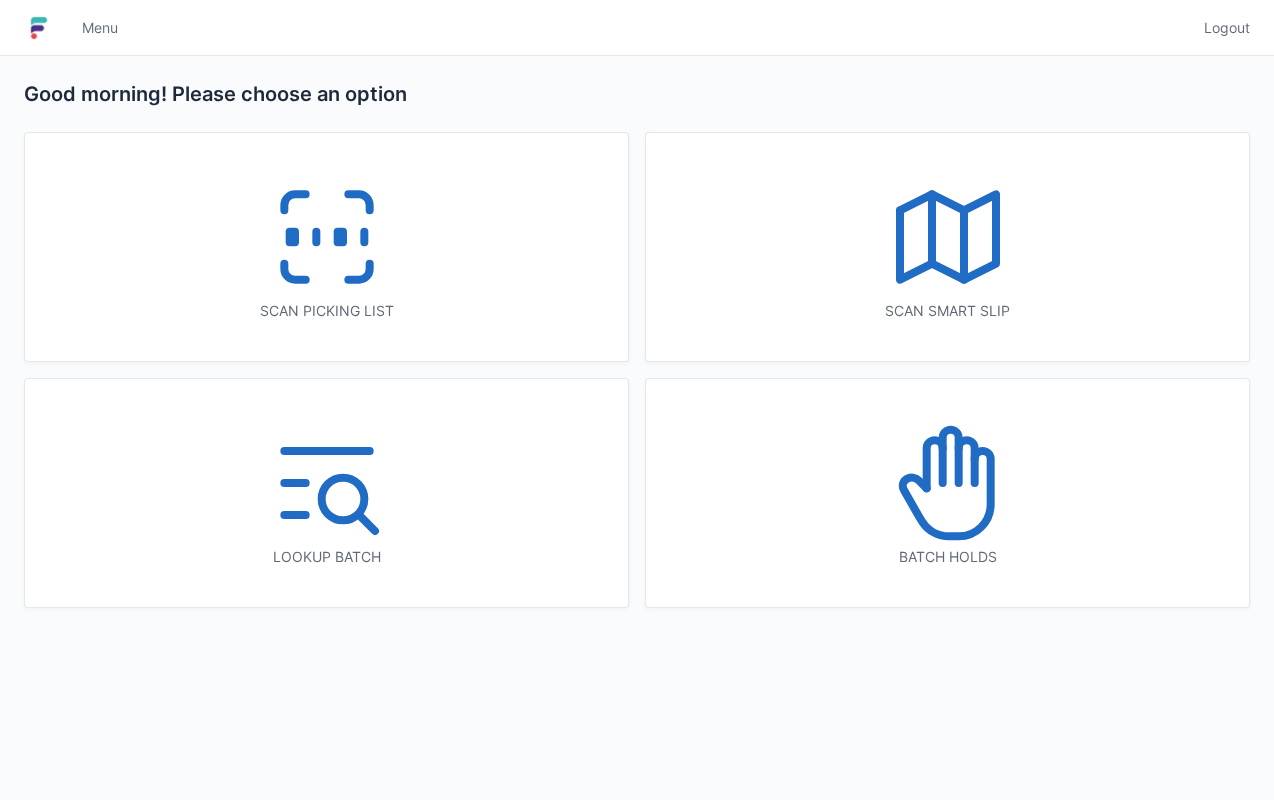 click 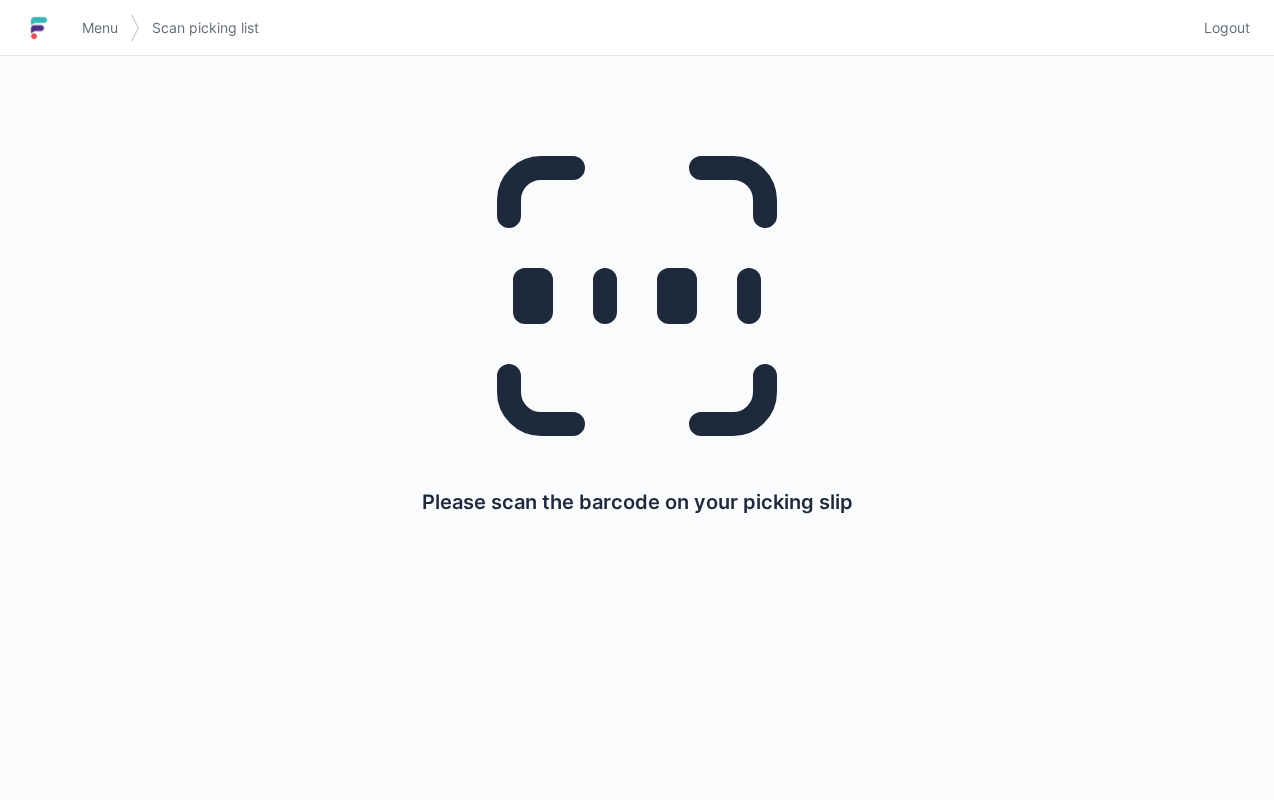 scroll, scrollTop: 0, scrollLeft: 0, axis: both 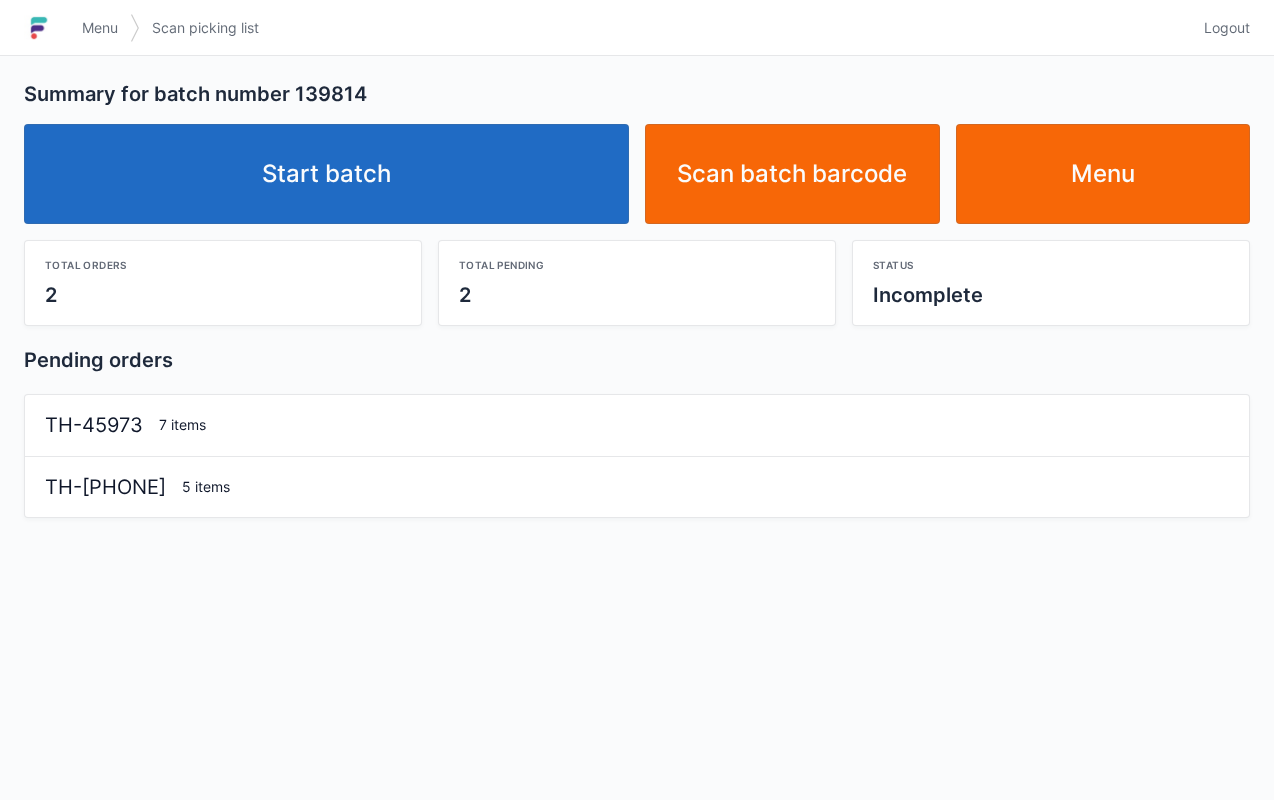click on "Start batch" at bounding box center [326, 174] 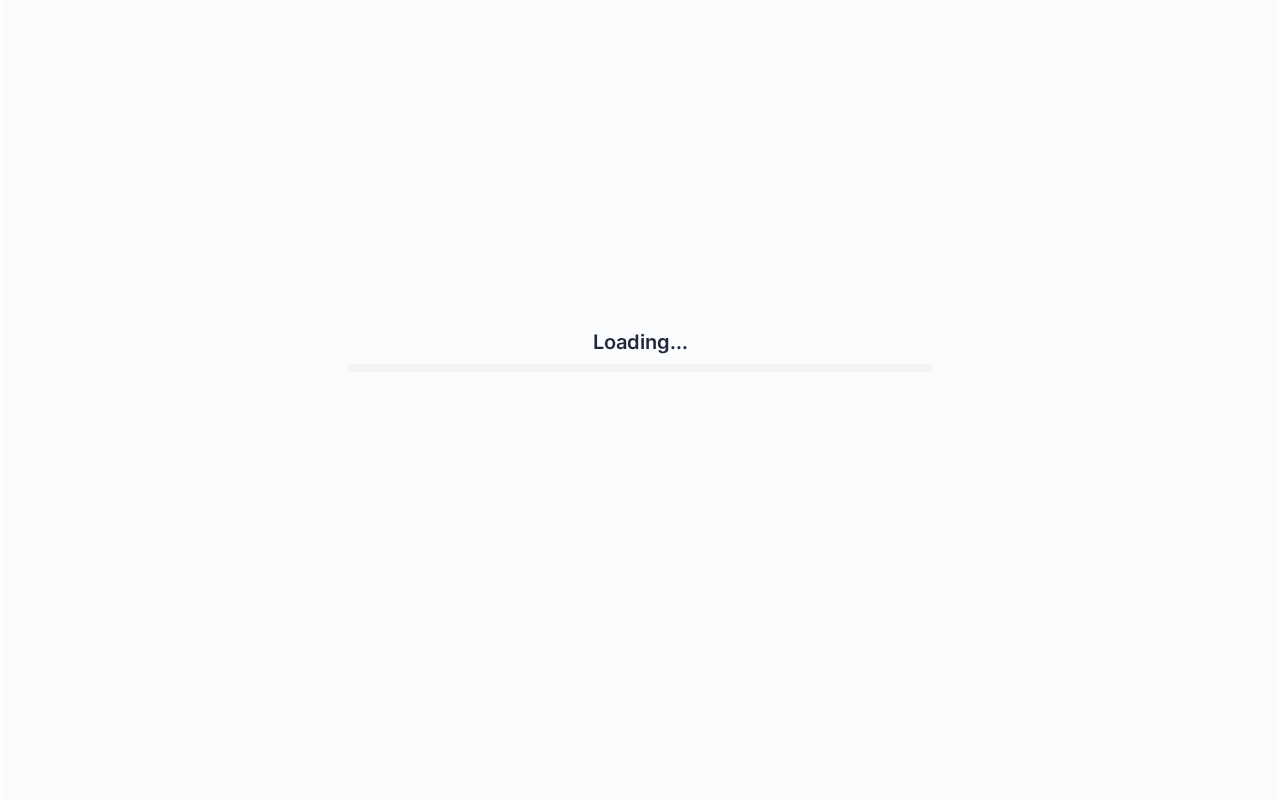 scroll, scrollTop: 0, scrollLeft: 0, axis: both 